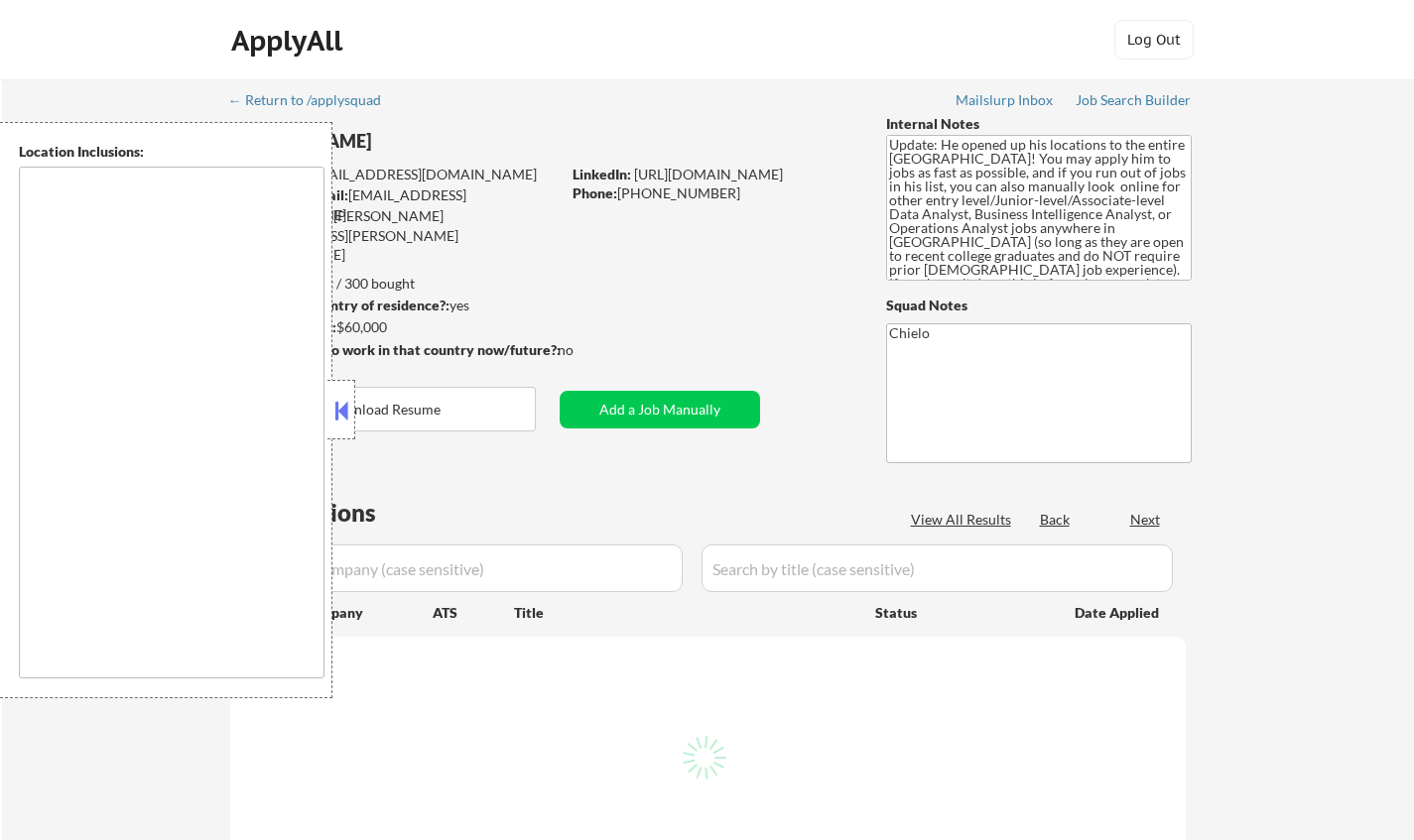scroll, scrollTop: 0, scrollLeft: 0, axis: both 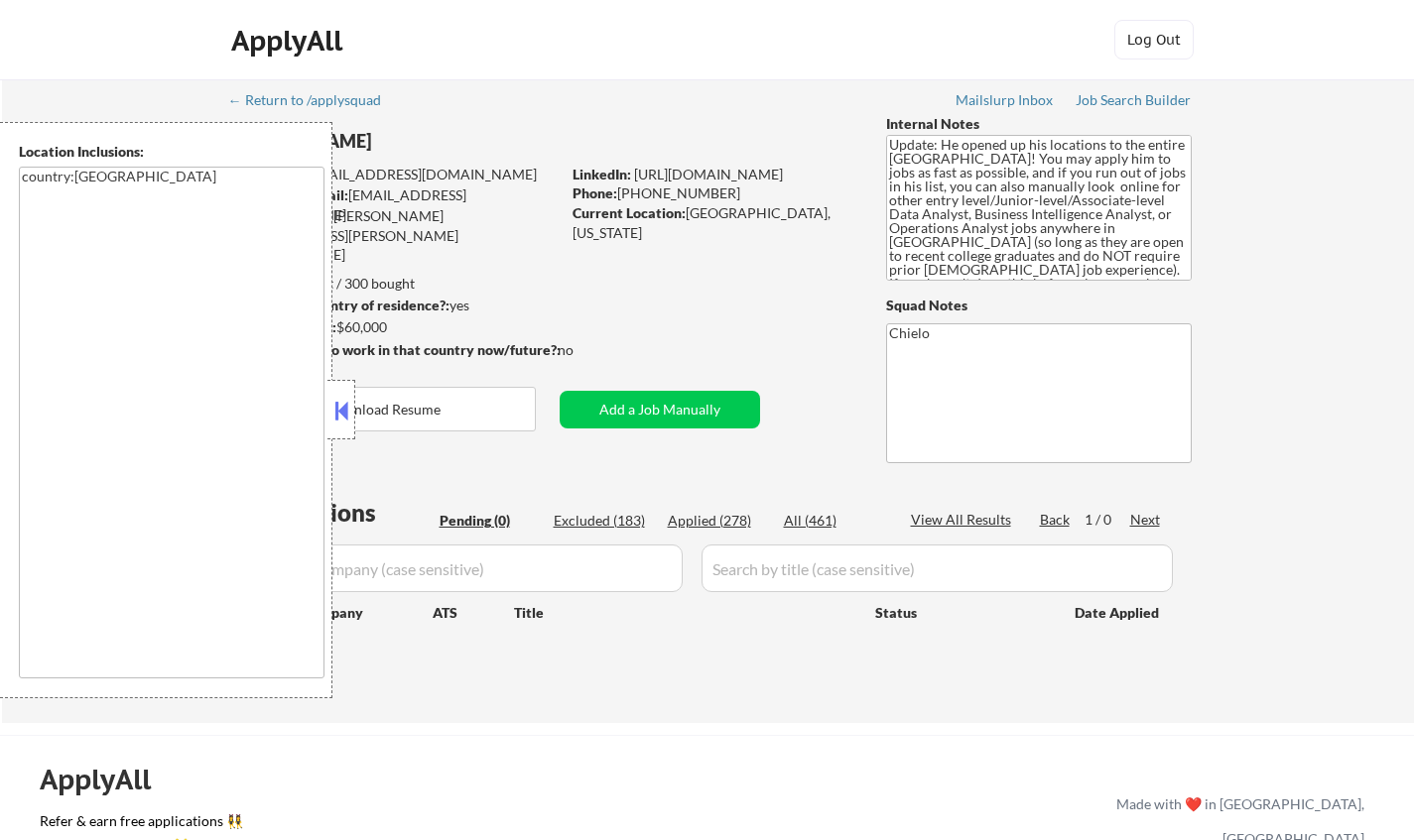 click at bounding box center (341, 411) 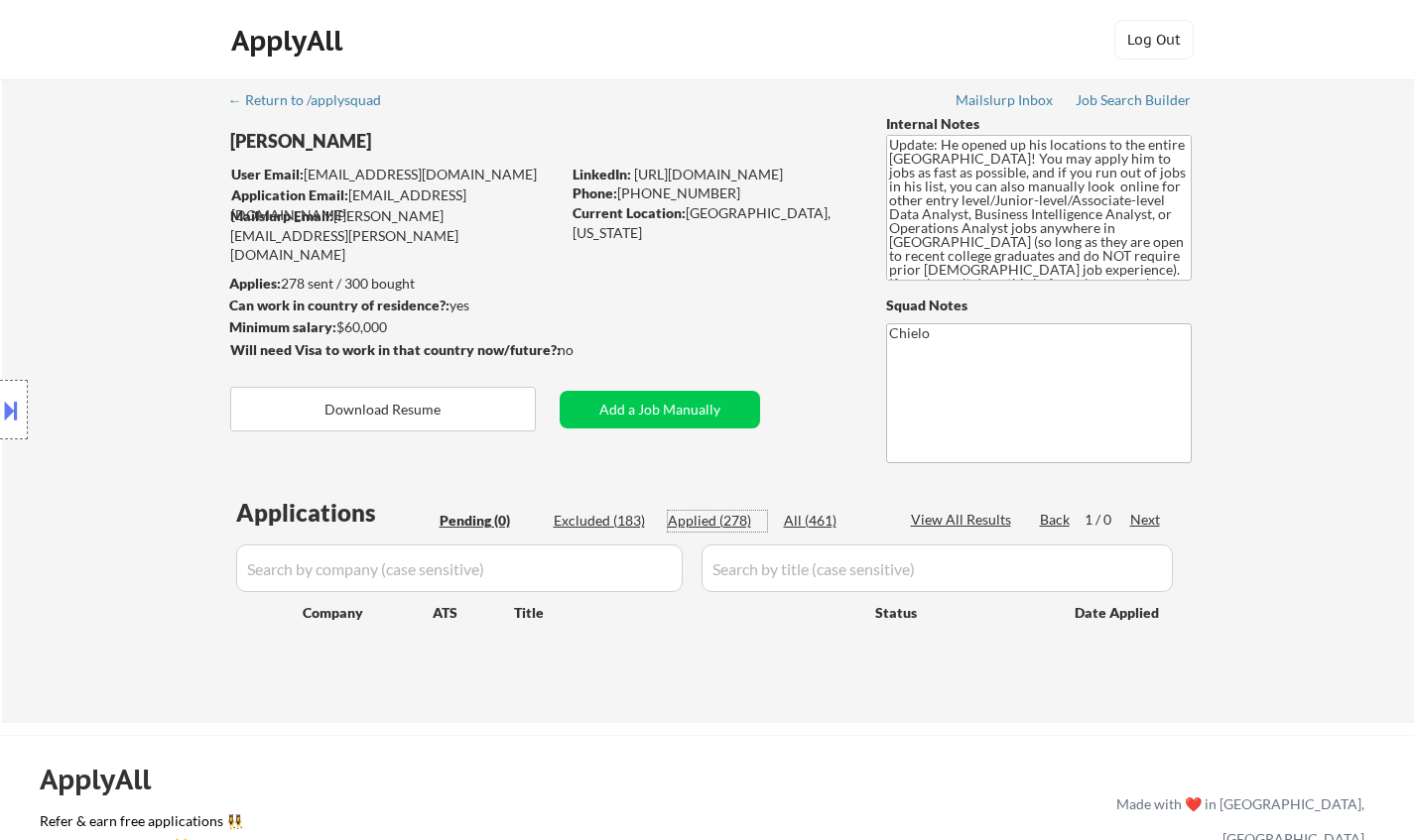 click on "Applied (278)" at bounding box center (717, 521) 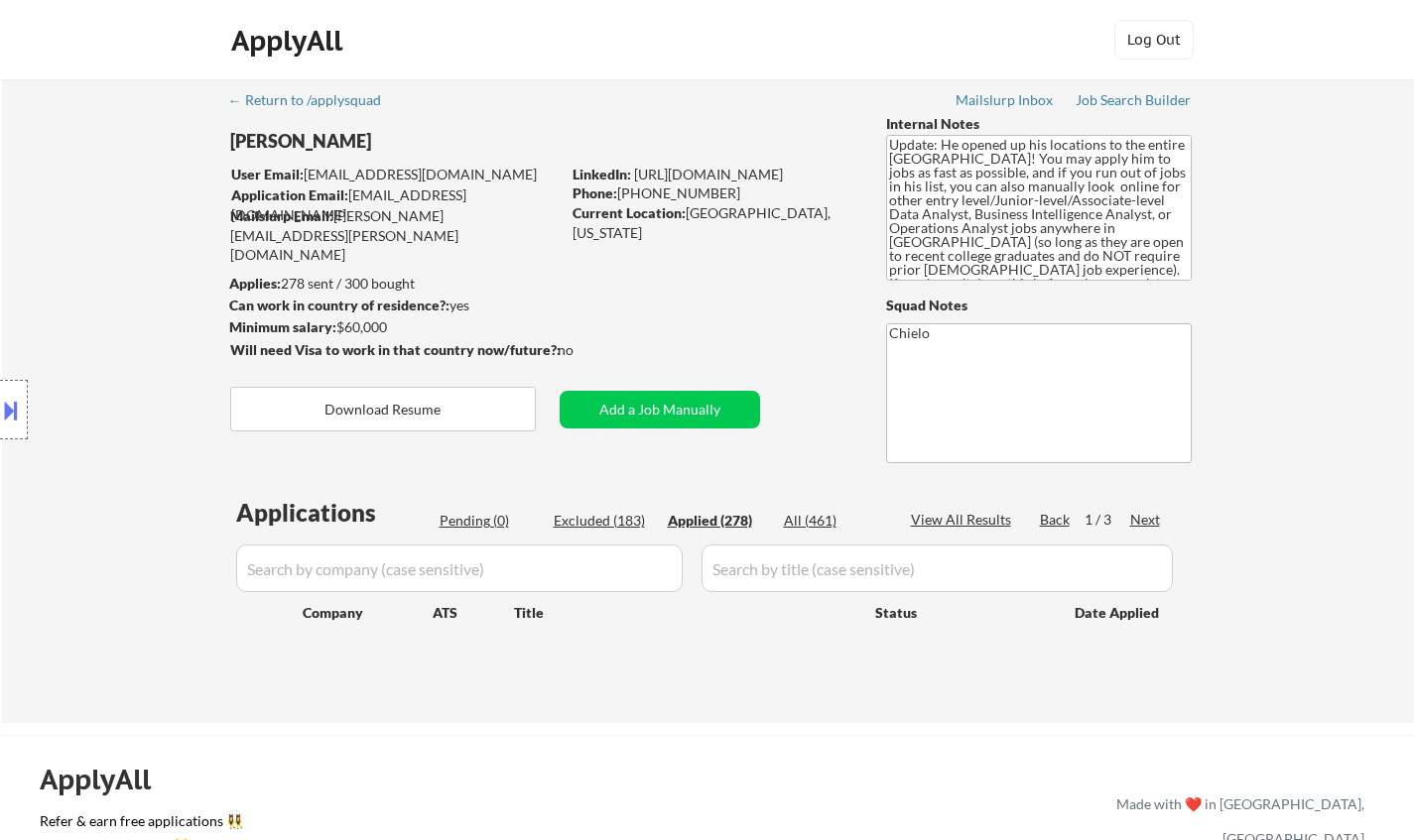 select on ""applied"" 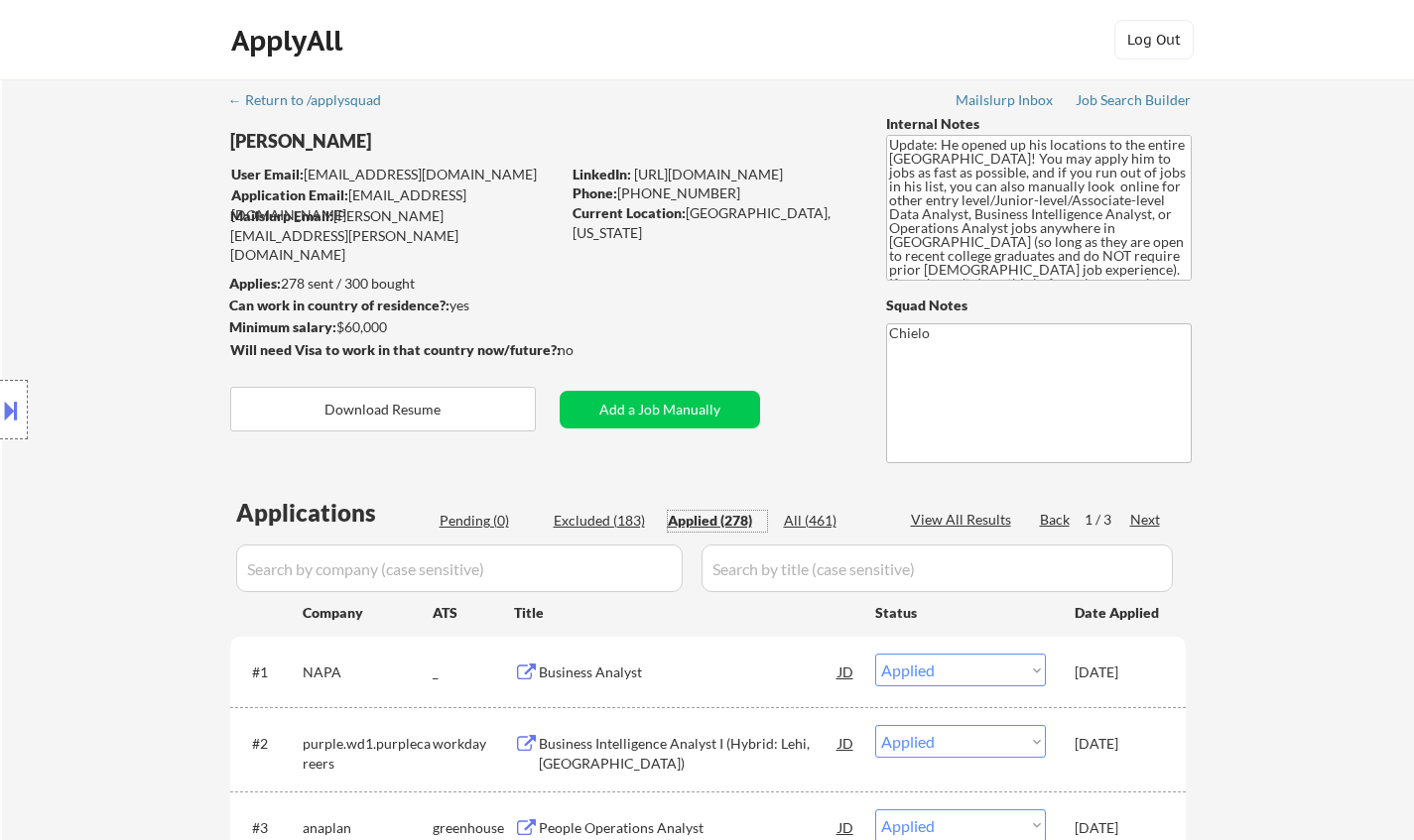 scroll, scrollTop: 298, scrollLeft: 0, axis: vertical 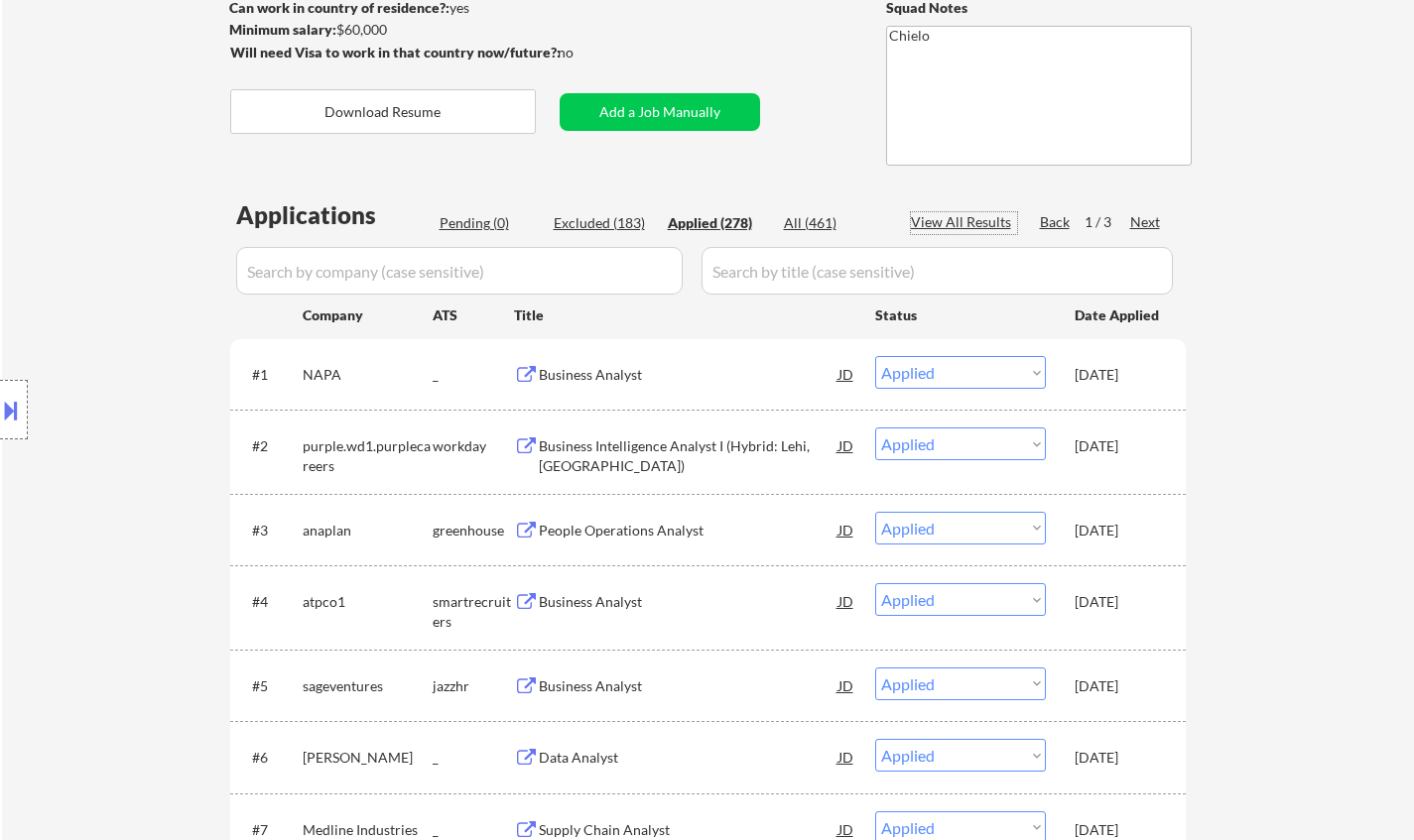 click on "View All Results" at bounding box center [964, 222] 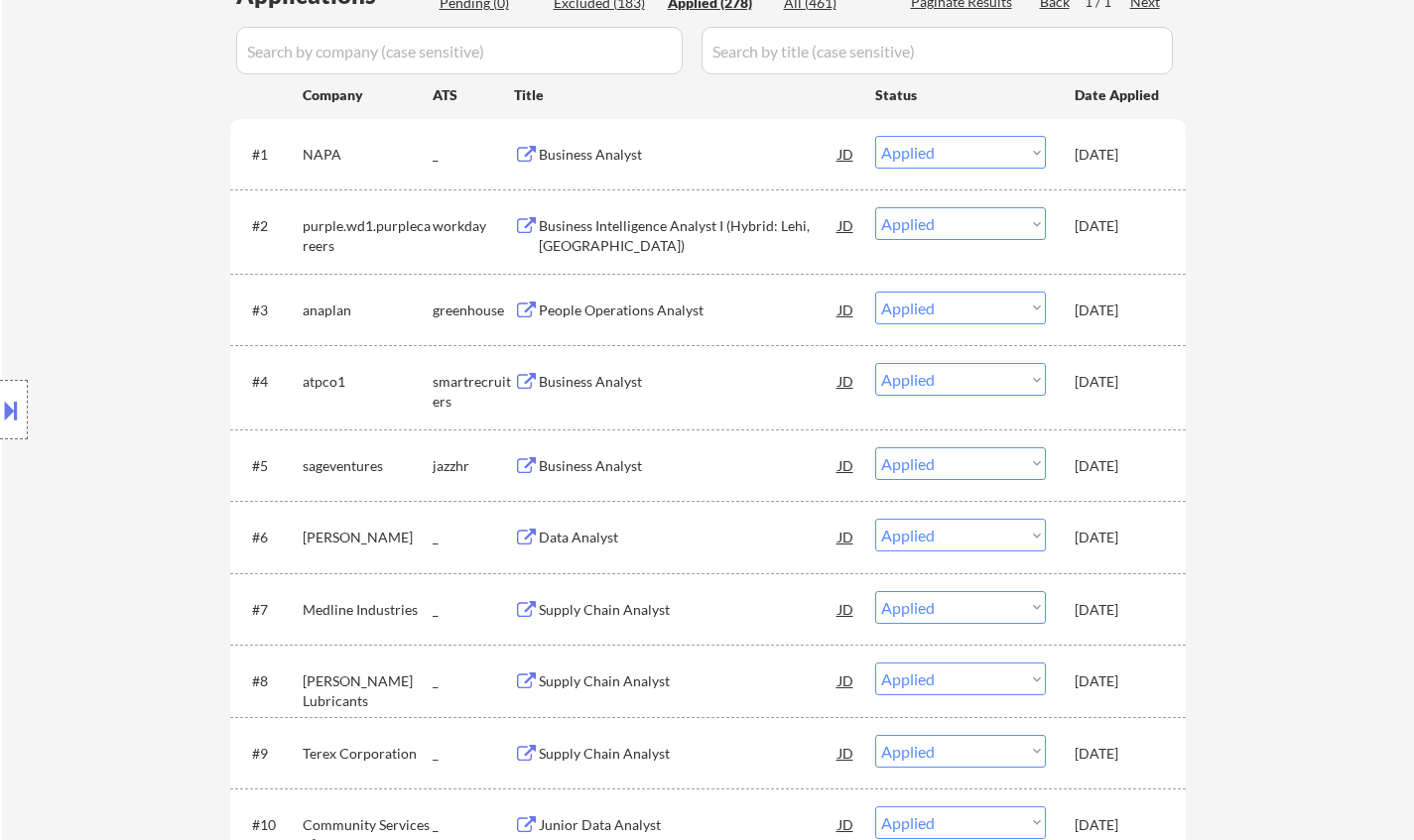 scroll, scrollTop: 595, scrollLeft: 0, axis: vertical 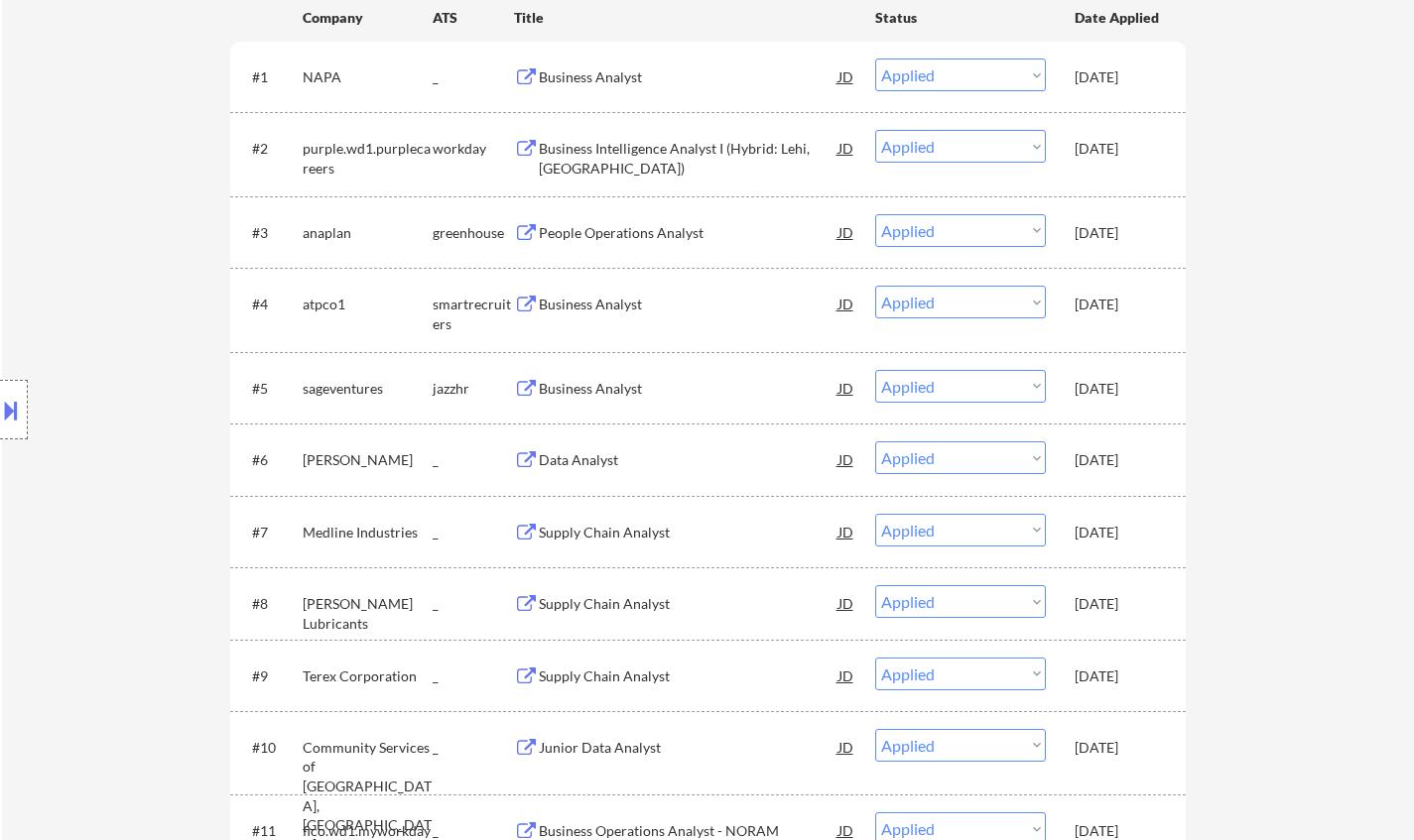 select on ""applied"" 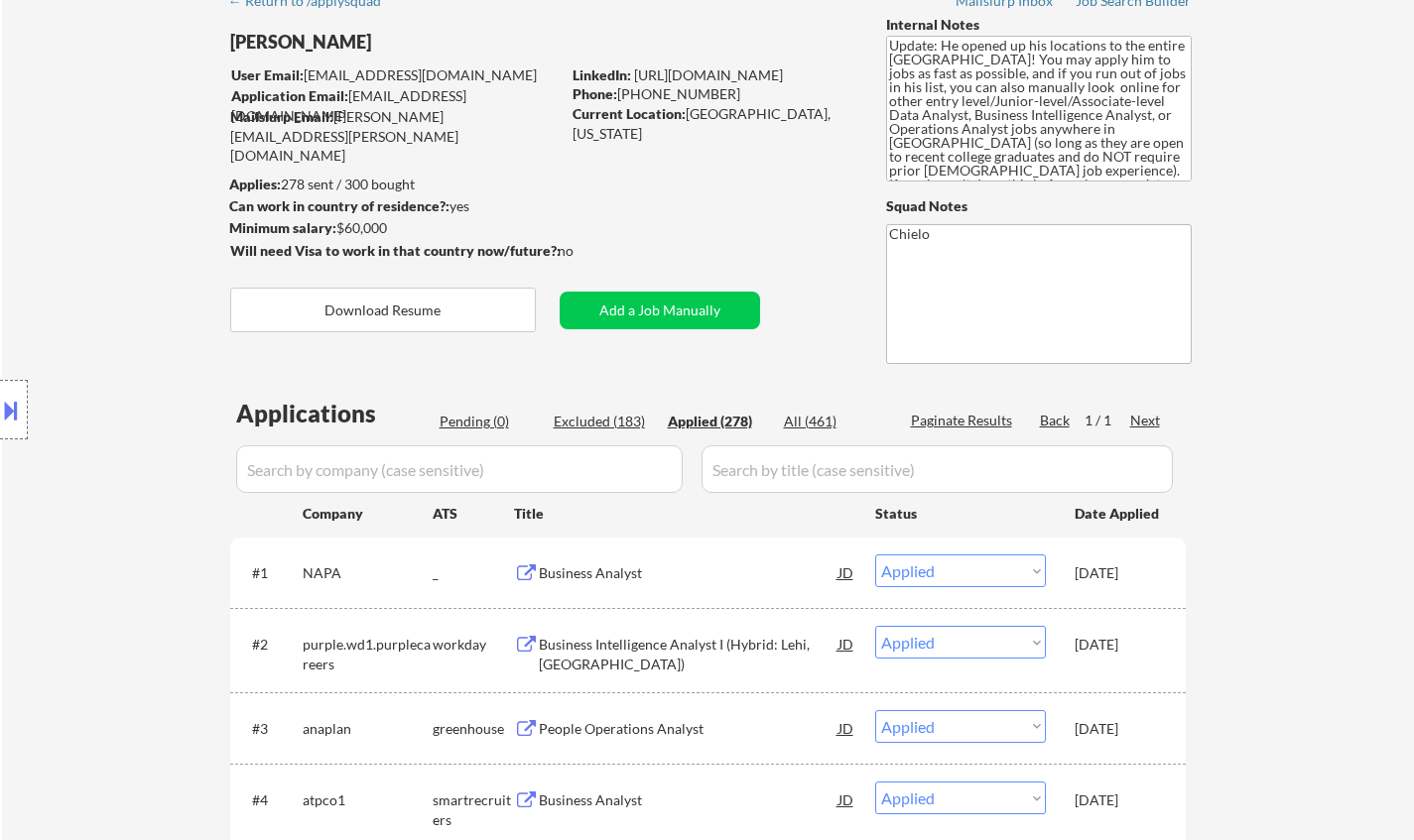 scroll, scrollTop: 7938, scrollLeft: 0, axis: vertical 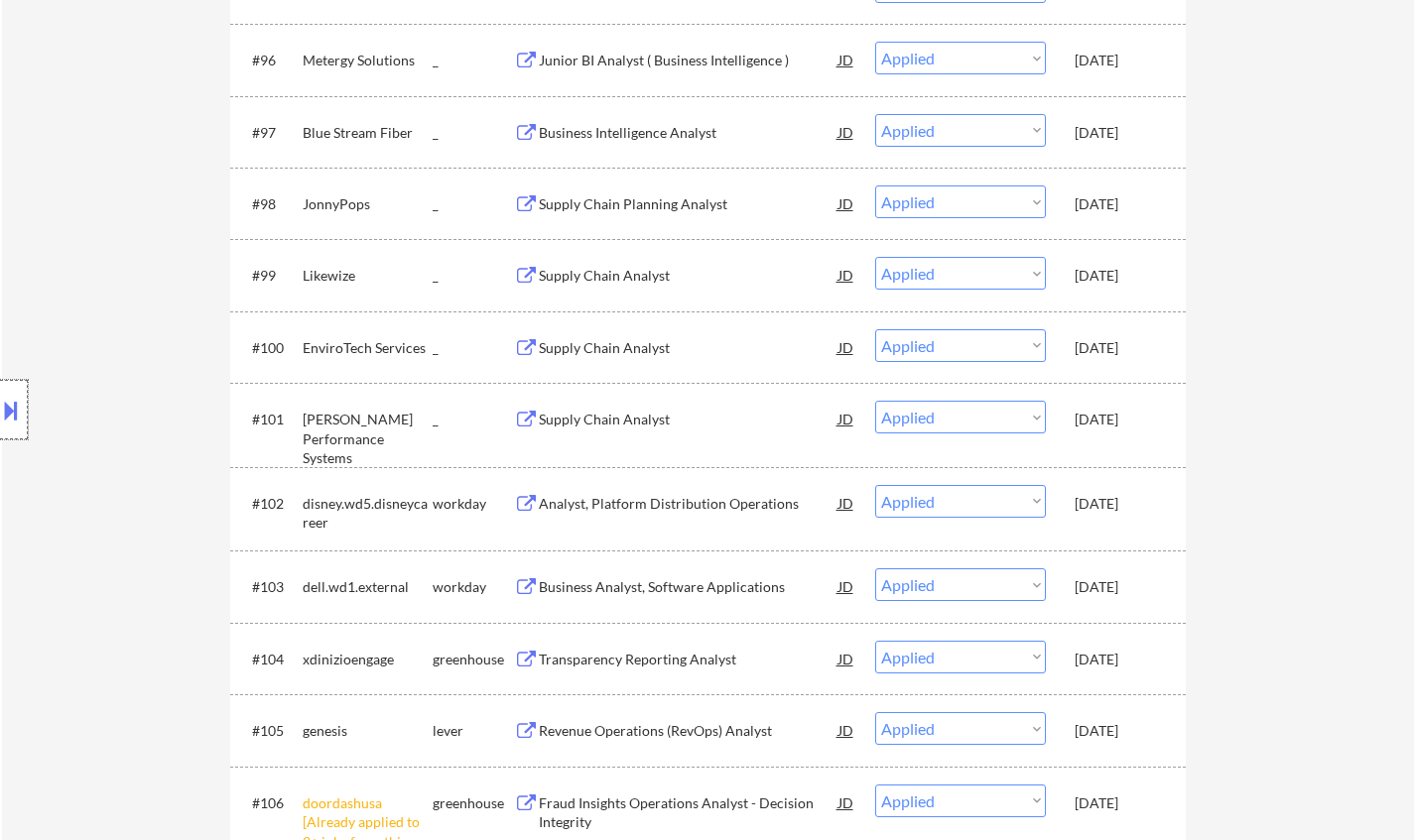 drag, startPoint x: 0, startPoint y: 422, endPoint x: 9, endPoint y: 429, distance: 11.401754 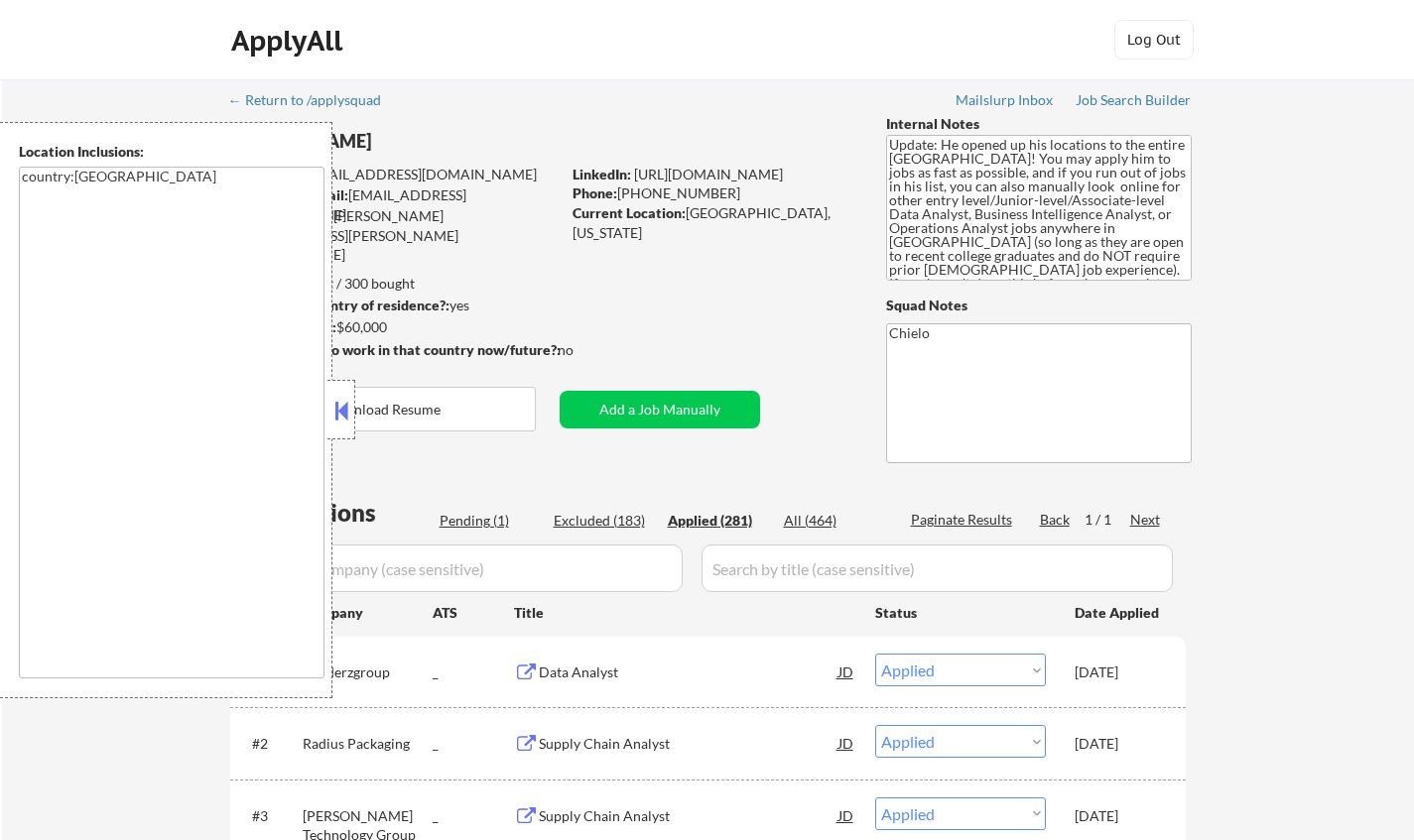 scroll, scrollTop: 707, scrollLeft: 0, axis: vertical 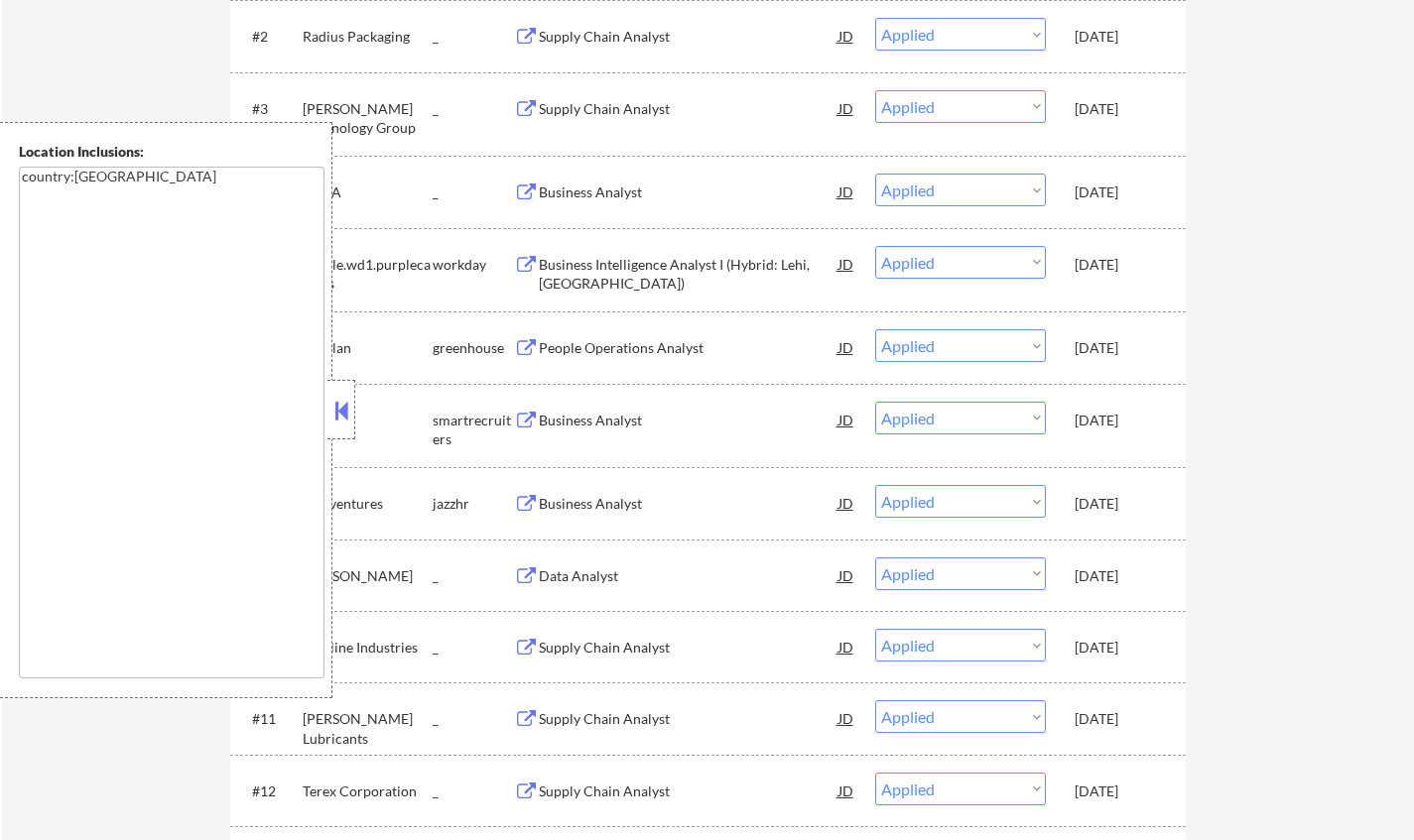 click at bounding box center [341, 411] 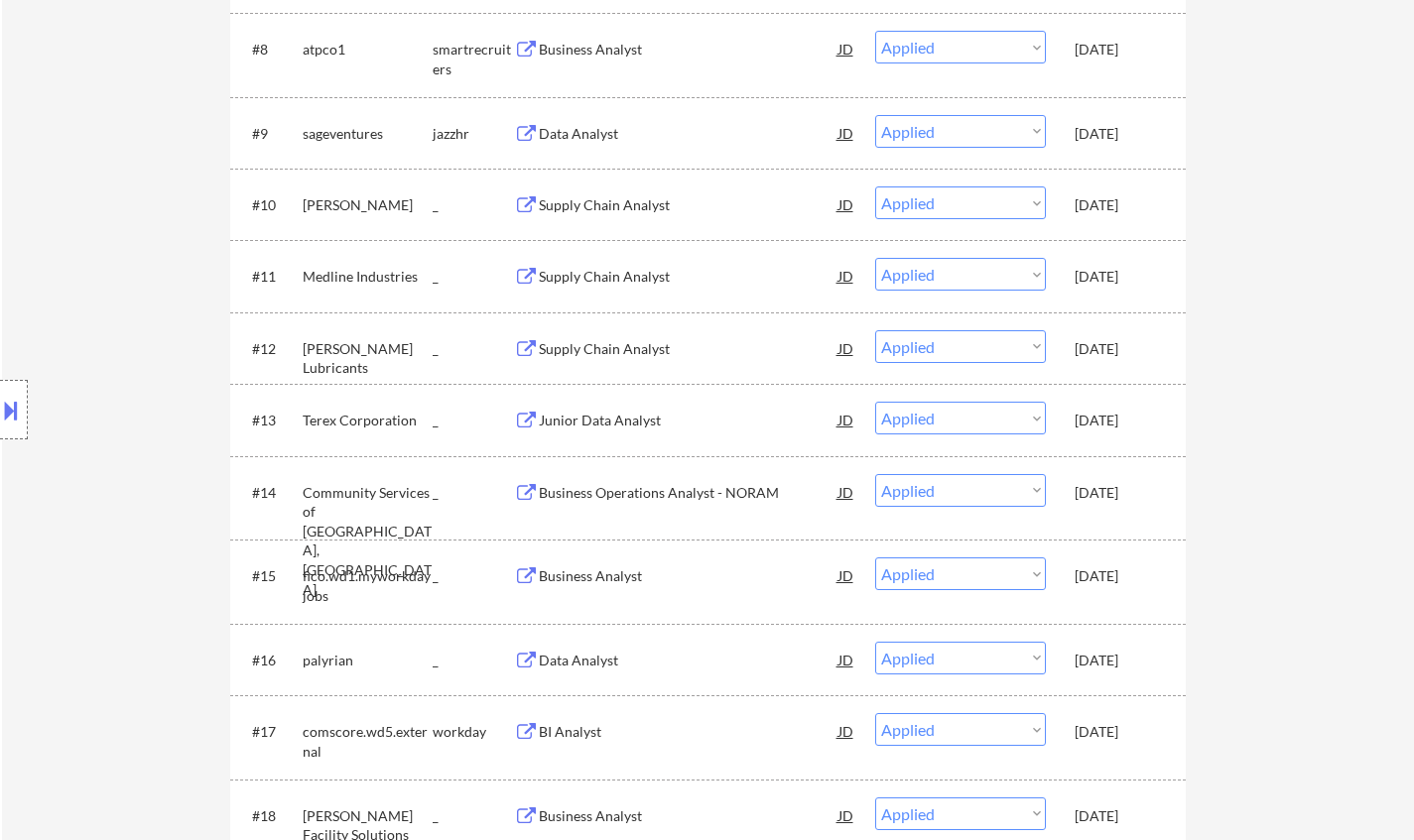 scroll, scrollTop: 0, scrollLeft: 0, axis: both 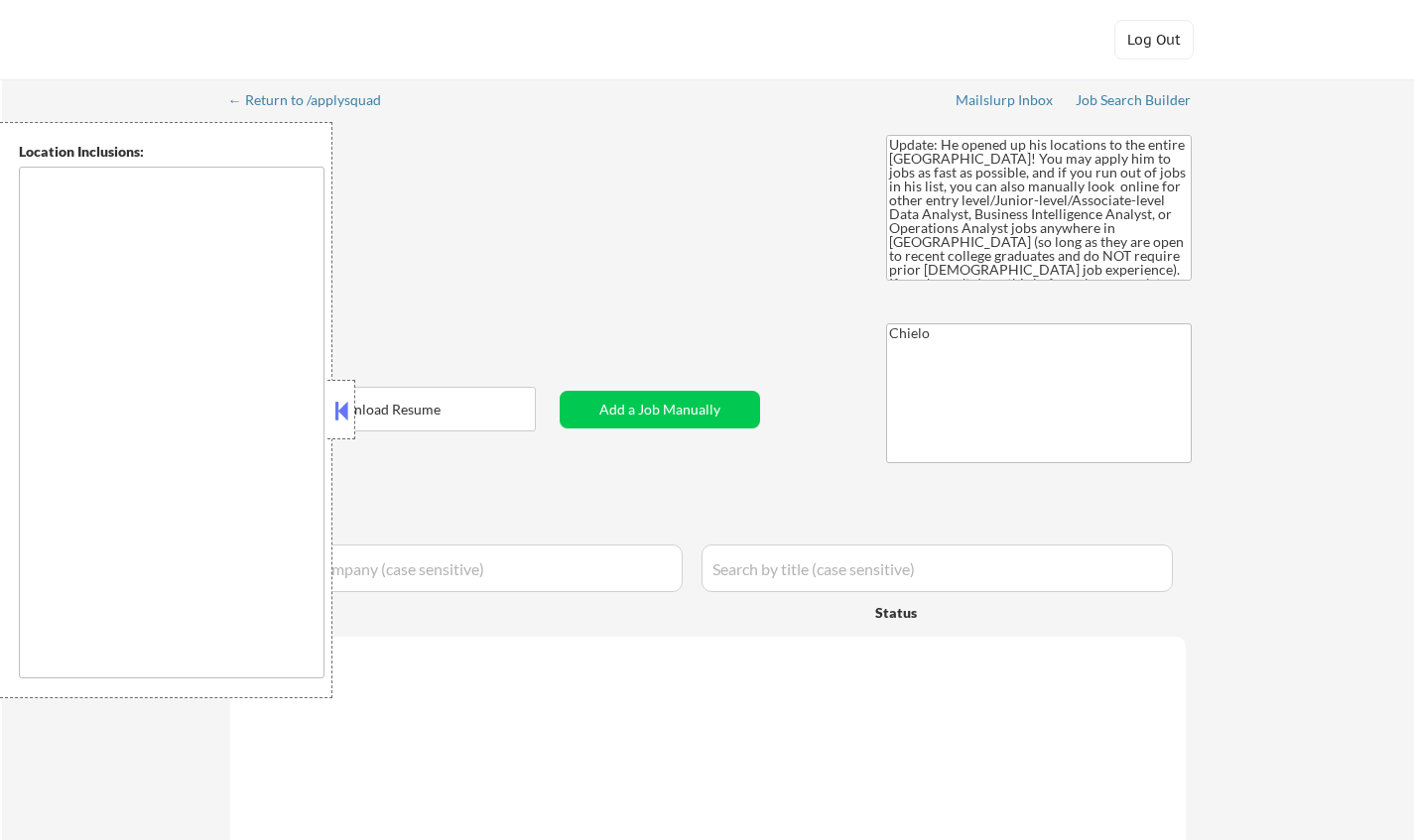 type on "country:[GEOGRAPHIC_DATA]" 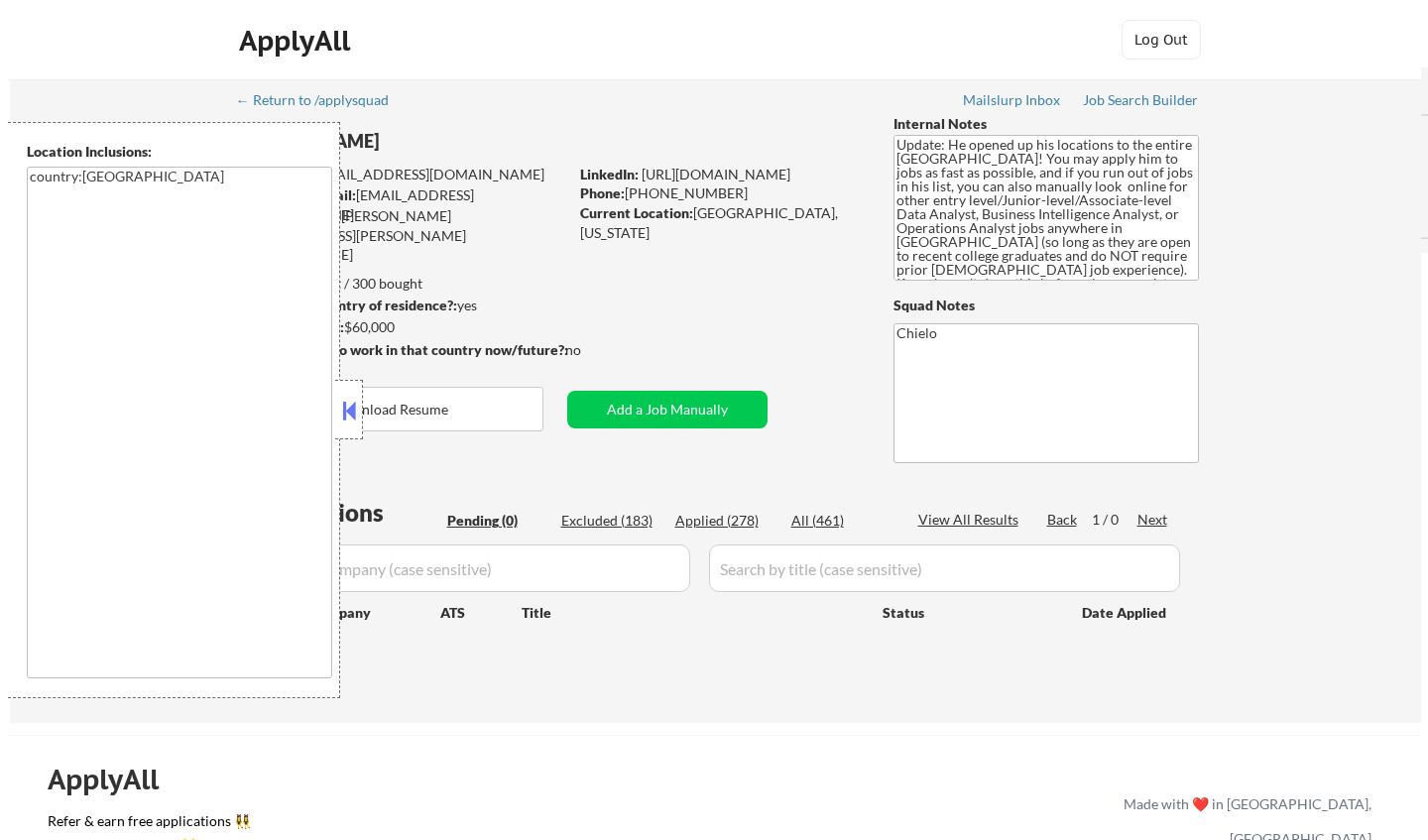 scroll, scrollTop: 0, scrollLeft: 0, axis: both 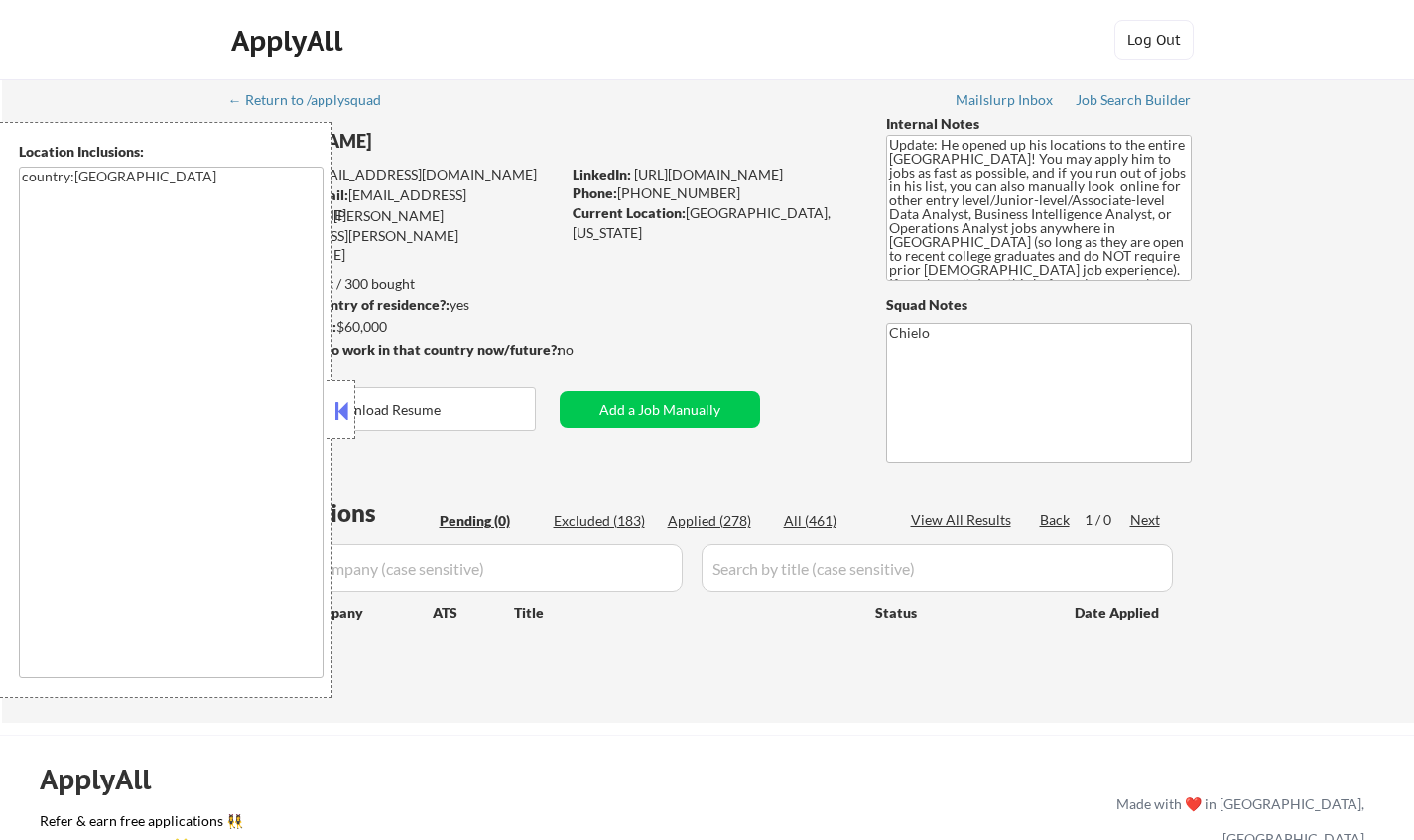 click at bounding box center [341, 411] 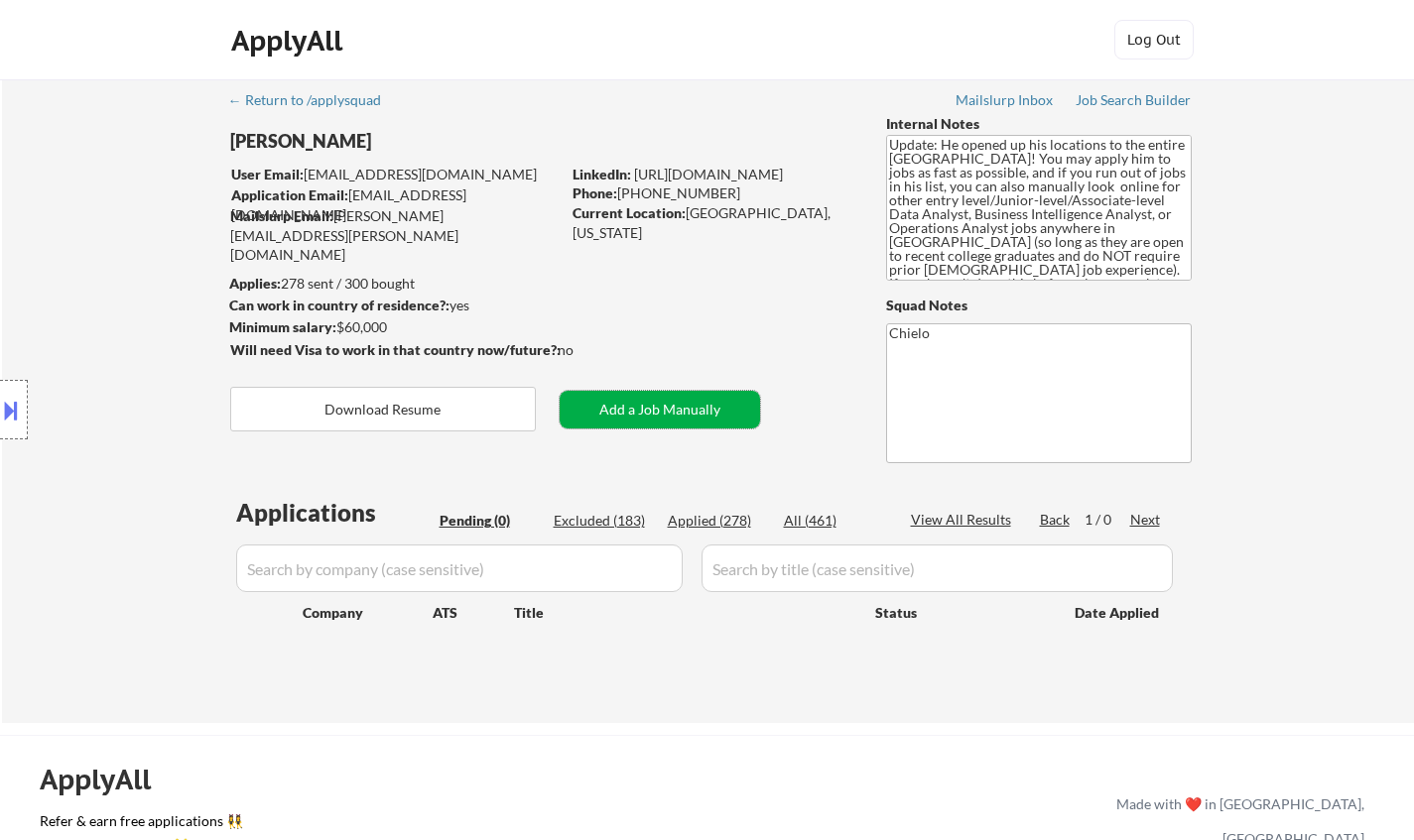 click on "Add a Job Manually" at bounding box center (660, 410) 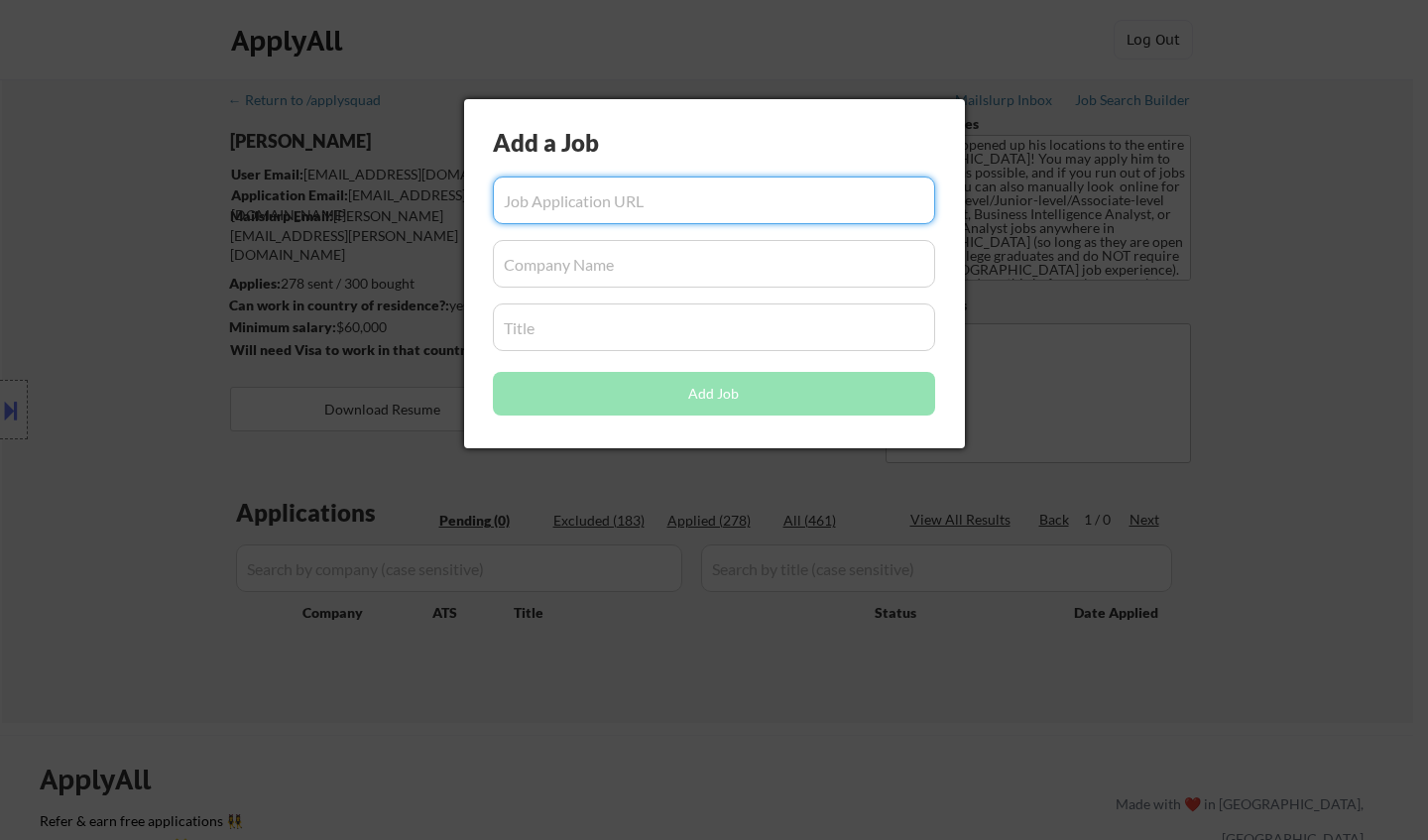 click at bounding box center [714, 200] 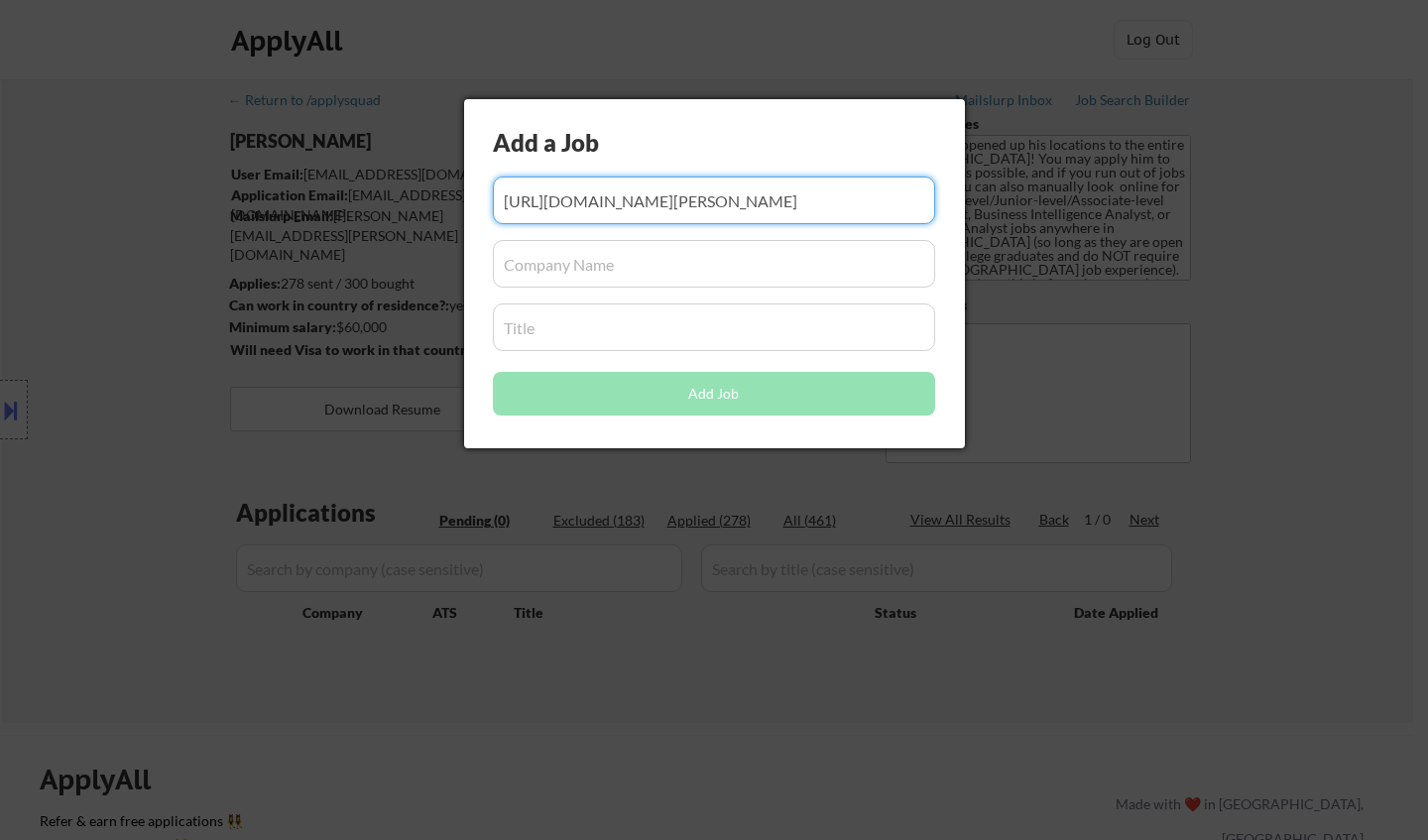 scroll, scrollTop: 0, scrollLeft: 2796, axis: horizontal 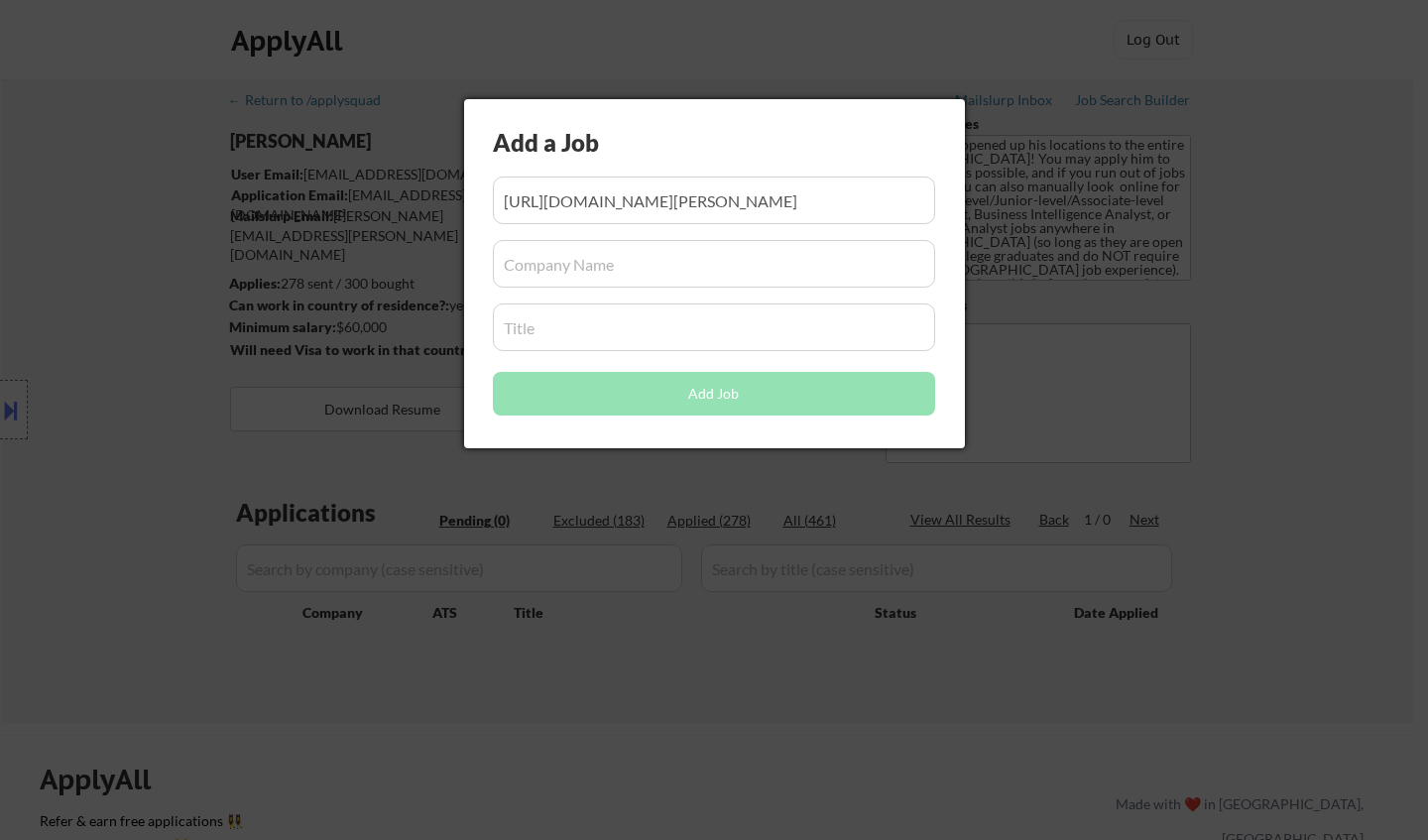 click at bounding box center (714, 264) 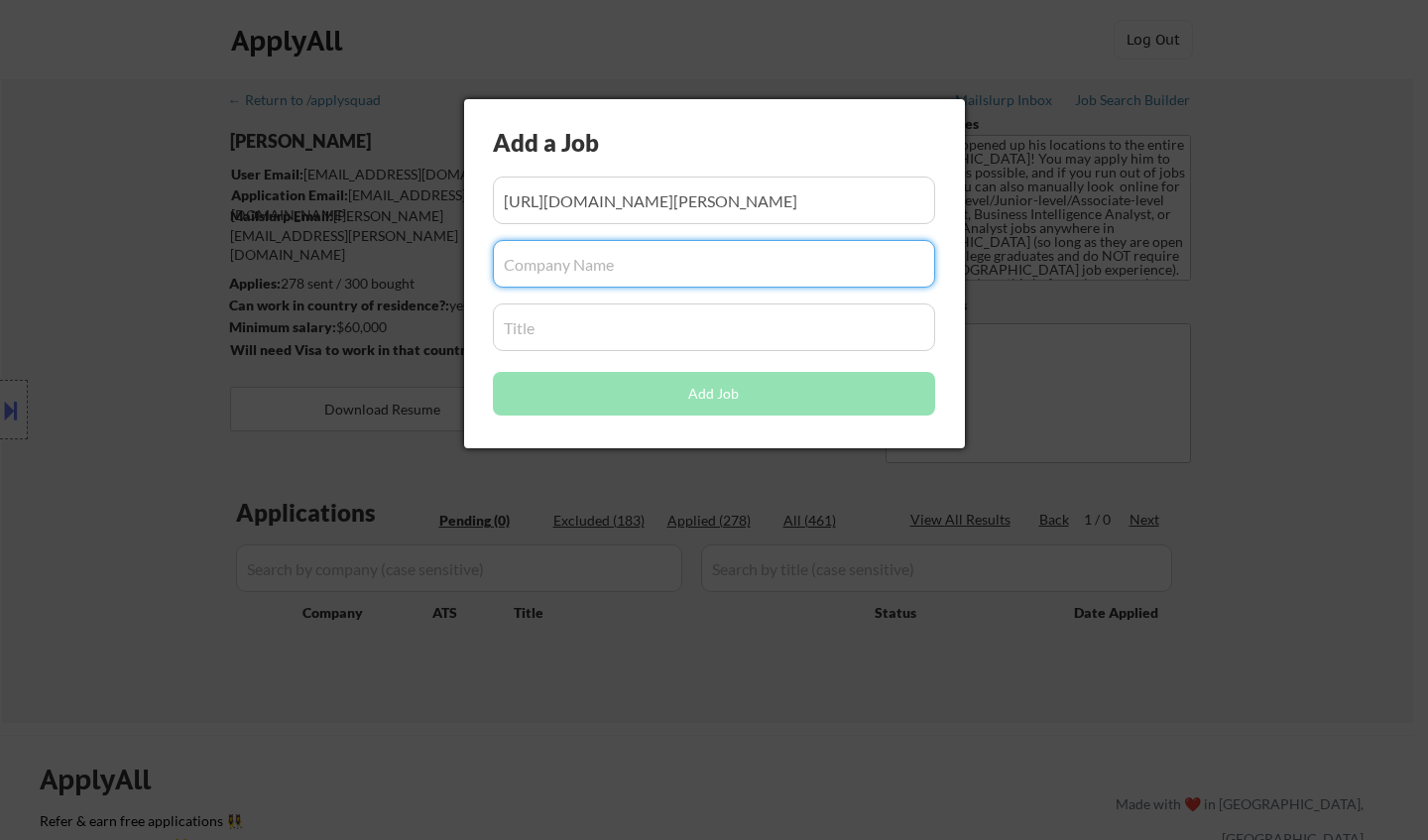paste on "[PERSON_NAME] Technology Group" 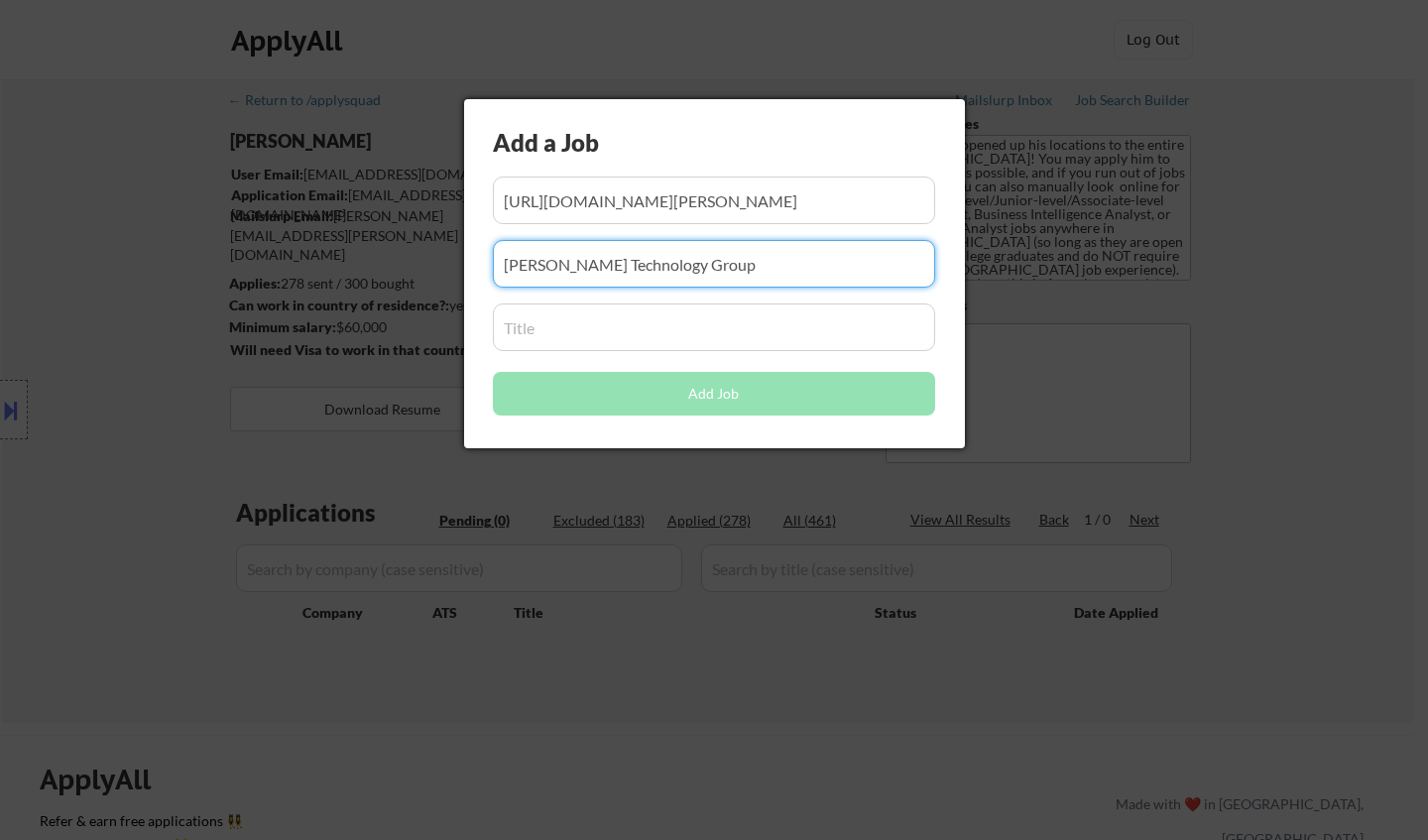 type on "[PERSON_NAME] Technology Group" 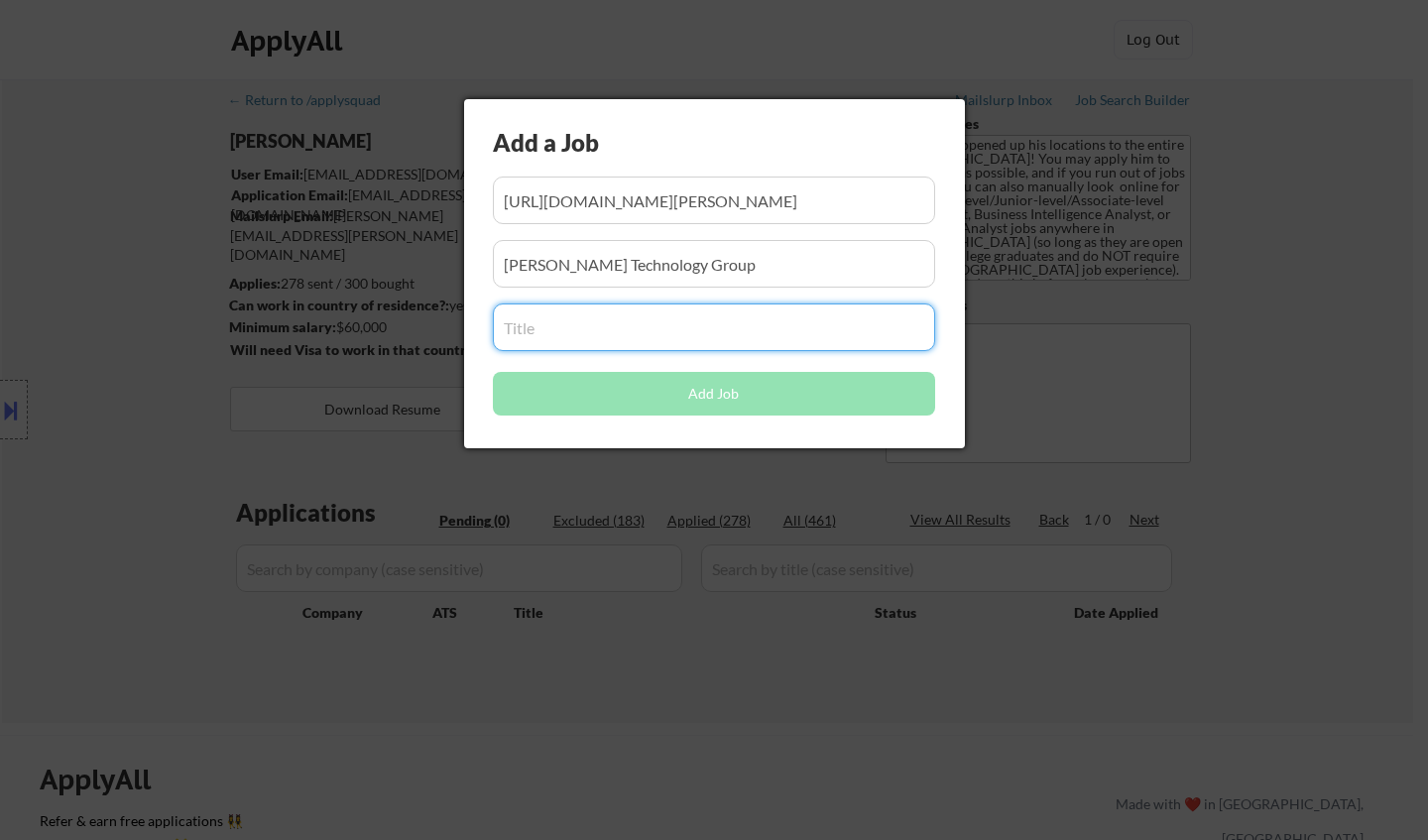 click at bounding box center [714, 327] 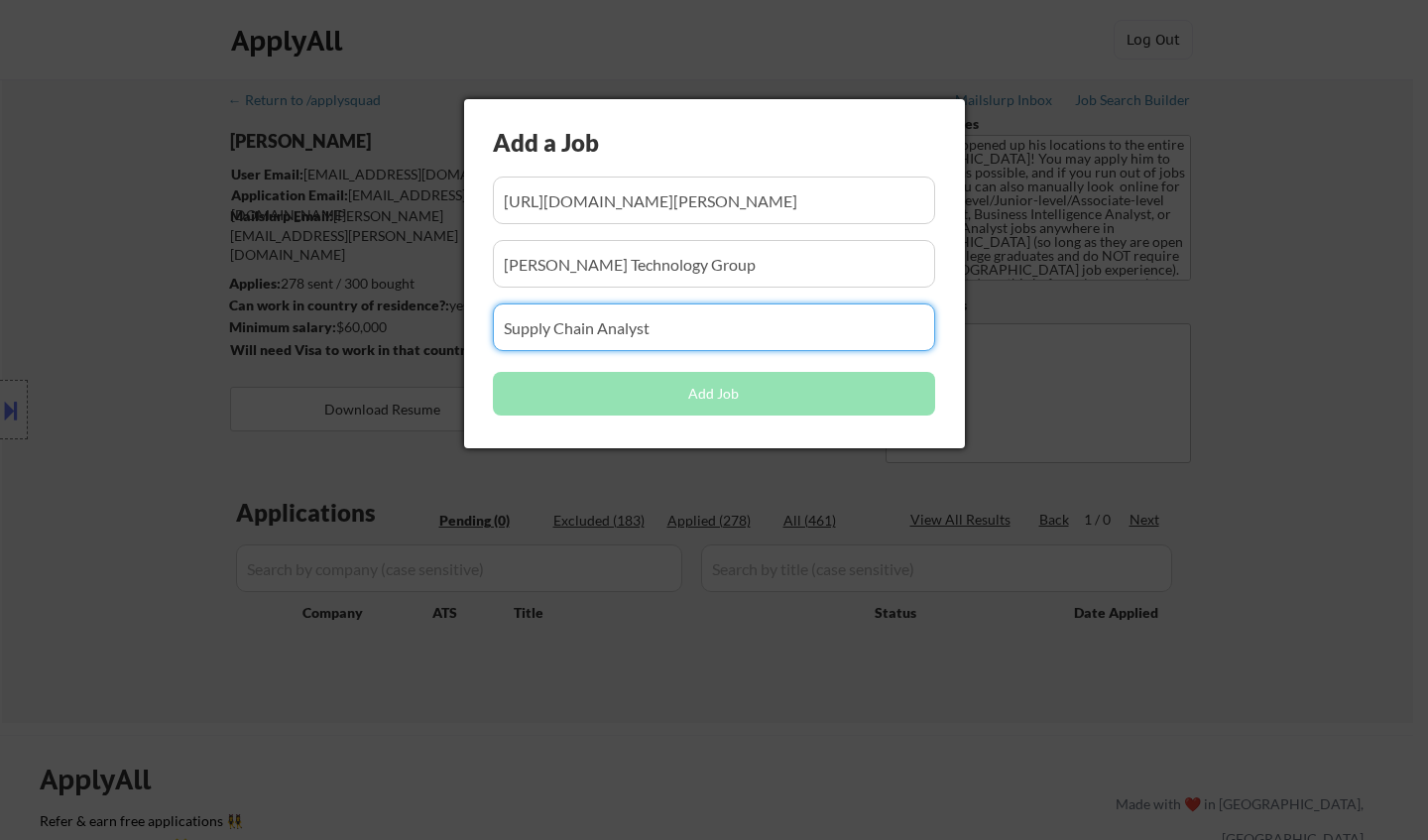 type on "Supply Chain Analyst" 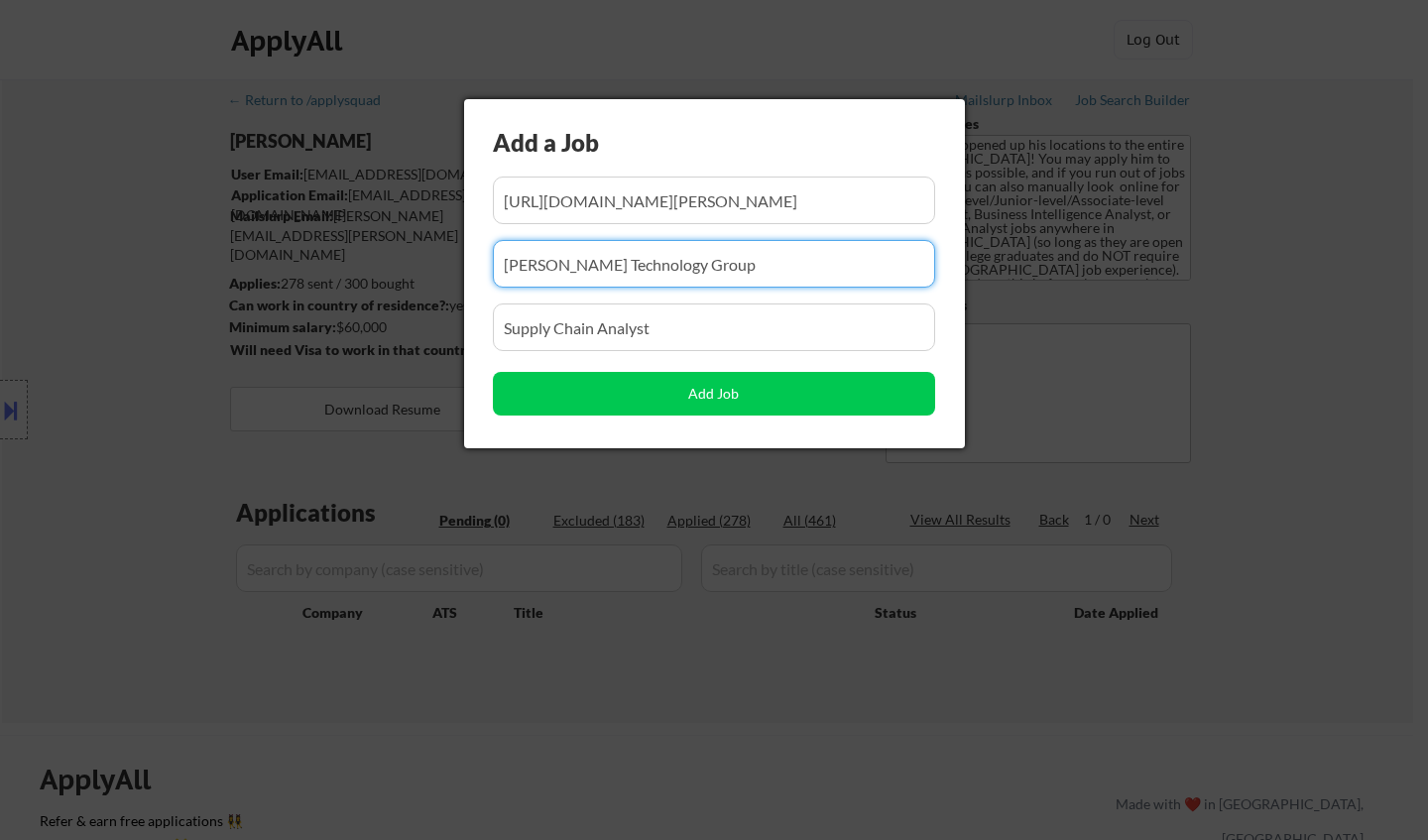 click at bounding box center [714, 264] 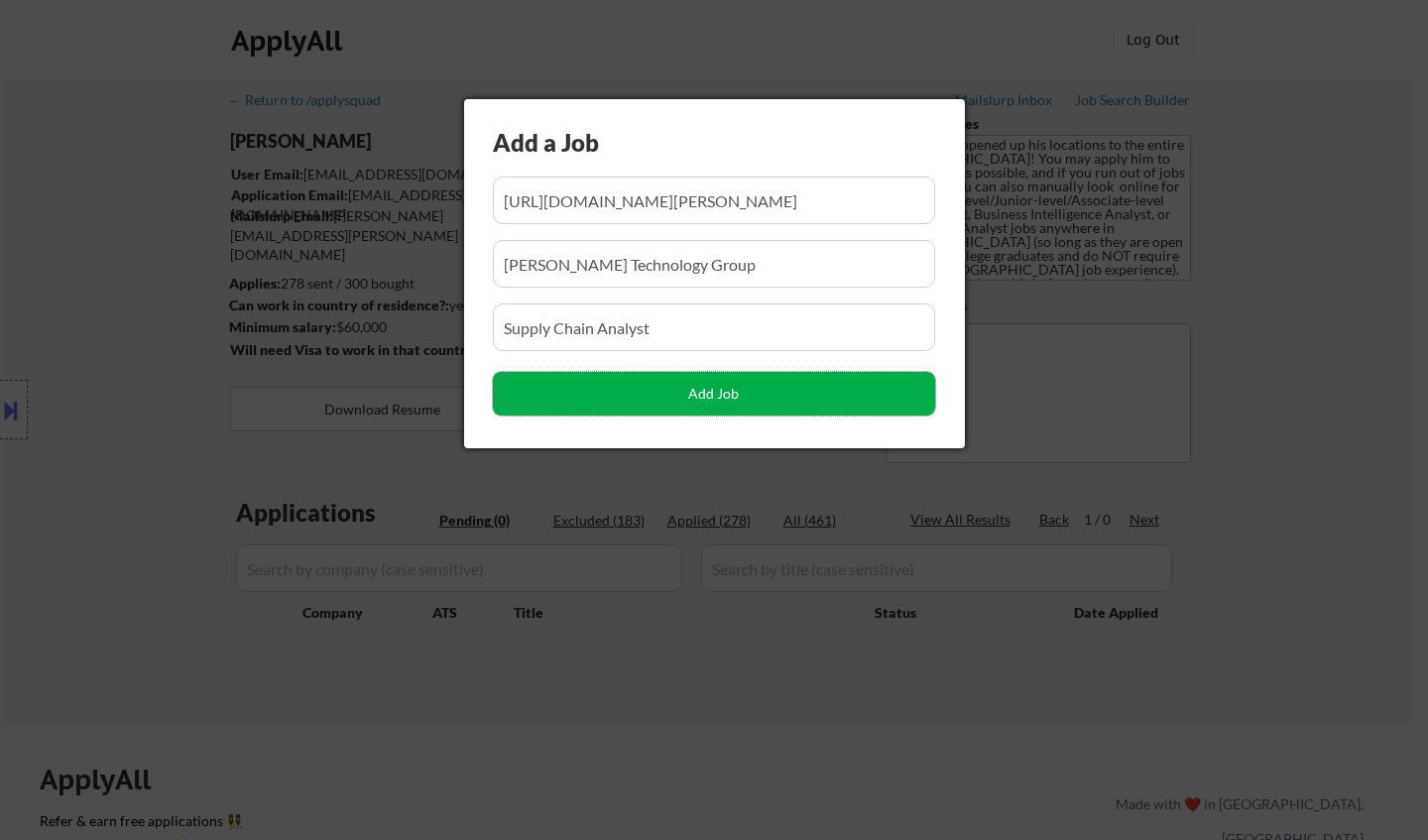 click on "Add Job" at bounding box center (714, 394) 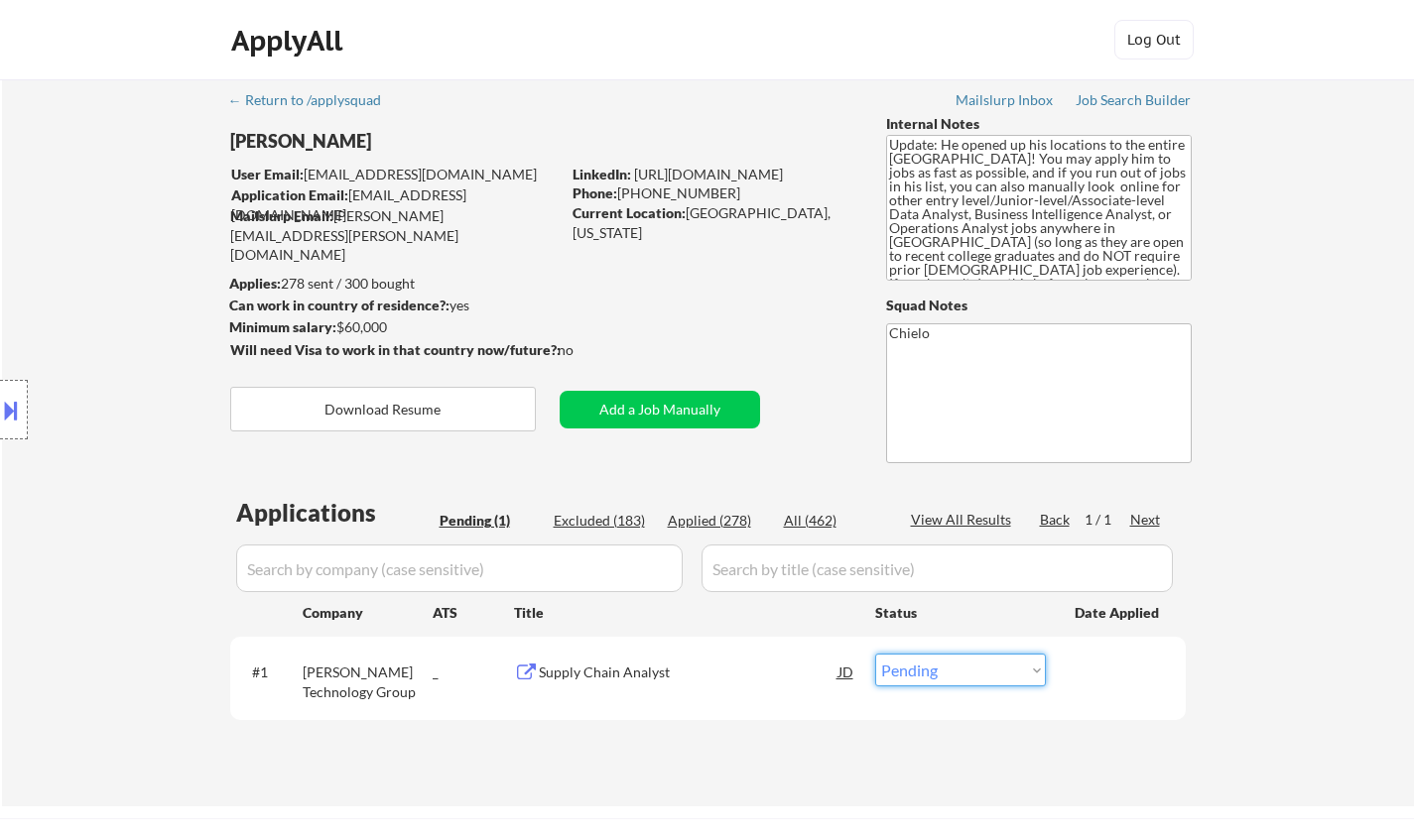 click on "Choose an option... Pending Applied Excluded (Questions) Excluded (Expired) Excluded (Location) Excluded (Bad Match) Excluded (Blocklist) Excluded (Salary) Excluded (Other)" at bounding box center (961, 669) 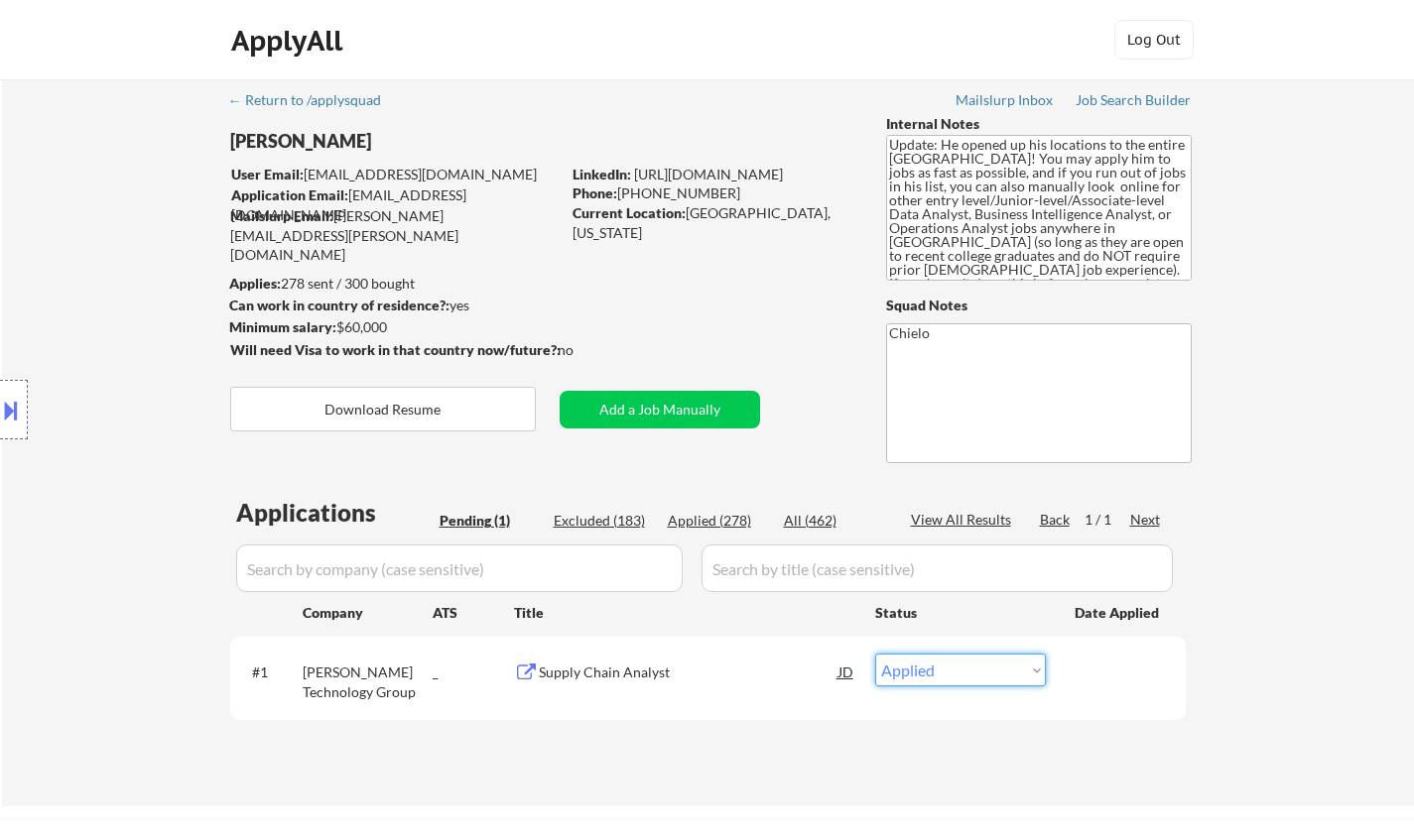 click on "Choose an option... Pending Applied Excluded (Questions) Excluded (Expired) Excluded (Location) Excluded (Bad Match) Excluded (Blocklist) Excluded (Salary) Excluded (Other)" at bounding box center (961, 669) 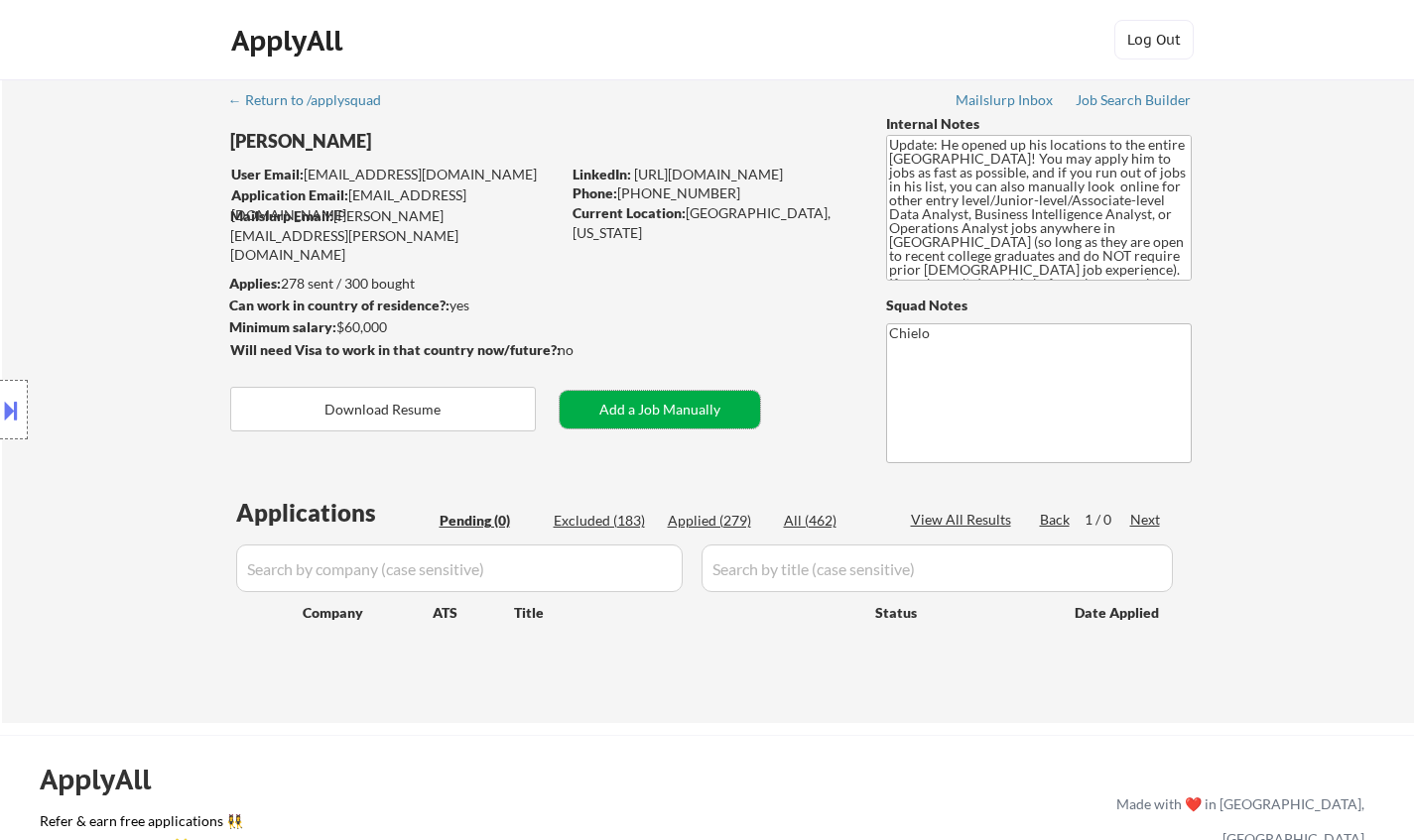 click on "Add a Job Manually" at bounding box center (660, 410) 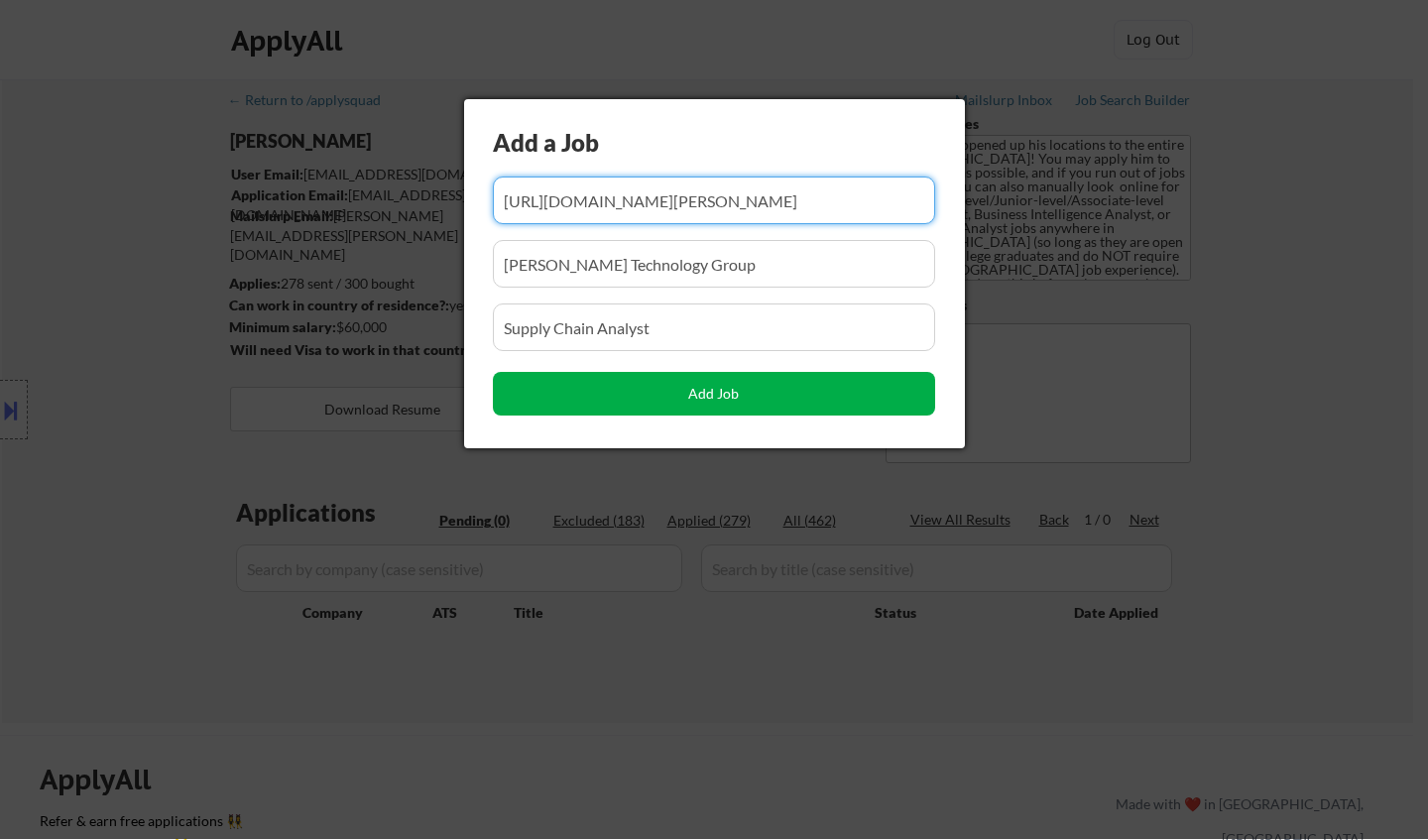 scroll, scrollTop: 0, scrollLeft: 2796, axis: horizontal 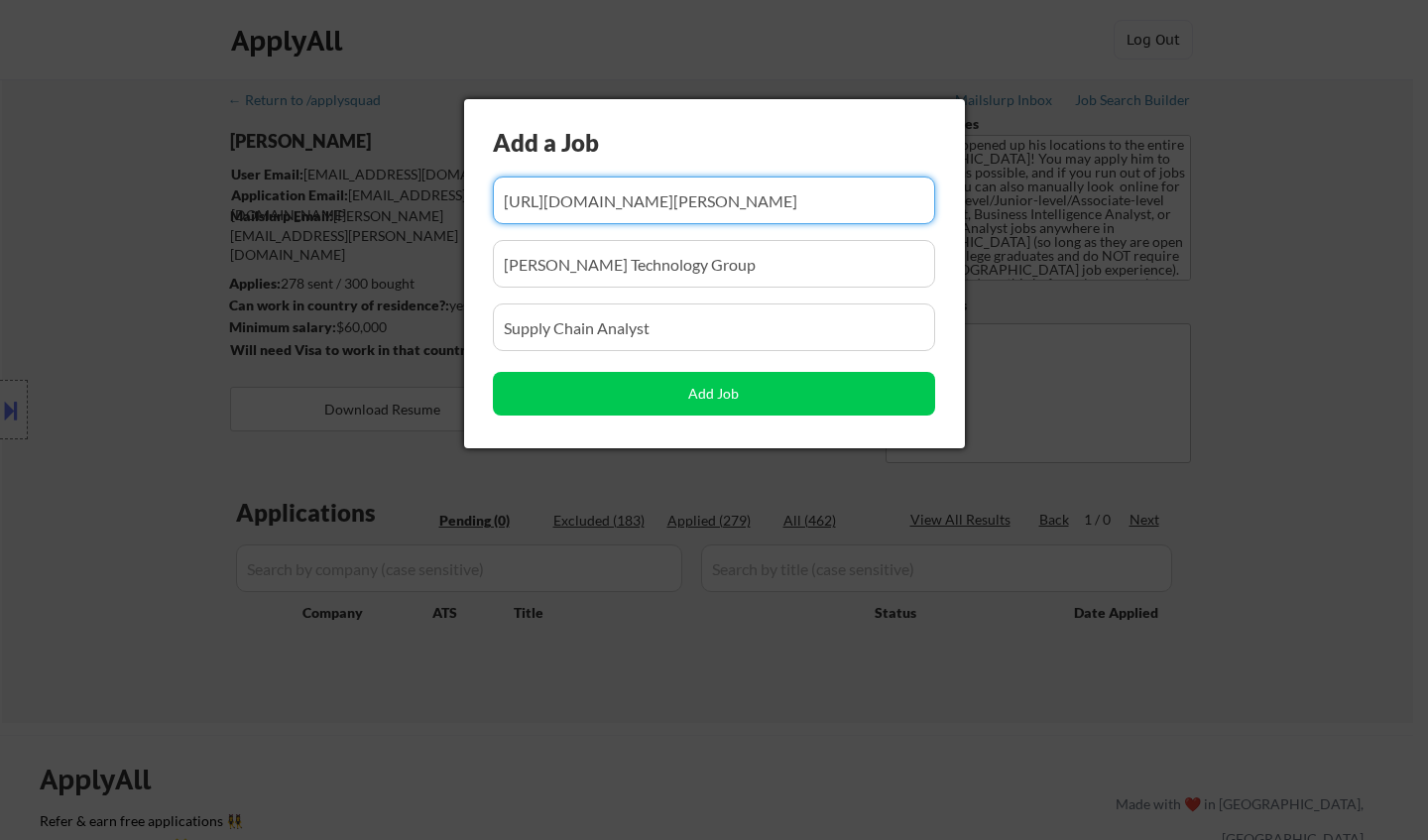 click at bounding box center (714, 200) 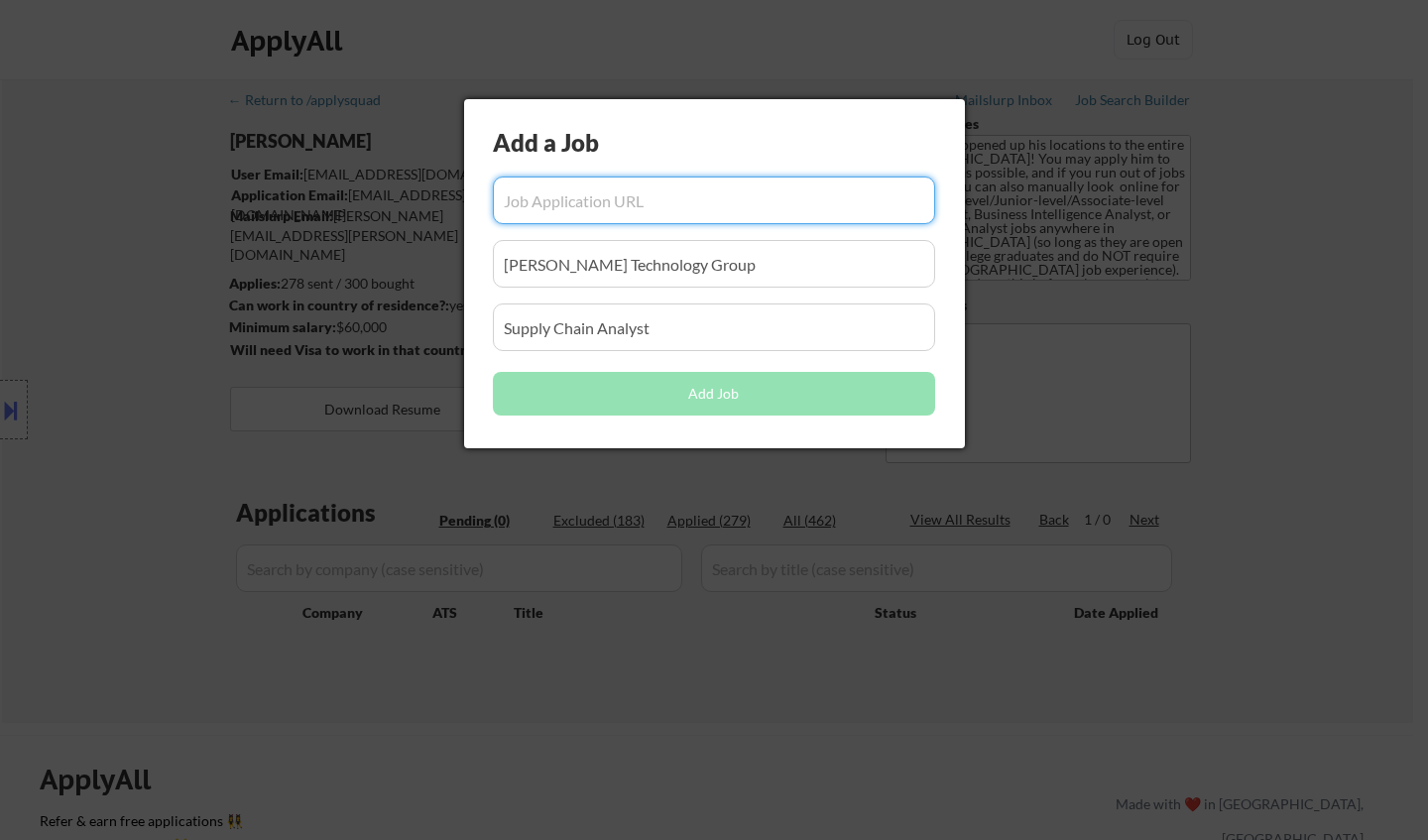 scroll, scrollTop: 0, scrollLeft: 0, axis: both 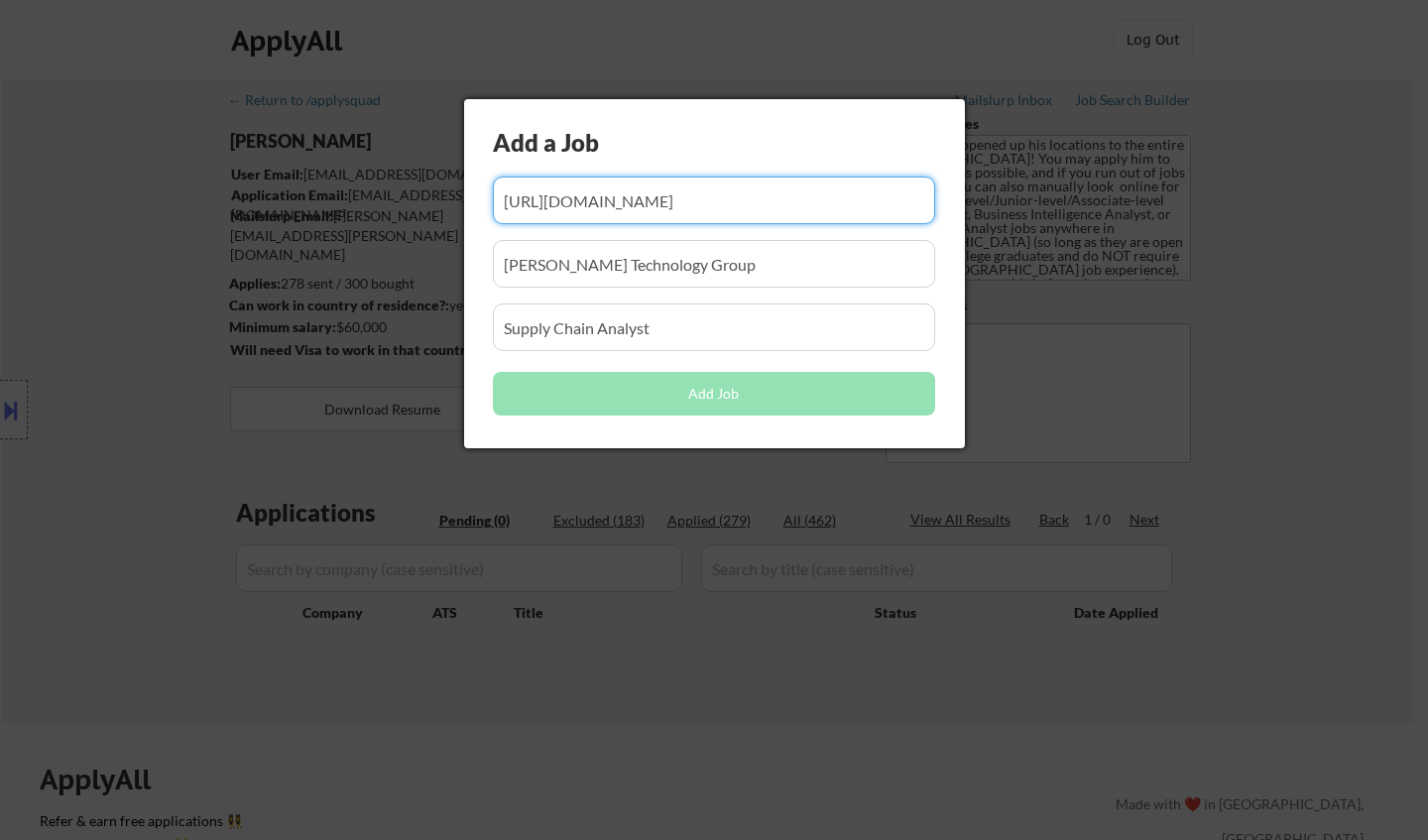 type on "https://www.glassdoor.com/job-listing/supply-chain-analyst-radius-packaging-JV_IC1133583_KO0,20_KE21,37.htm?jl=1009799873208&src=GD_JOB_AD&uido=2906EAE694BB4EF533332897DEE8E247&ao=1136043&jrtk=5-yul1-0-1j01bica22930000-8ad9bbb094e1e092&cs=1_48c178e0&s=58&t=SR&pos=118&guid=0000019802b9310a8983bfd98c3c4cd3&jobListingId=1009799873208&ea=1&vt=w&cb=1752392348267&ctt=1752392483300" 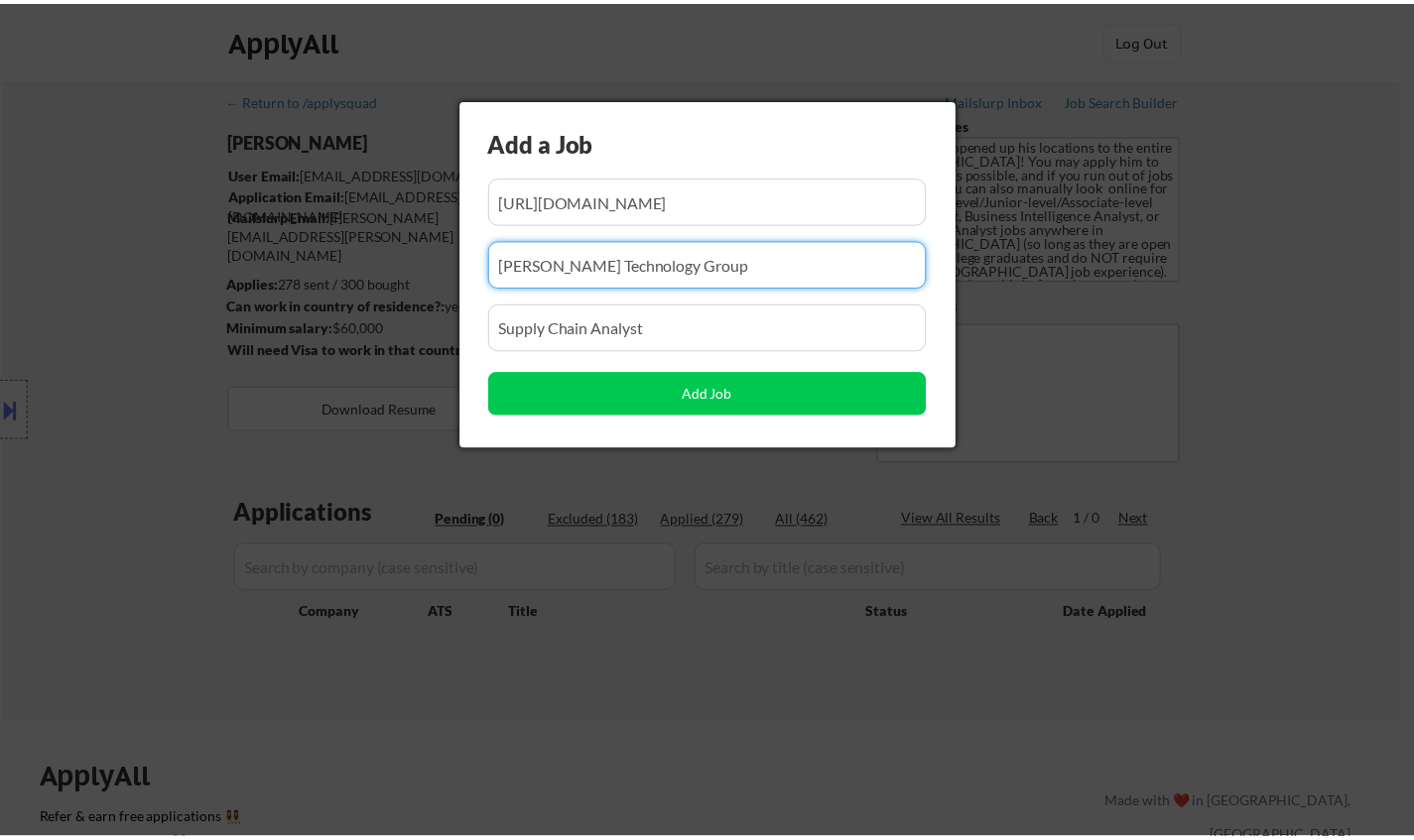 scroll, scrollTop: 0, scrollLeft: 0, axis: both 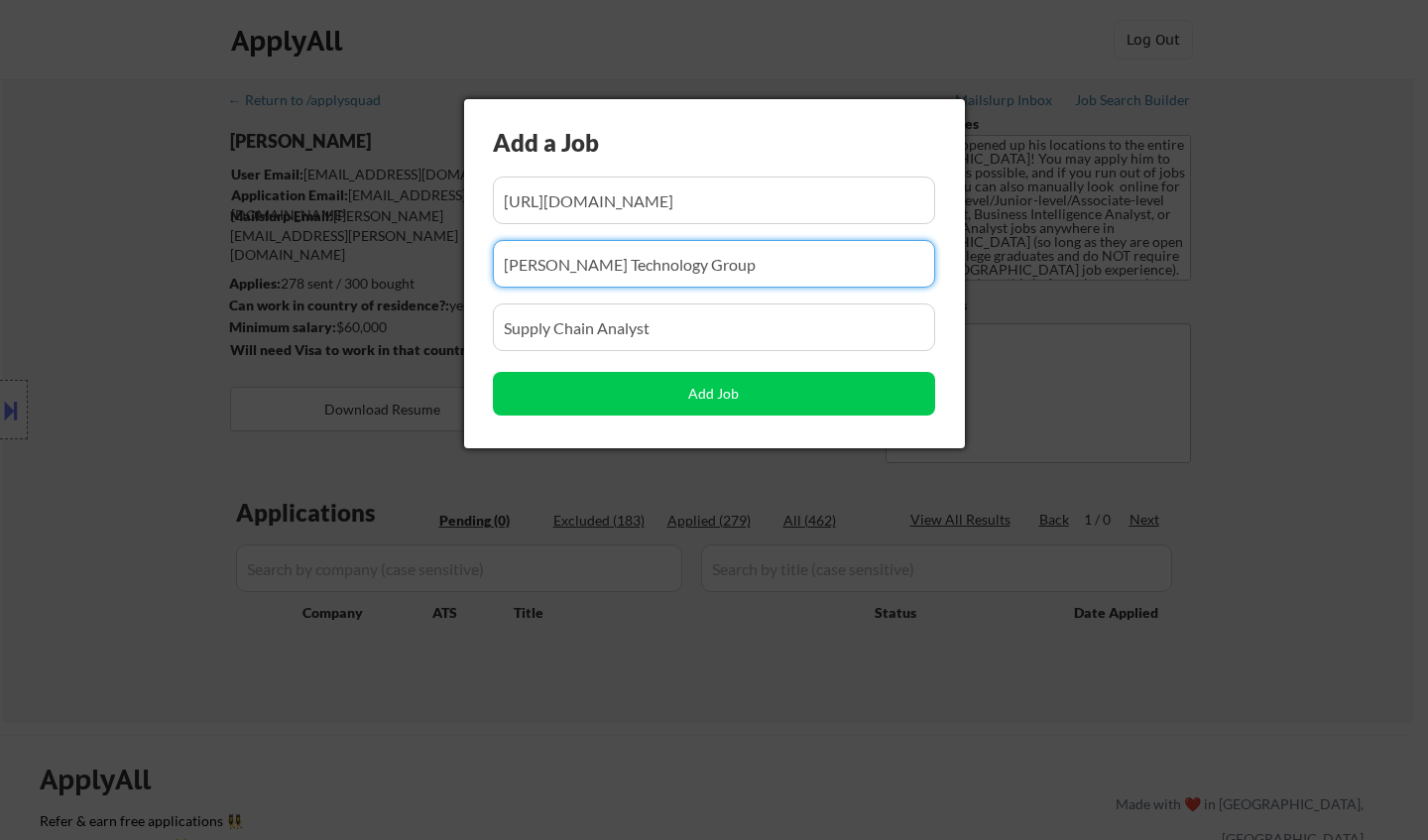 drag, startPoint x: 588, startPoint y: 272, endPoint x: 381, endPoint y: 266, distance: 207.0869 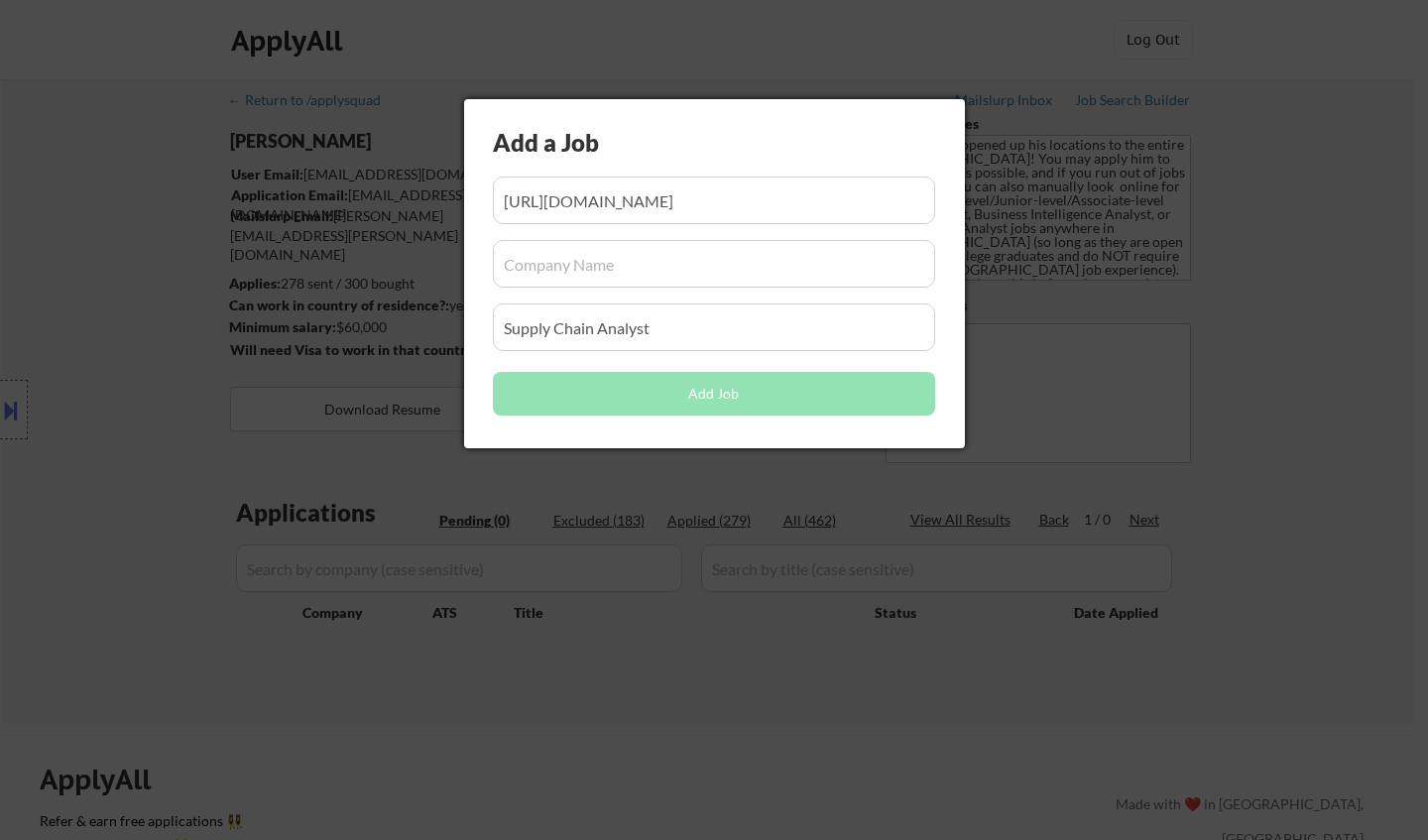 click at bounding box center [714, 264] 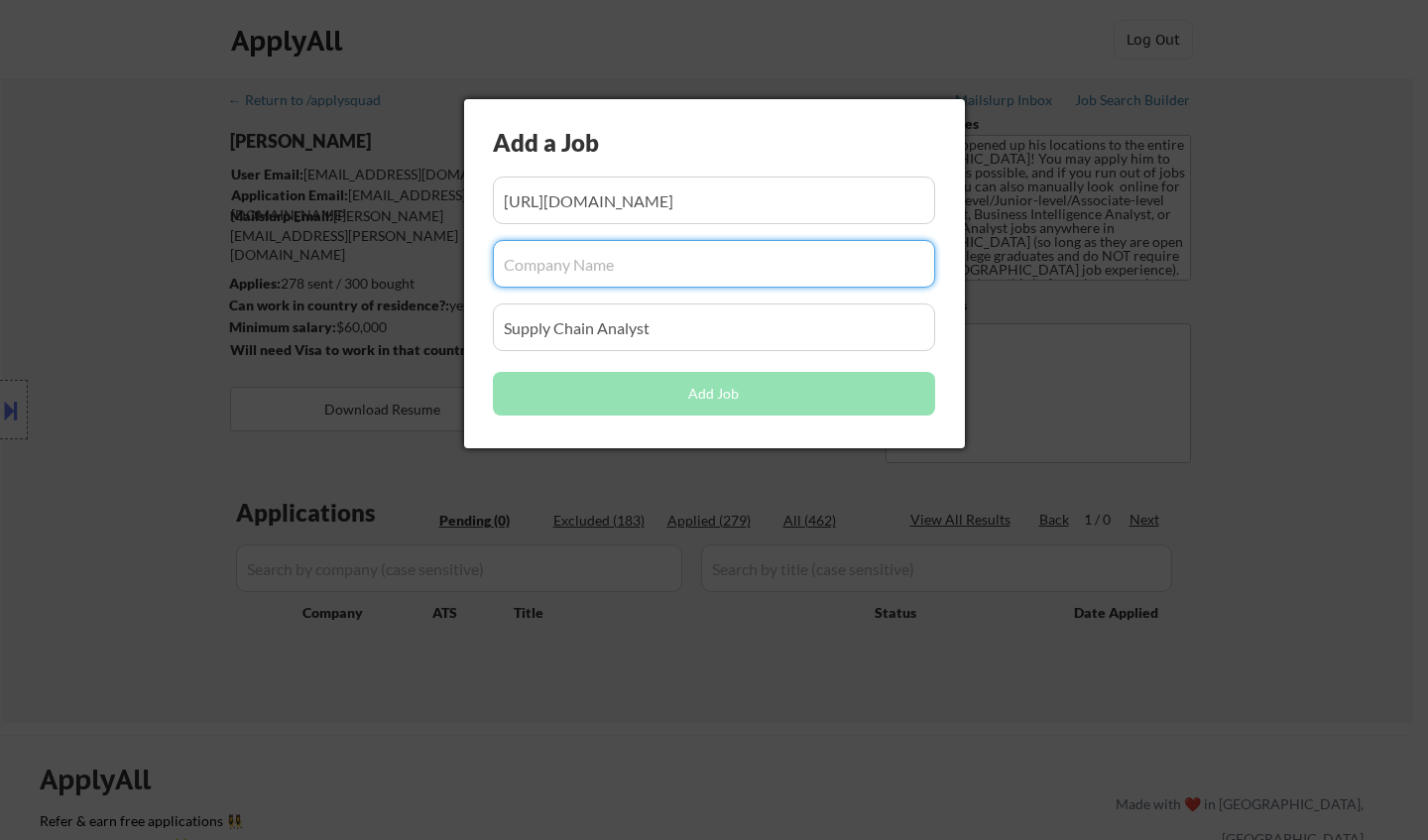 paste on "Radius Packaging" 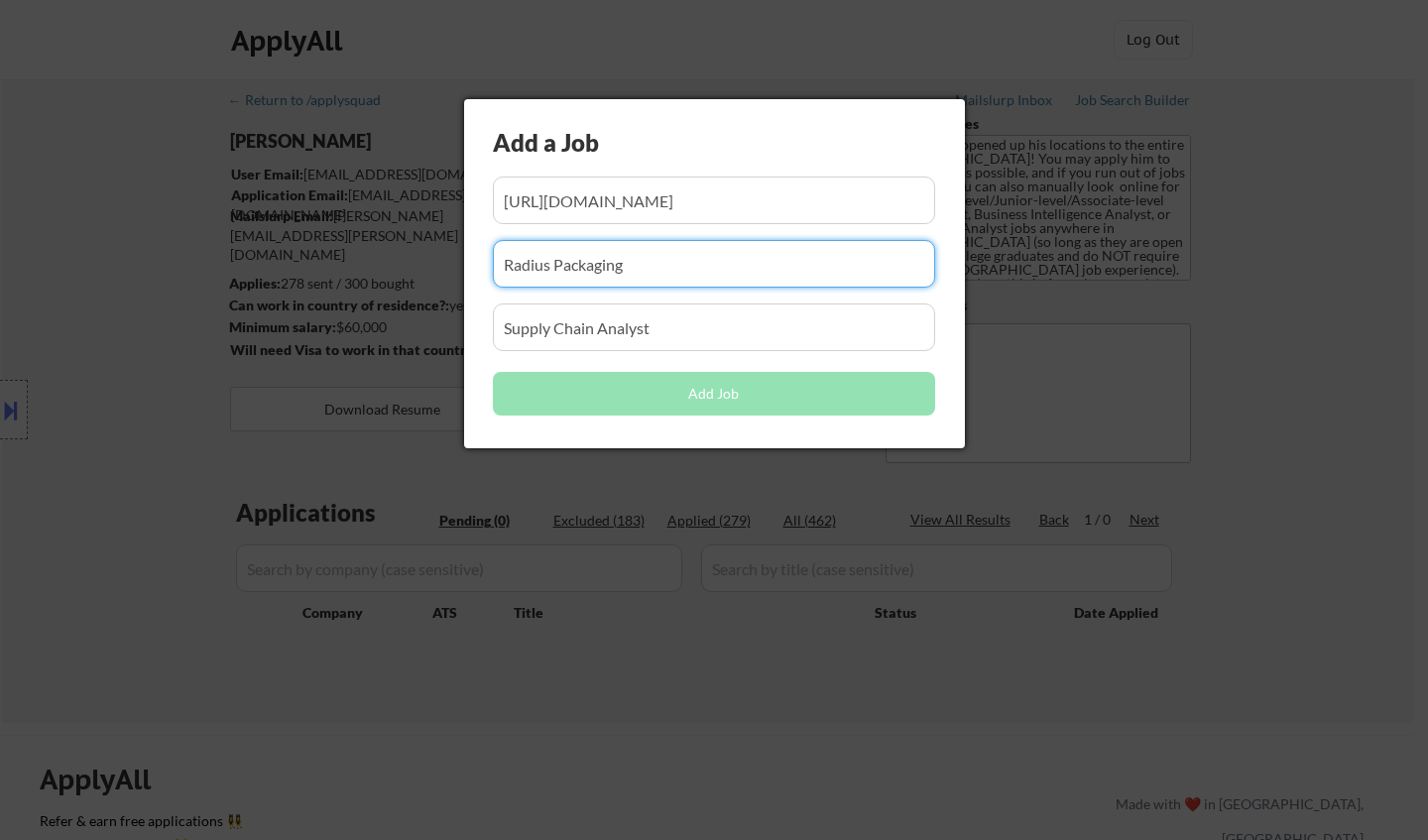 type on "Radius Packaging" 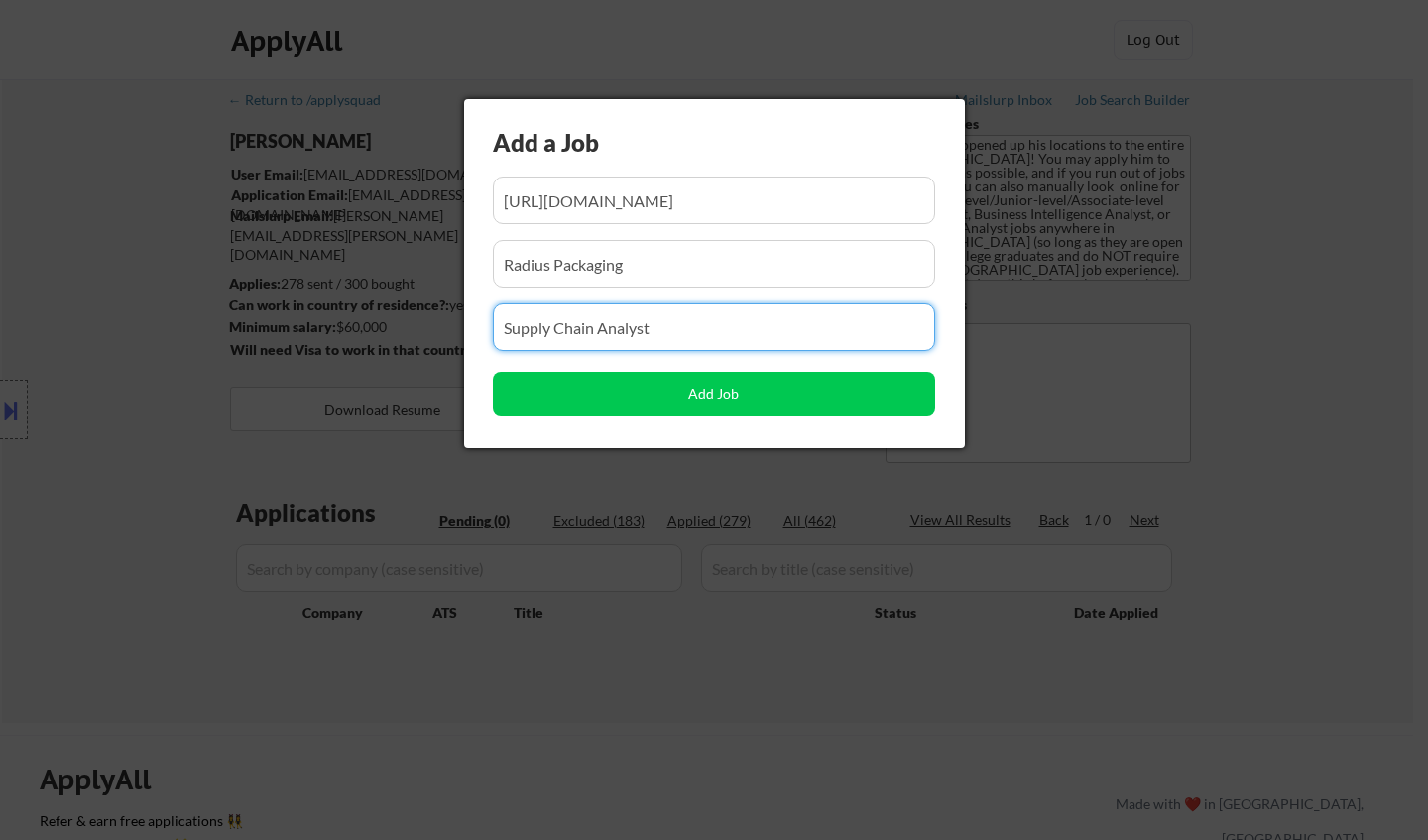 click at bounding box center [714, 327] 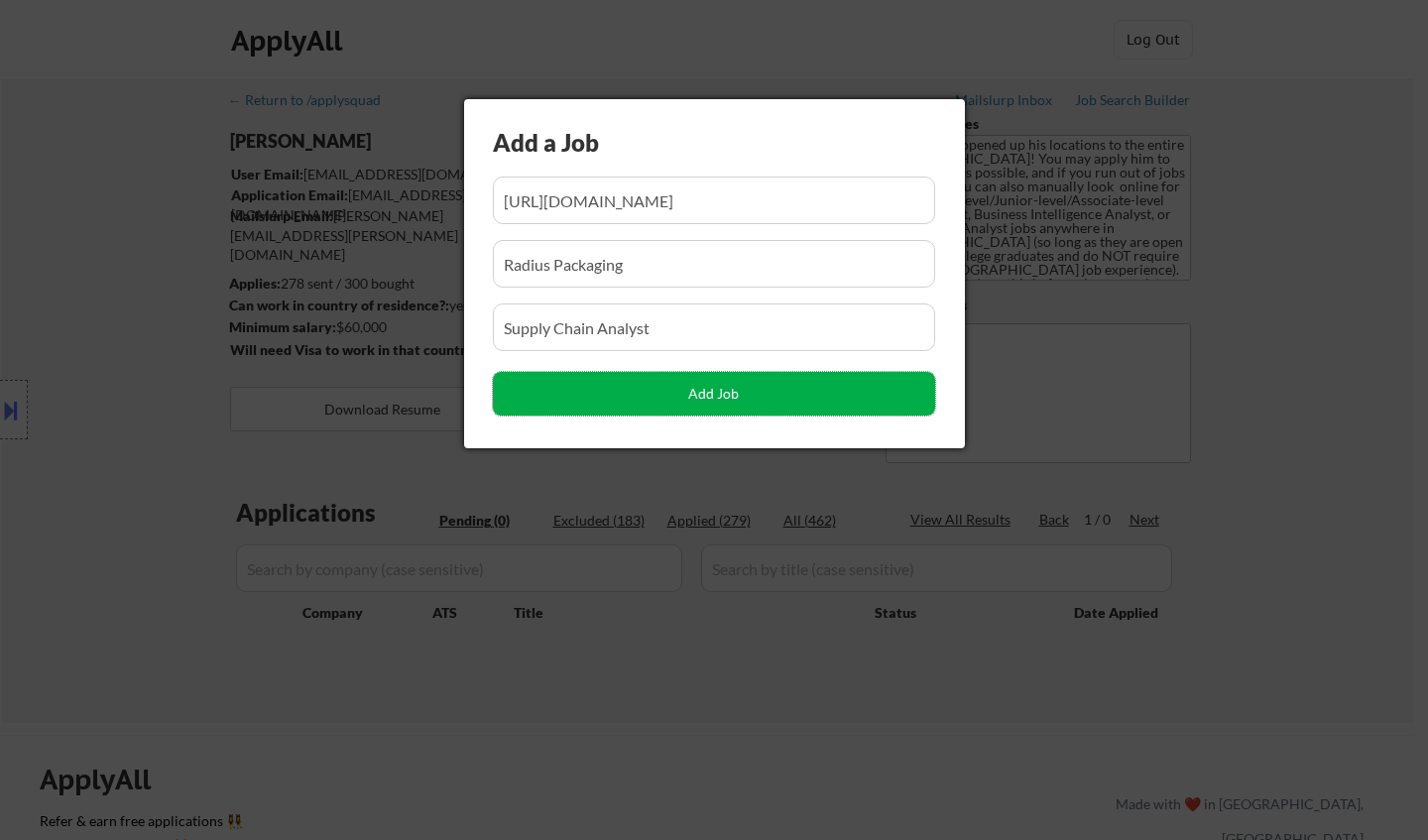 click on "Add Job" at bounding box center (714, 394) 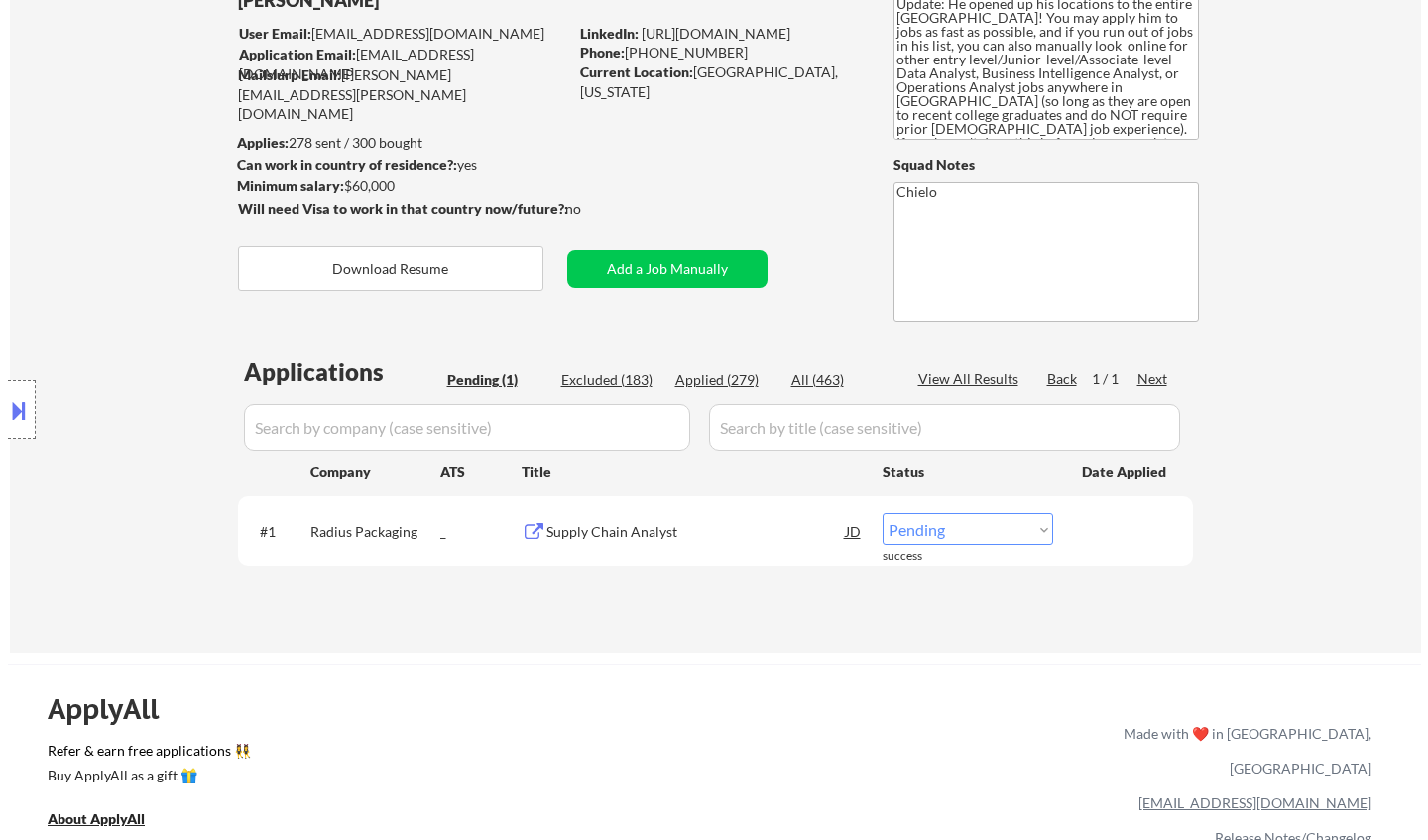 scroll, scrollTop: 198, scrollLeft: 0, axis: vertical 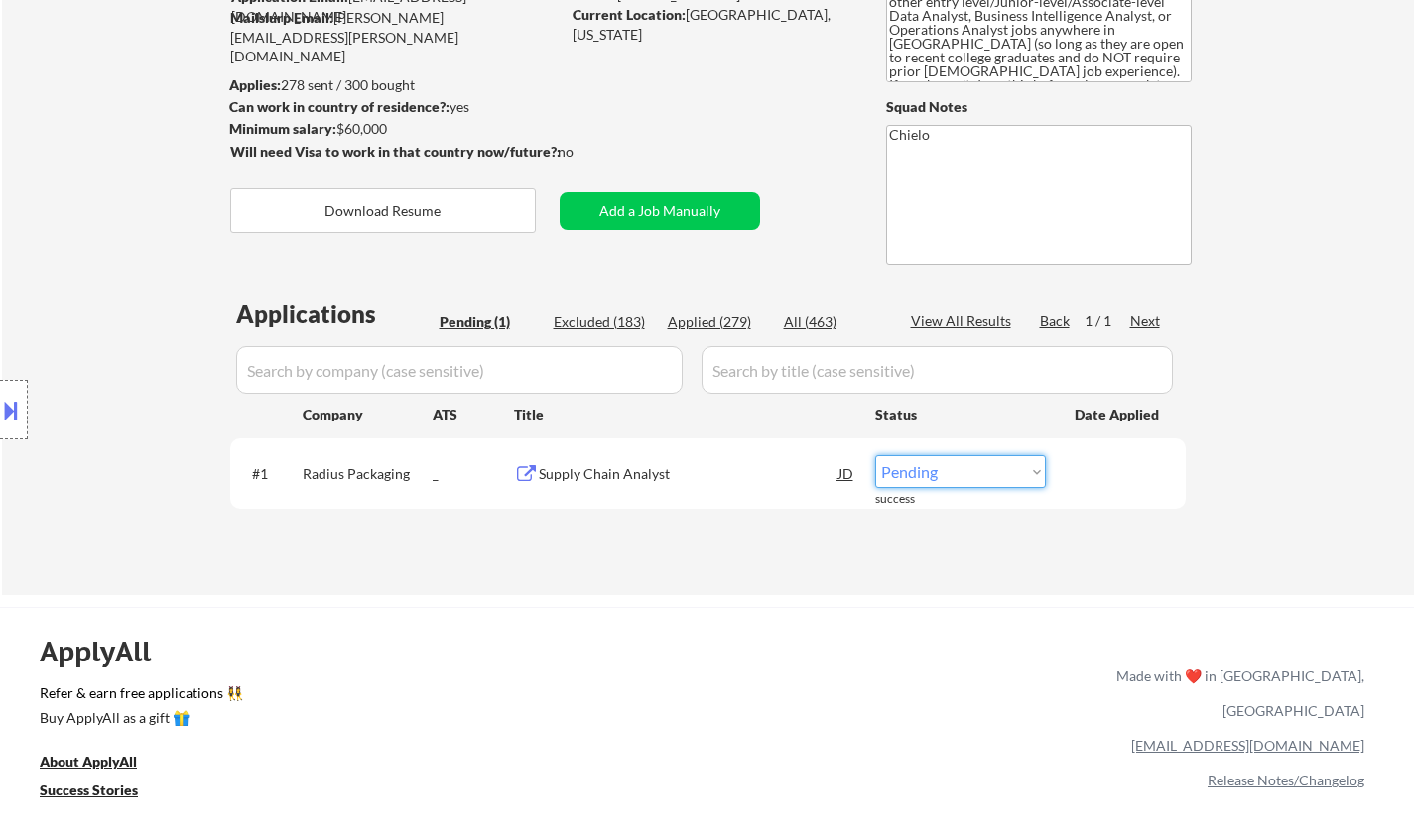 drag, startPoint x: 942, startPoint y: 467, endPoint x: 941, endPoint y: 481, distance: 14.035669 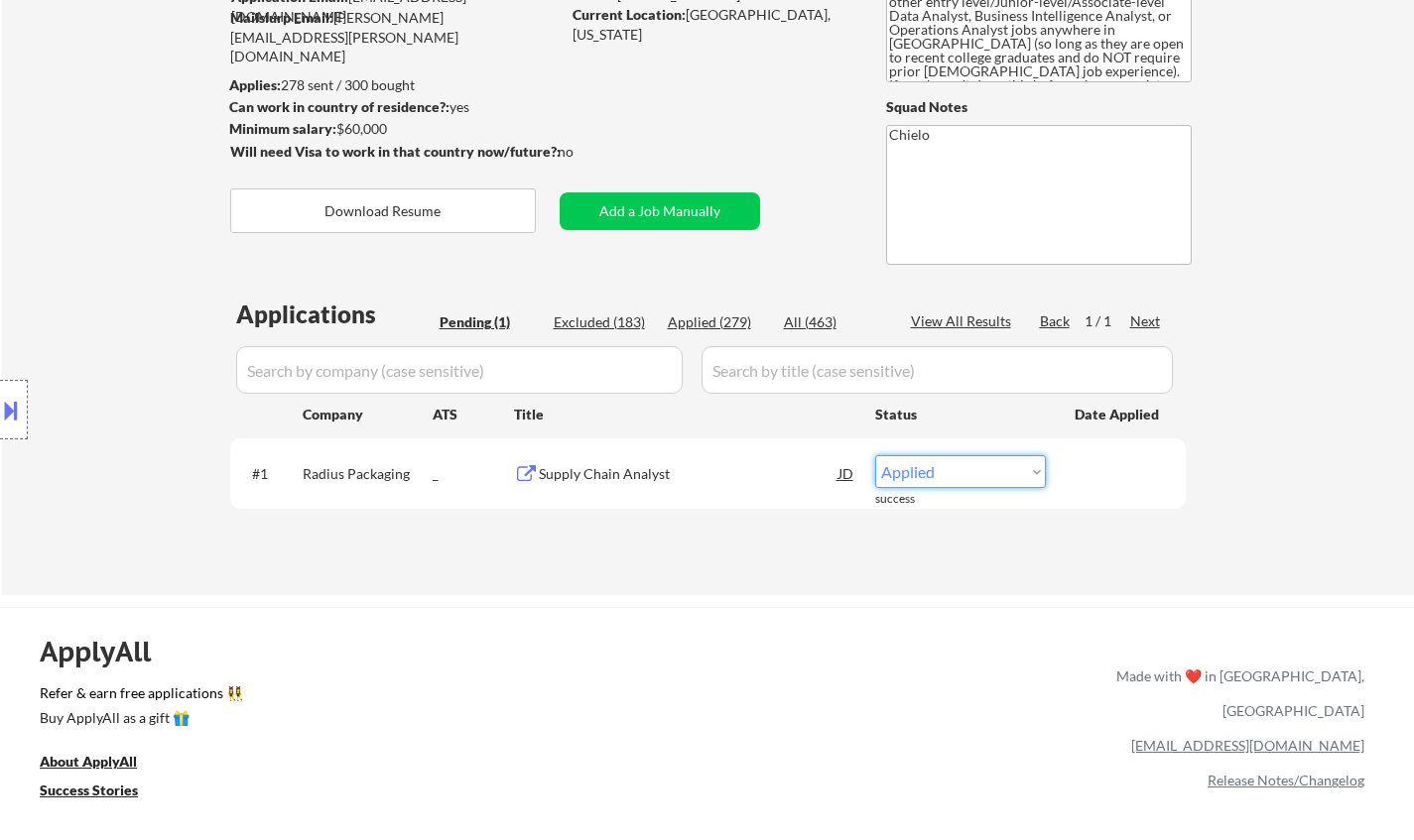 click on "Choose an option... Pending Applied Excluded (Questions) Excluded (Expired) Excluded (Location) Excluded (Bad Match) Excluded (Blocklist) Excluded (Salary) Excluded (Other)" at bounding box center [961, 471] 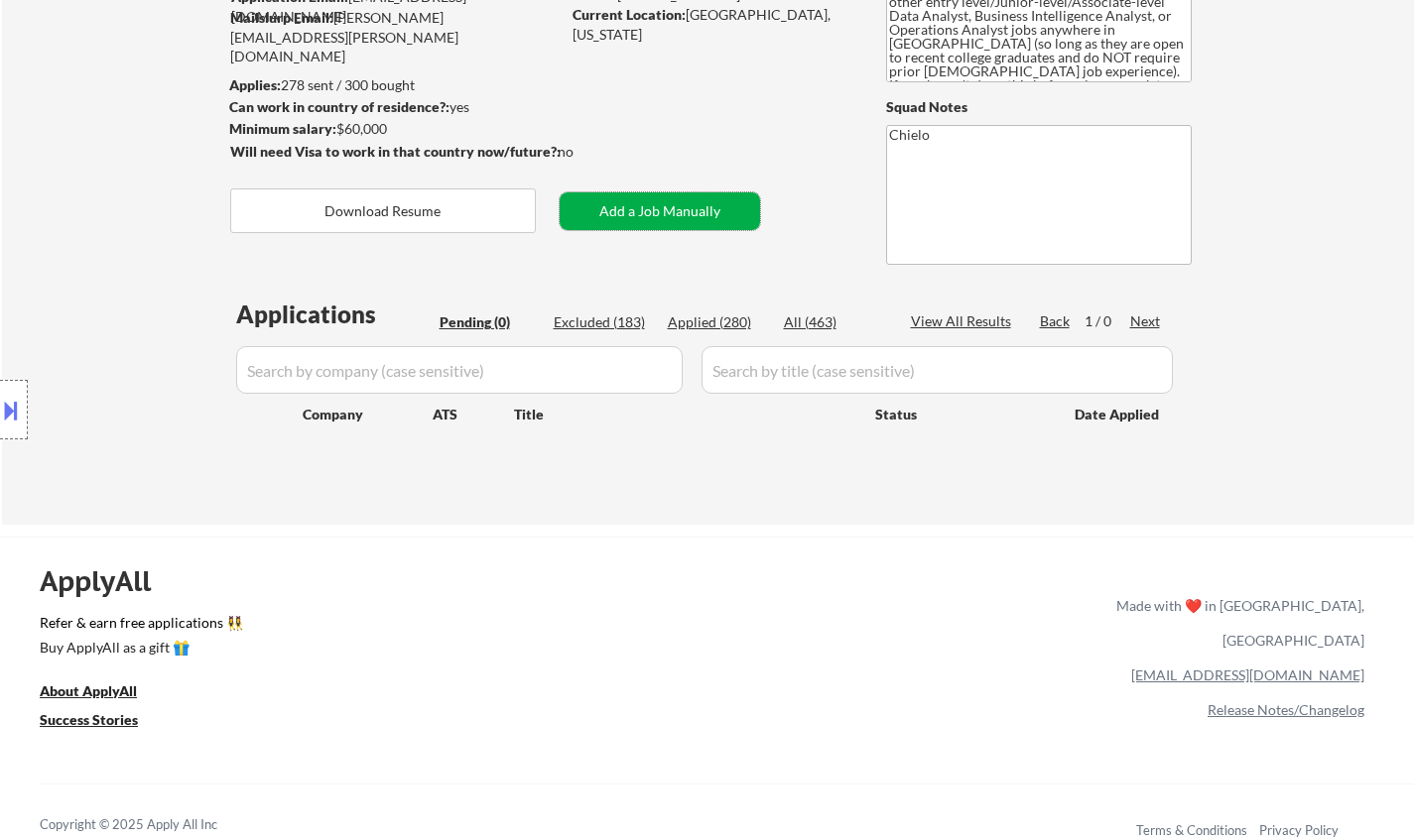 click on "Add a Job Manually" at bounding box center (660, 211) 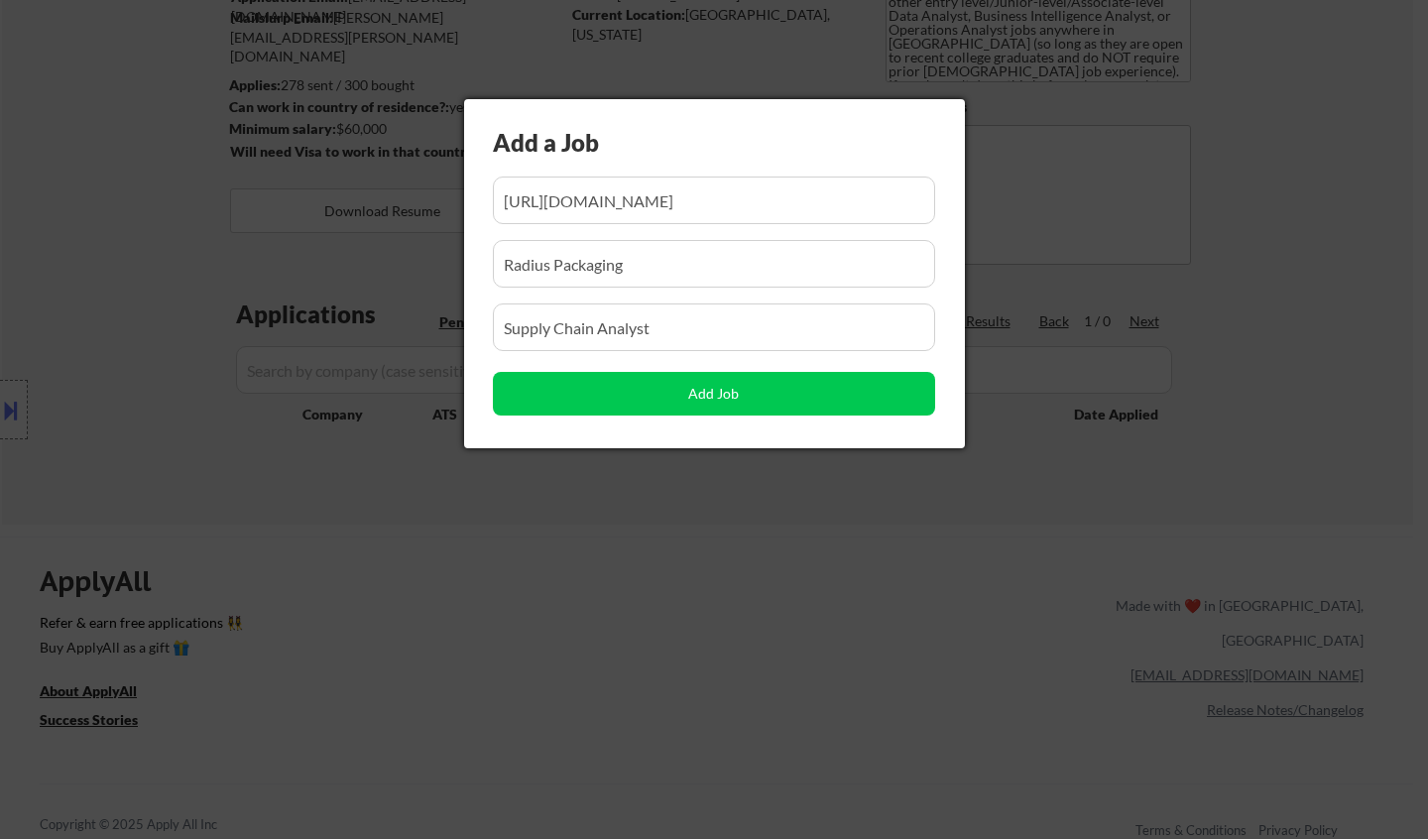 scroll, scrollTop: 0, scrollLeft: 2748, axis: horizontal 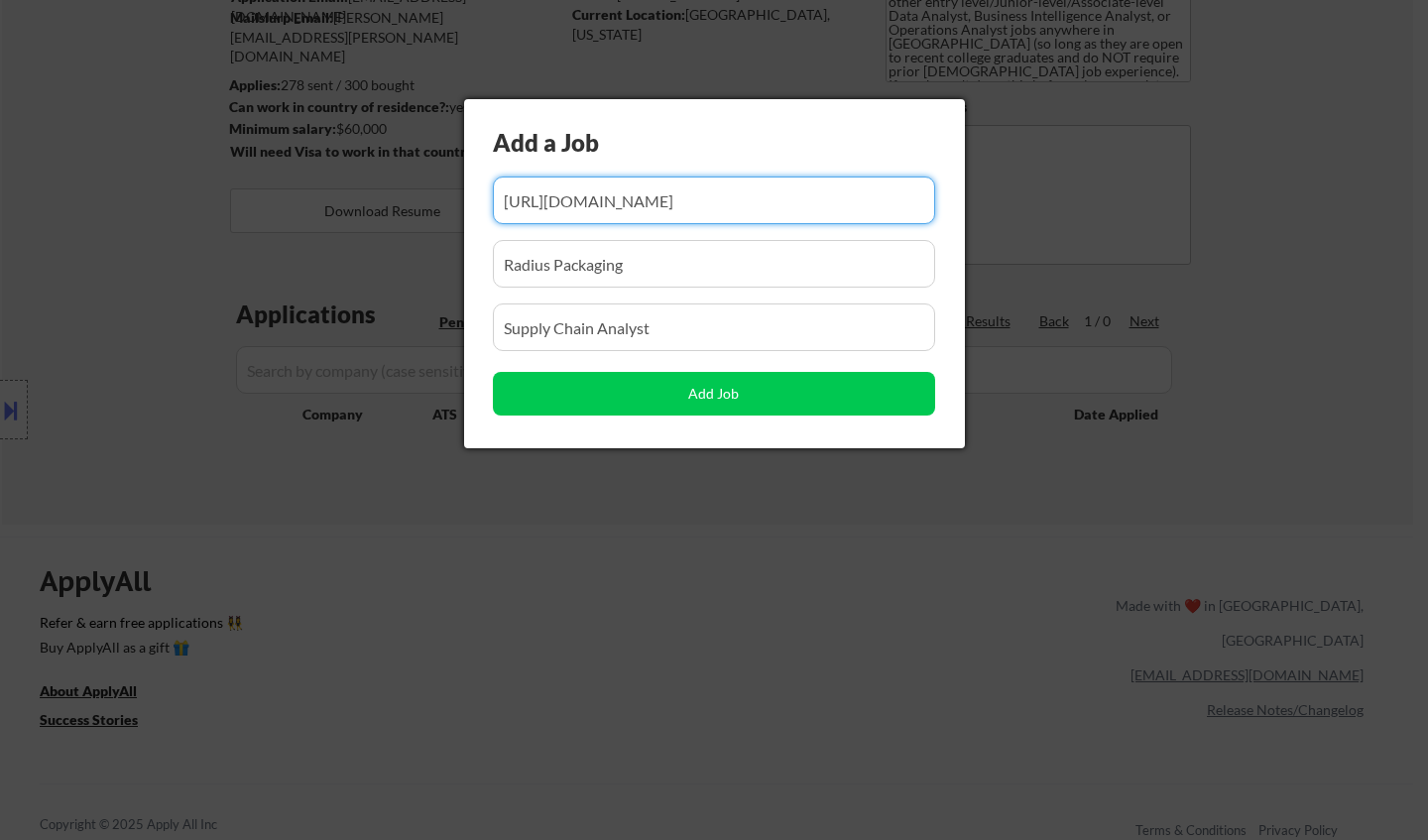 click at bounding box center [714, 200] 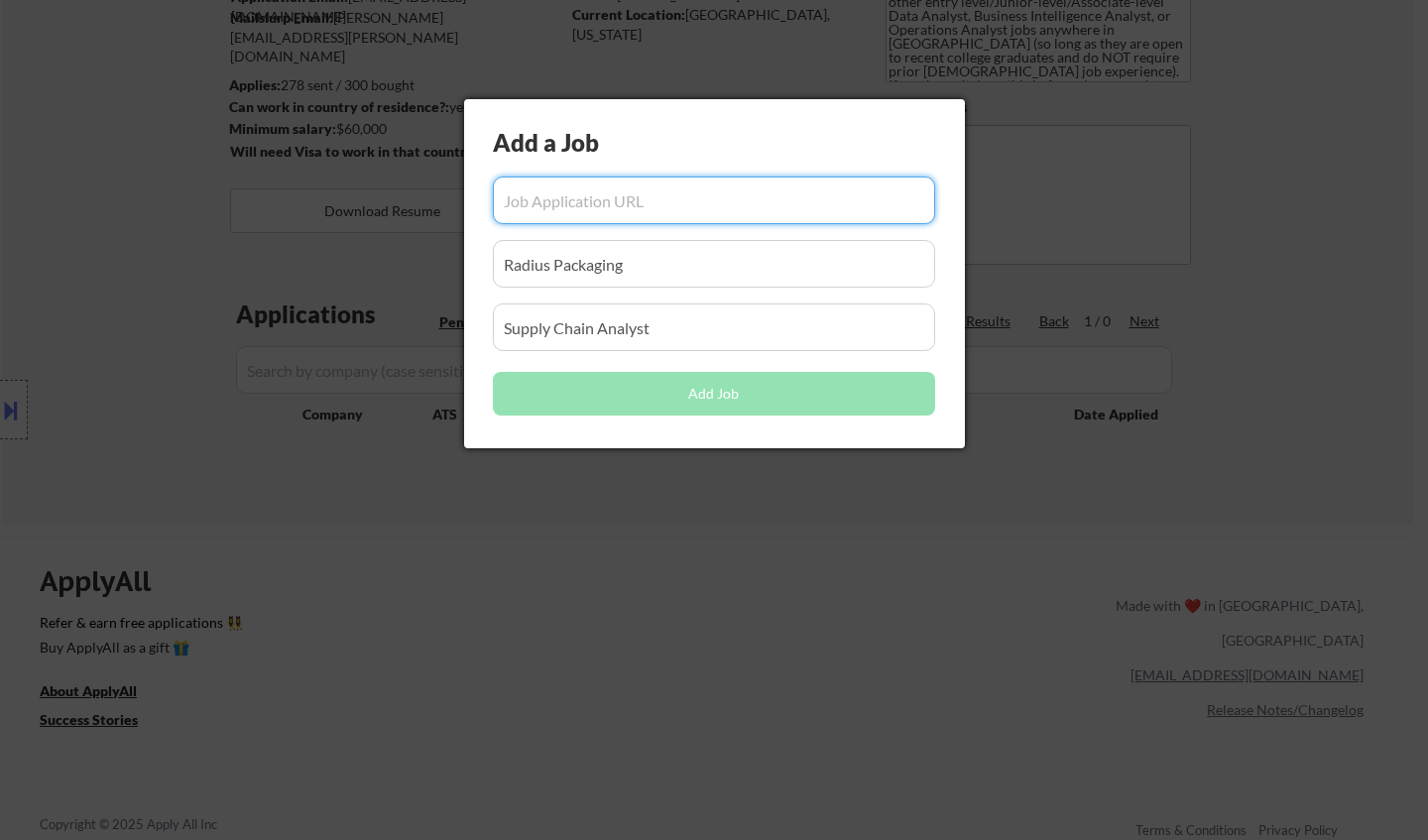 scroll, scrollTop: 0, scrollLeft: 0, axis: both 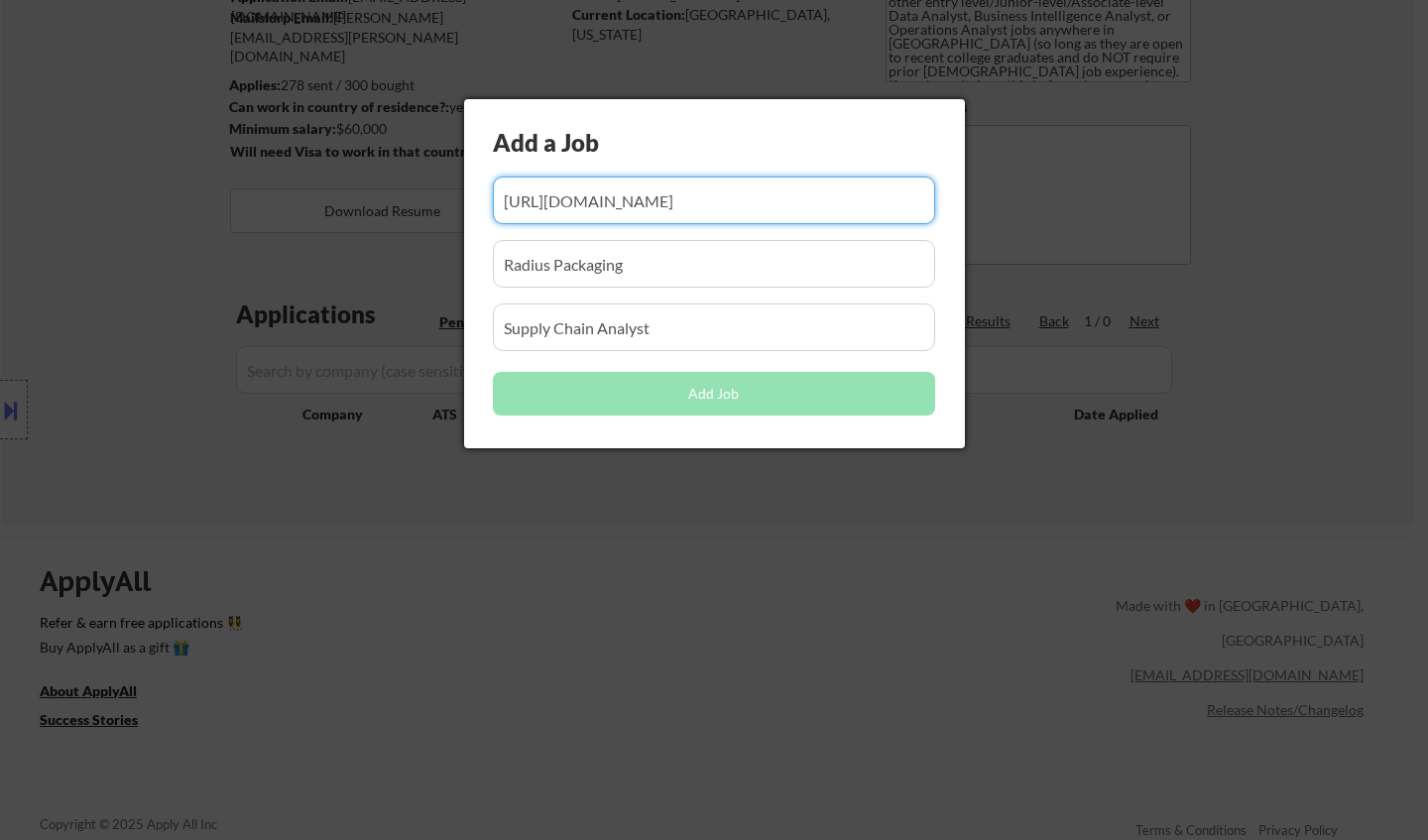 type on "https://www.glassdoor.com/job-listing/data-analyst-funderzgroup-JV_IC1154170_KO0,12_KE13,25.htm?jl=1009783596680&src=GD_JOB_AD&uido=2906EAE694BB4EF533332897DEE8E247&ao=1136043&jrtk=5-yul1-0-1j01btb1ogc2t800-4ca5ccc7ebb4e972&cs=1_7e1cab2d&s=58&t=SR&pos=112&guid=0000019802beac068a79a8cdf5b6903b&jobListingId=1009783596680&ea=1&vt=w&cb=1752392707446&ctt=1752393459603" 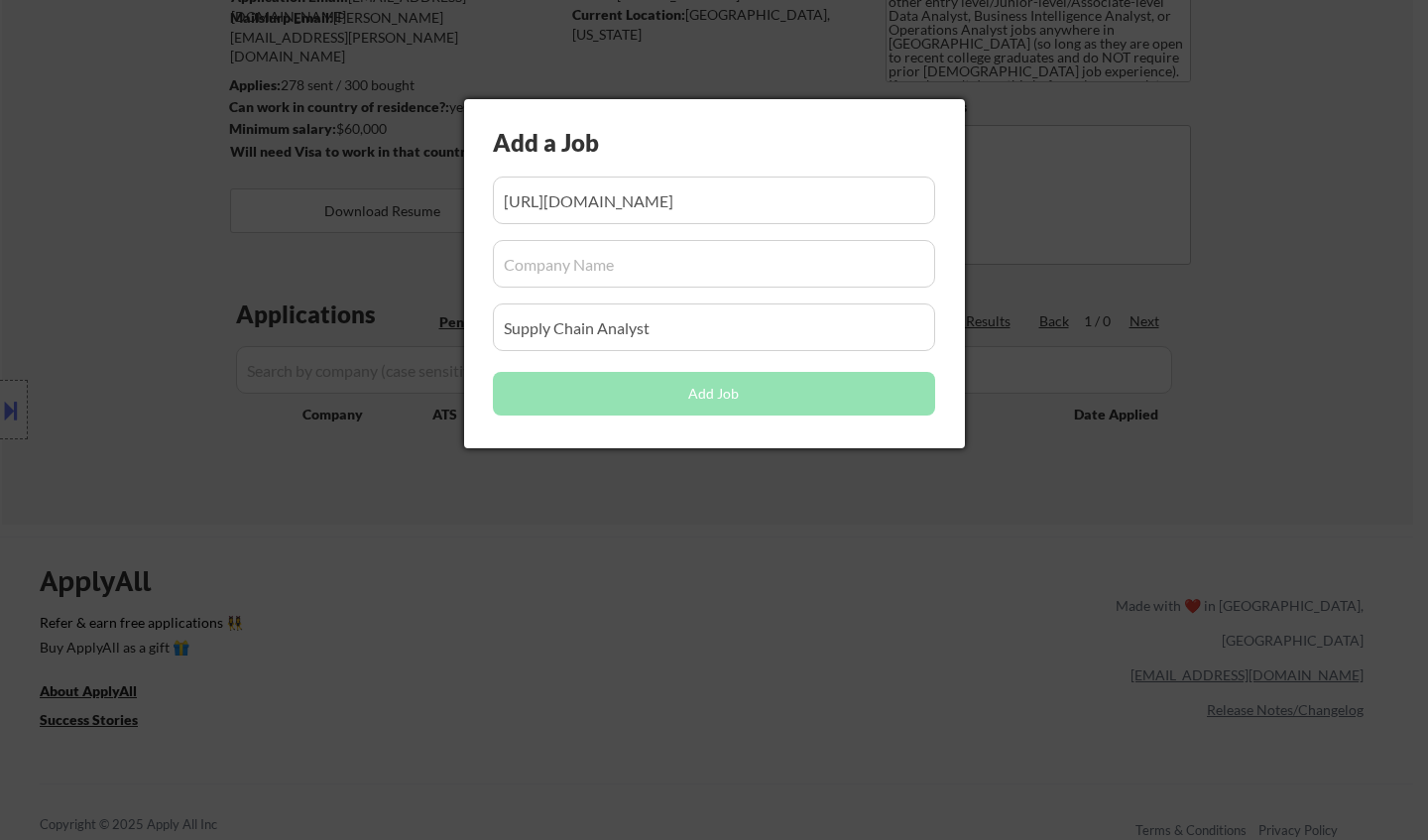 click at bounding box center (714, 264) 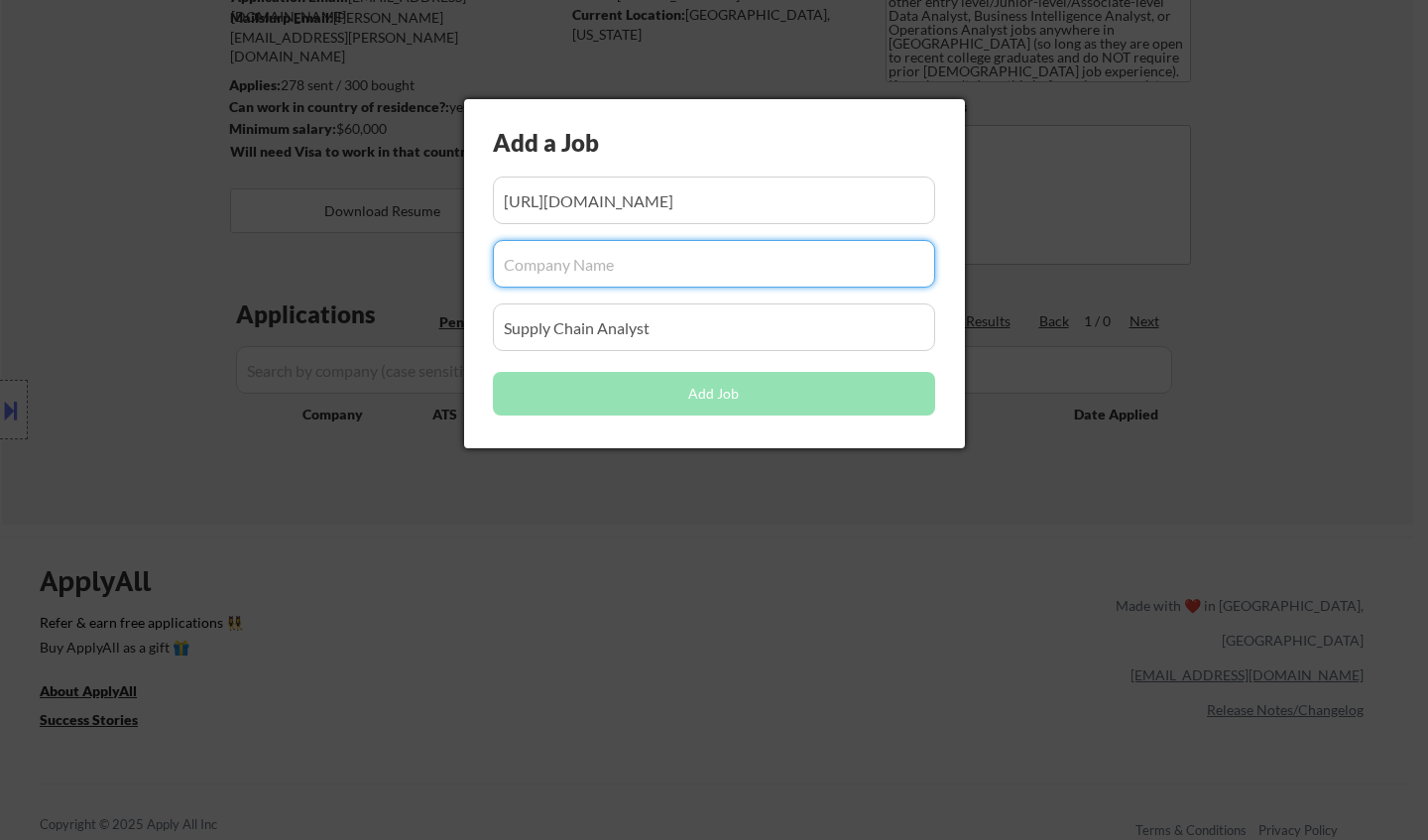 paste on "Funderzgroup" 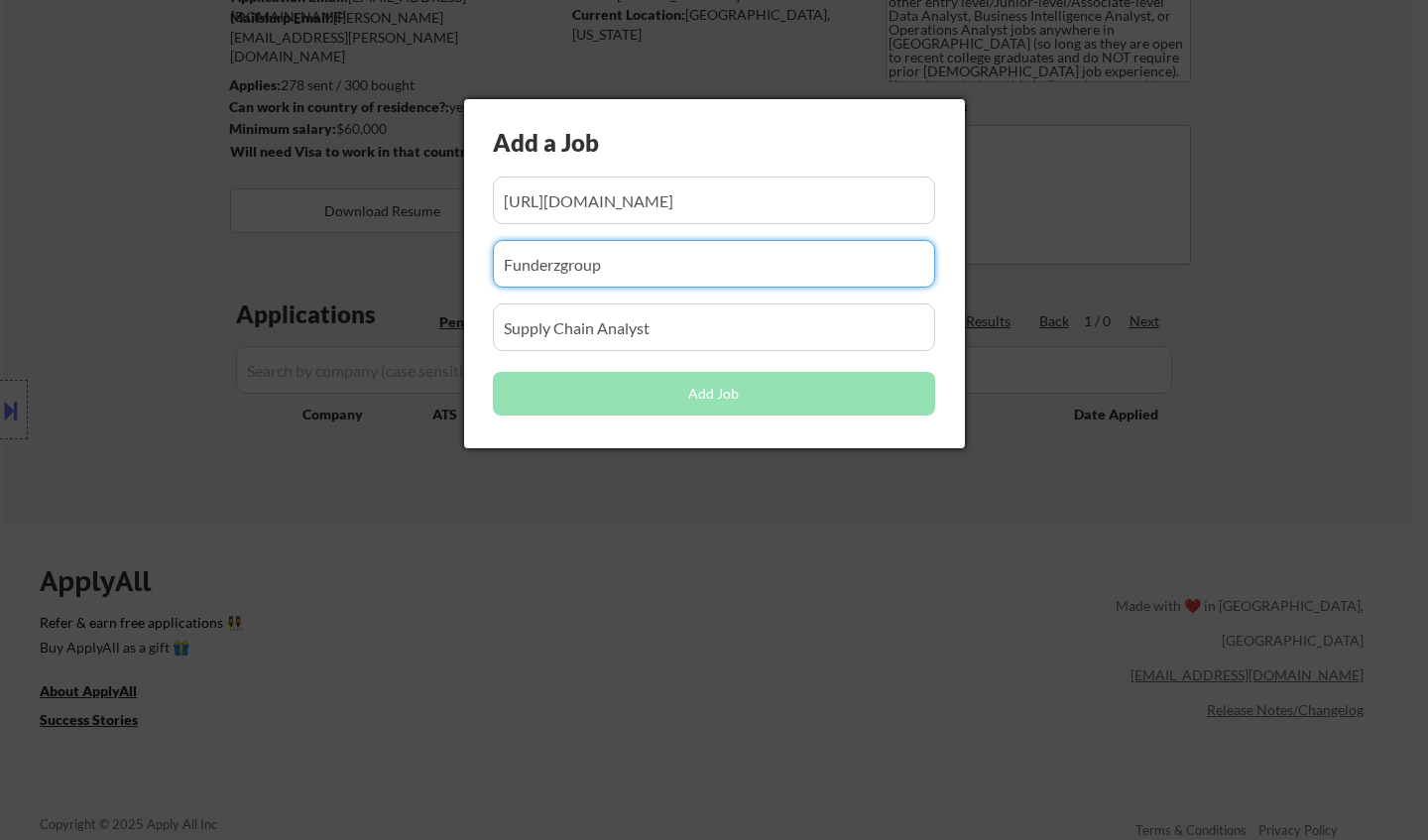 type on "Funderzgroup" 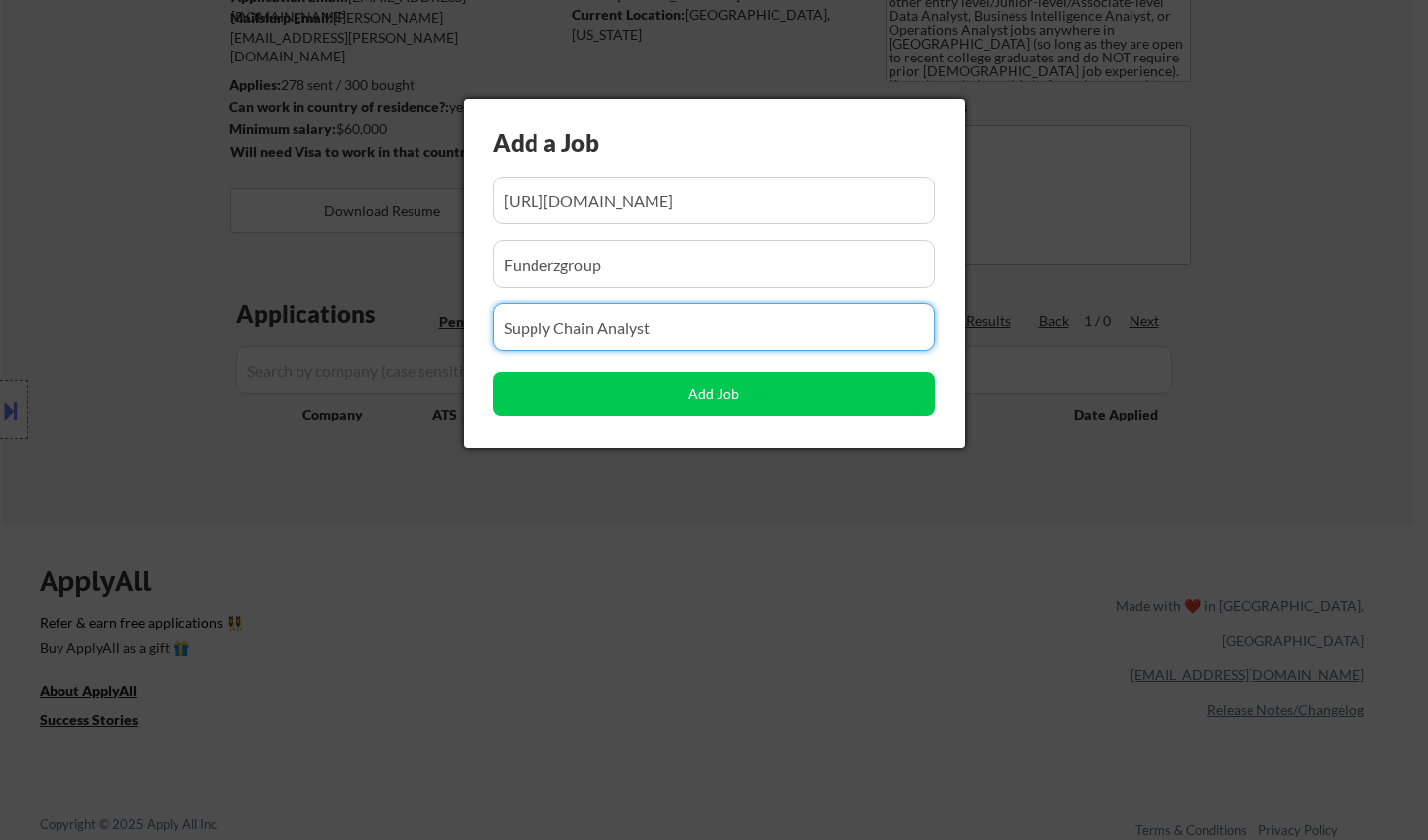 drag, startPoint x: 616, startPoint y: 330, endPoint x: 398, endPoint y: 324, distance: 218.0826 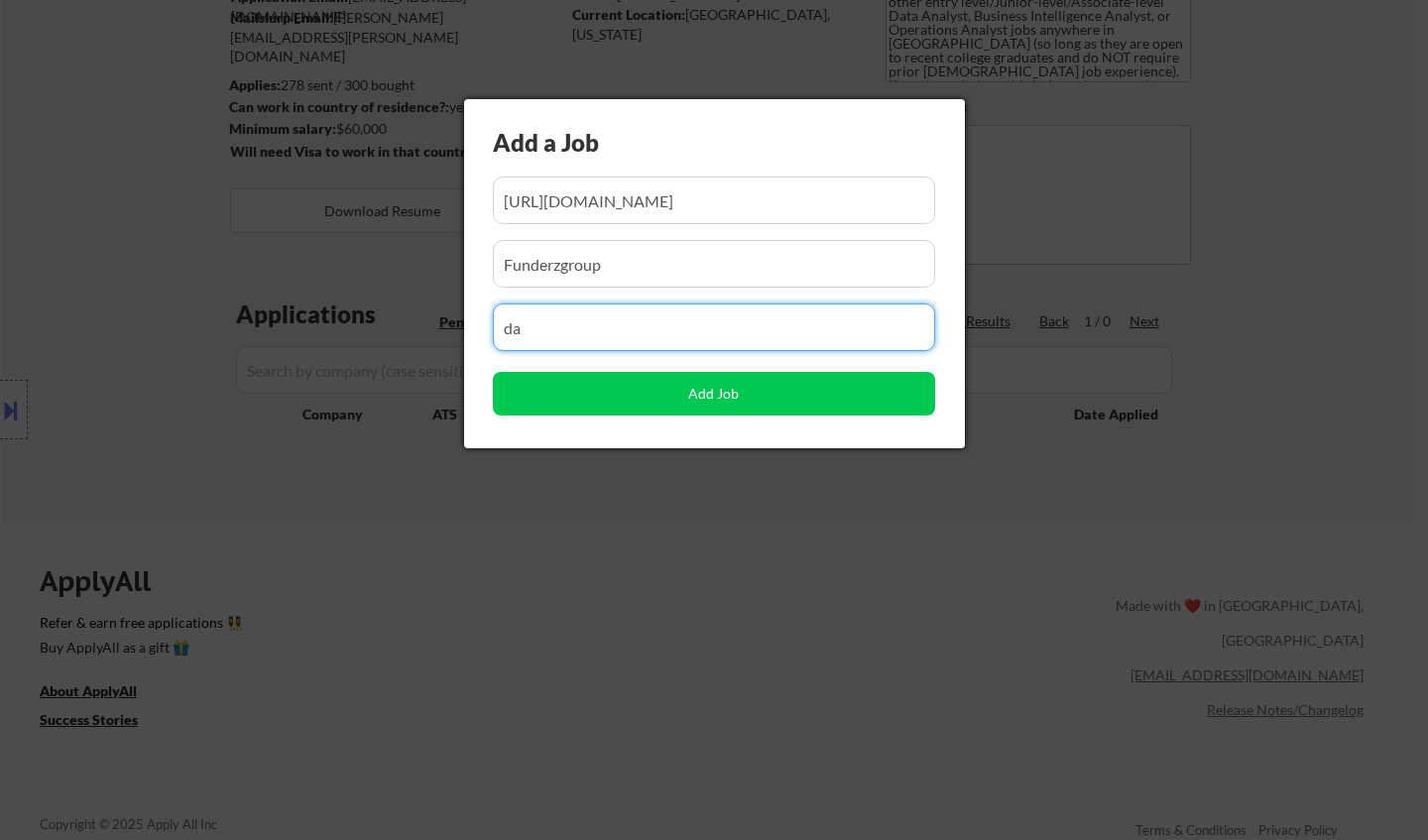 type on "d" 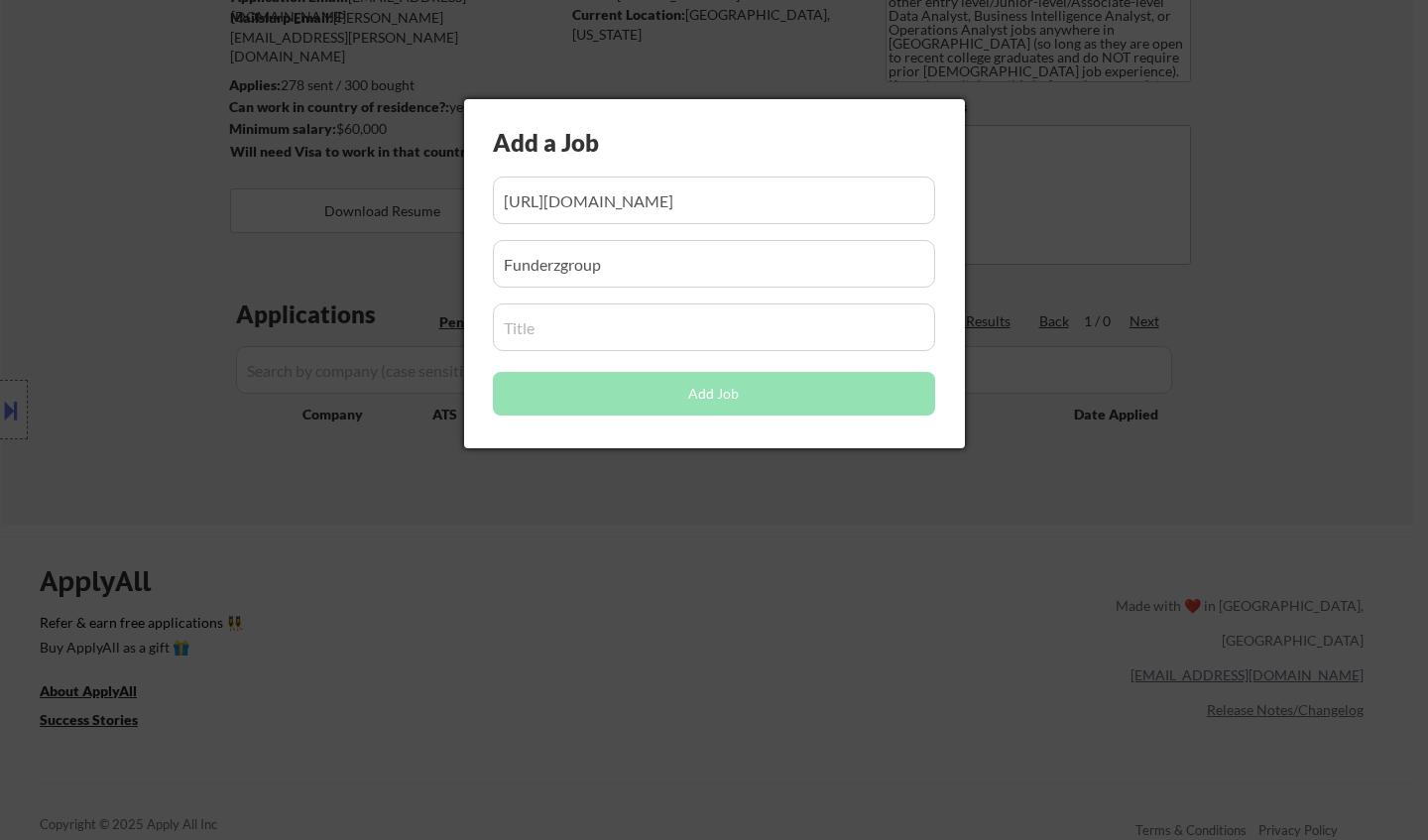 click at bounding box center (714, 327) 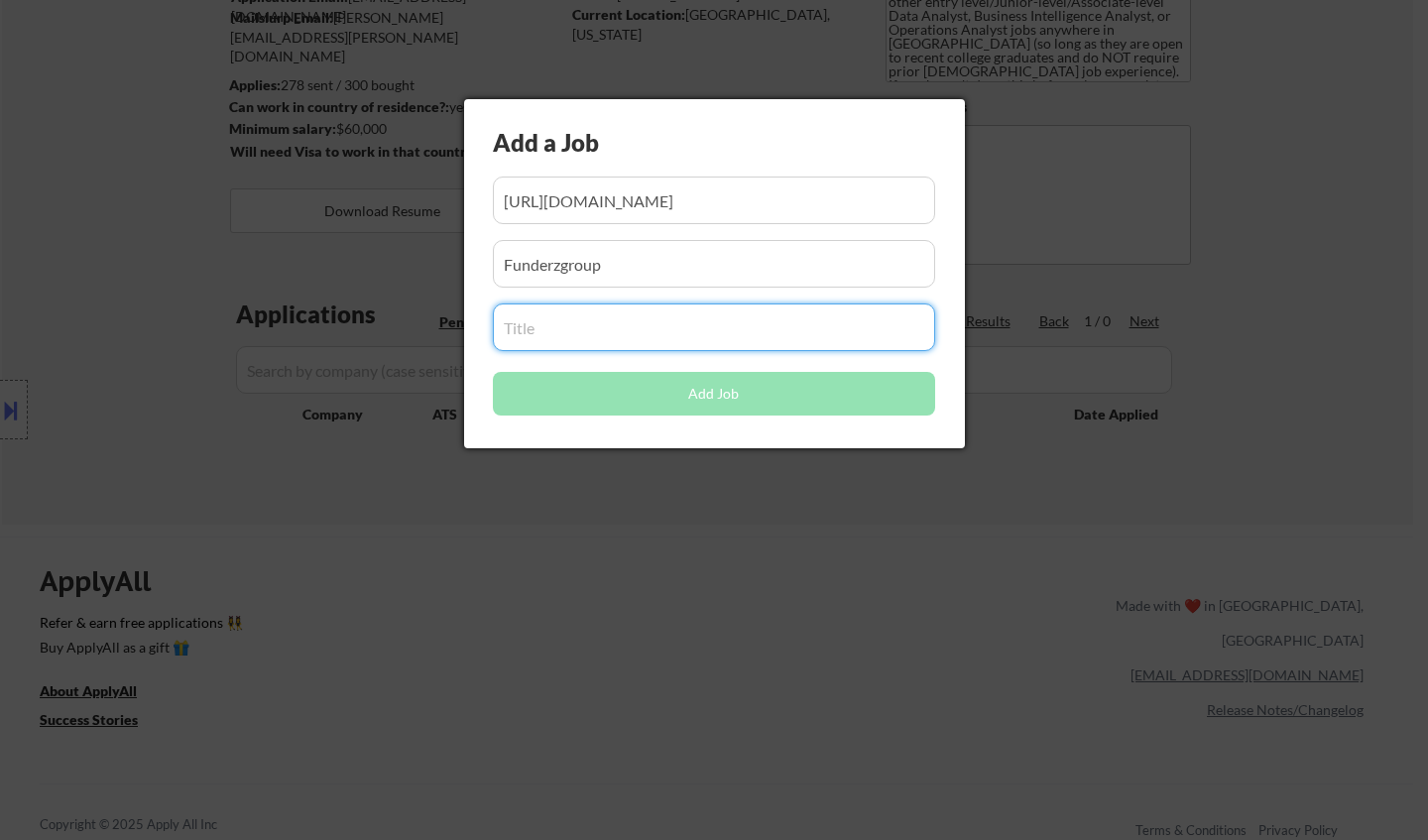 paste on "Data Analyst" 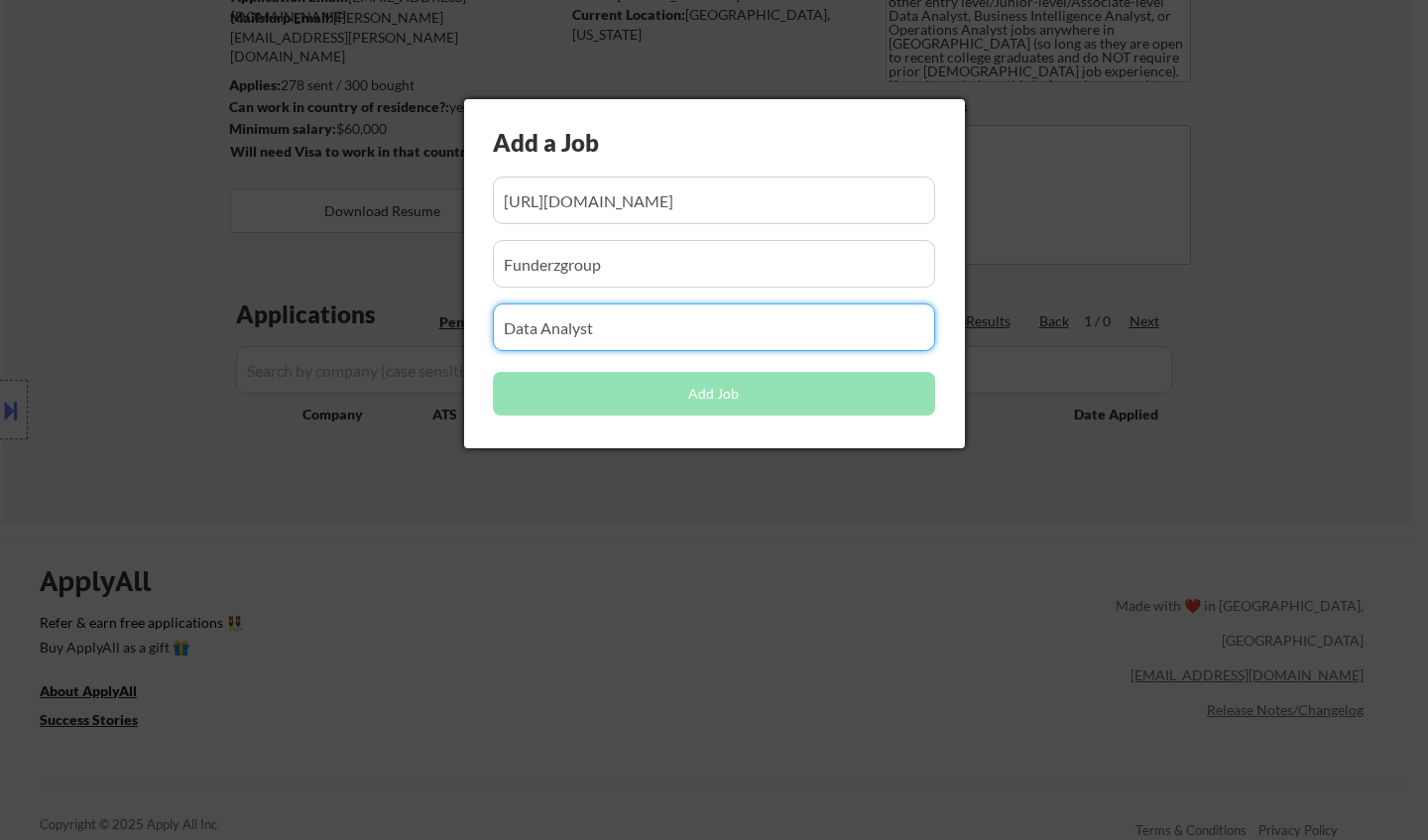 type on "Data Analyst" 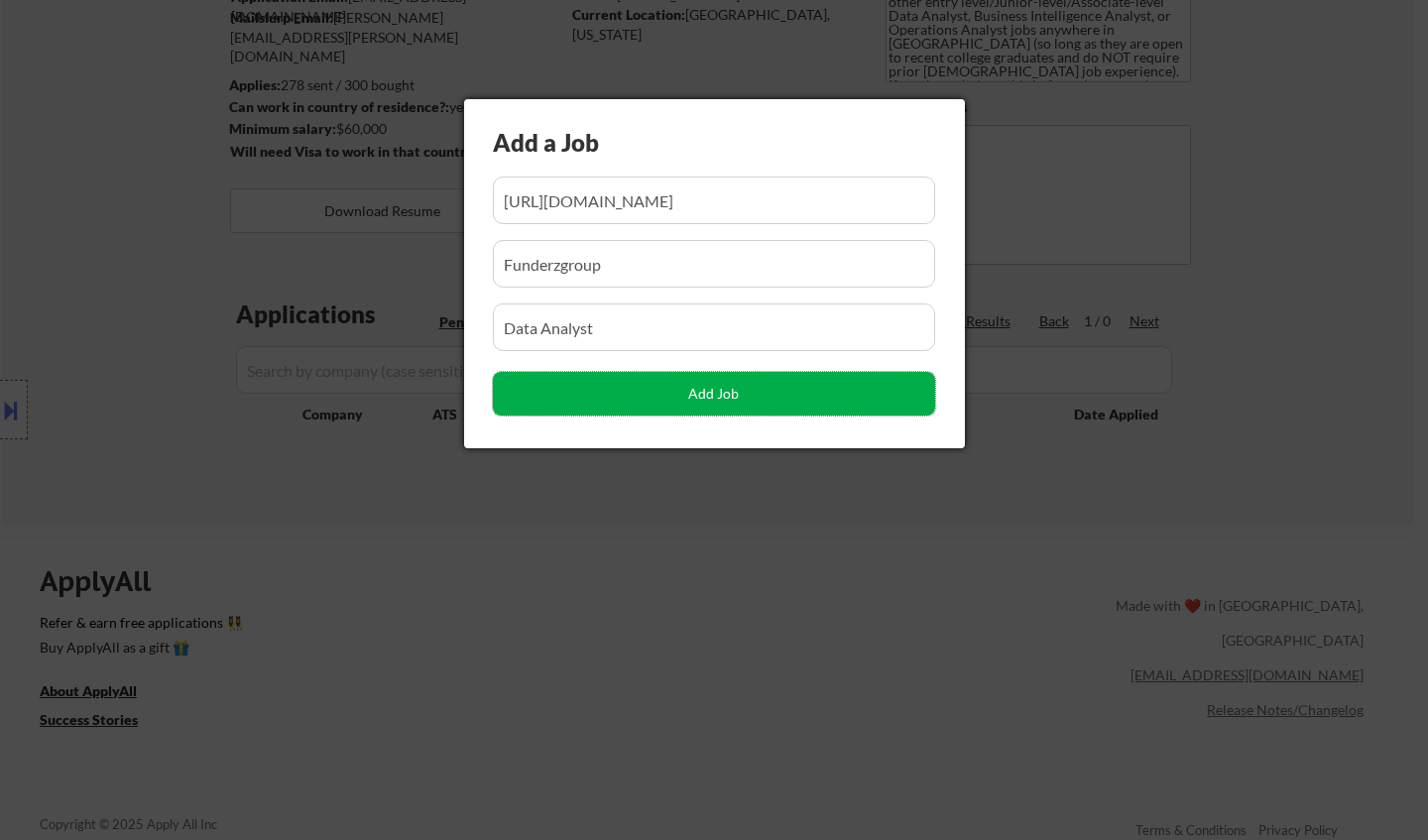 click on "Add Job" at bounding box center (714, 394) 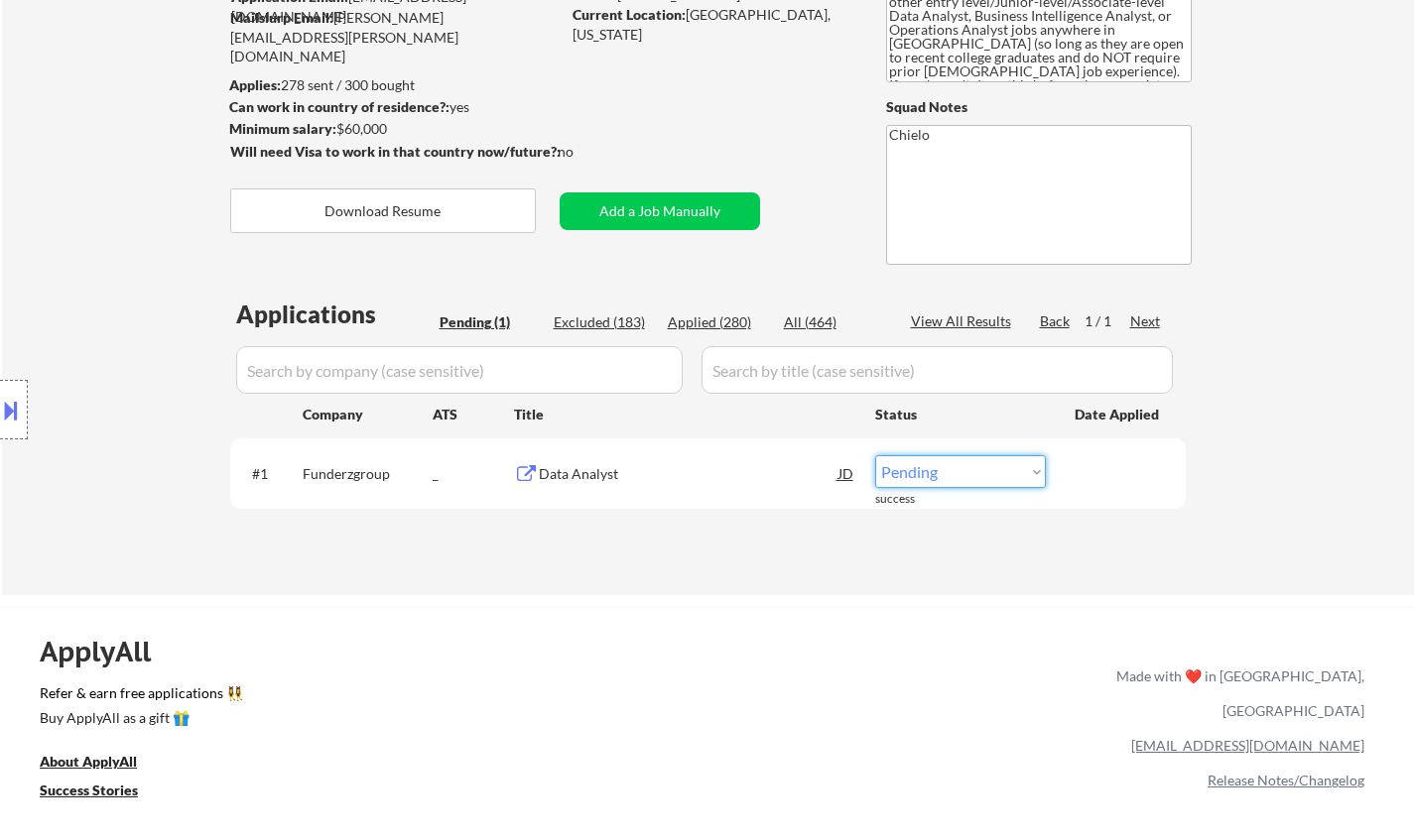 click on "Choose an option... Pending Applied Excluded (Questions) Excluded (Expired) Excluded (Location) Excluded (Bad Match) Excluded (Blocklist) Excluded (Salary) Excluded (Other)" at bounding box center (961, 471) 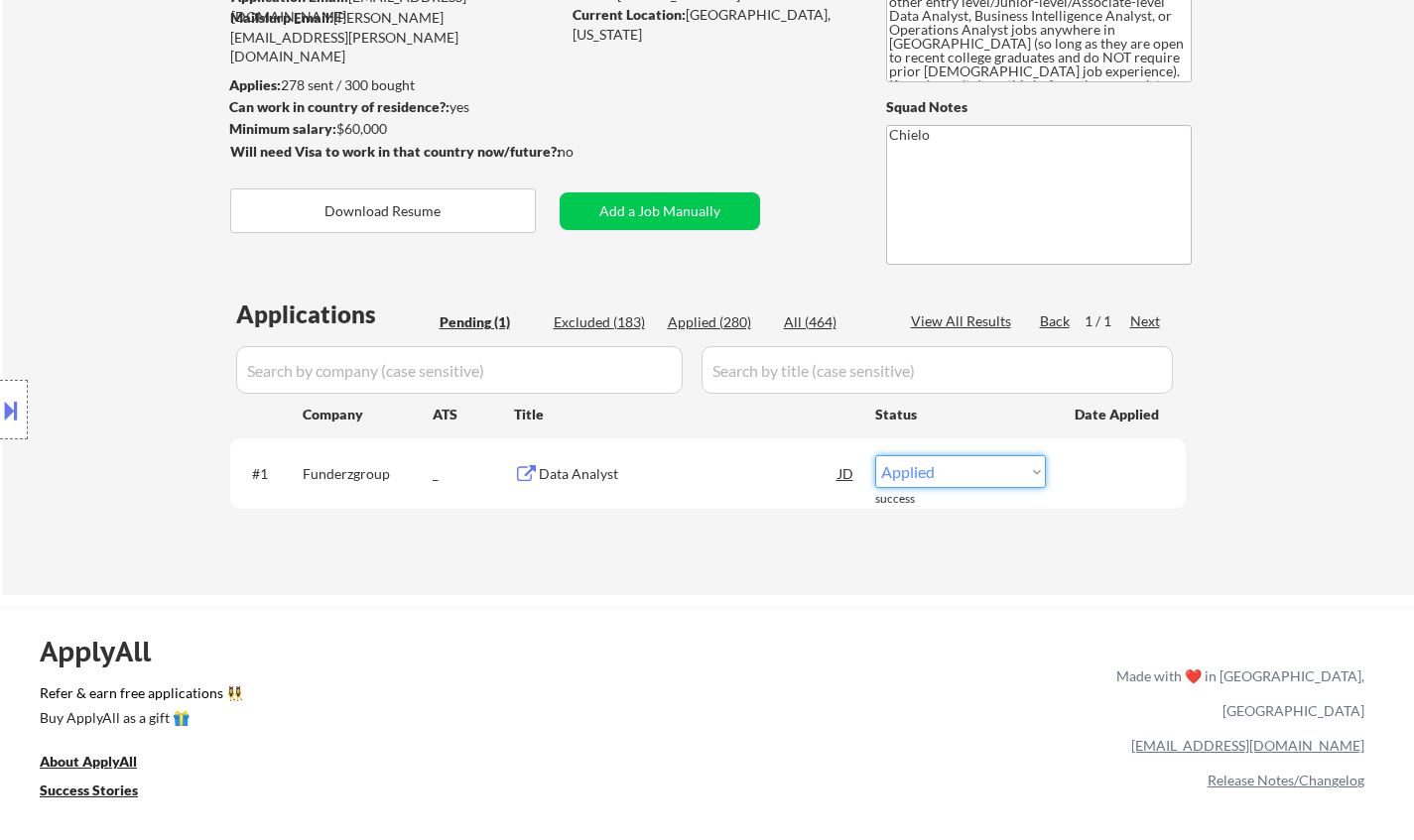 click on "Choose an option... Pending Applied Excluded (Questions) Excluded (Expired) Excluded (Location) Excluded (Bad Match) Excluded (Blocklist) Excluded (Salary) Excluded (Other)" at bounding box center (961, 471) 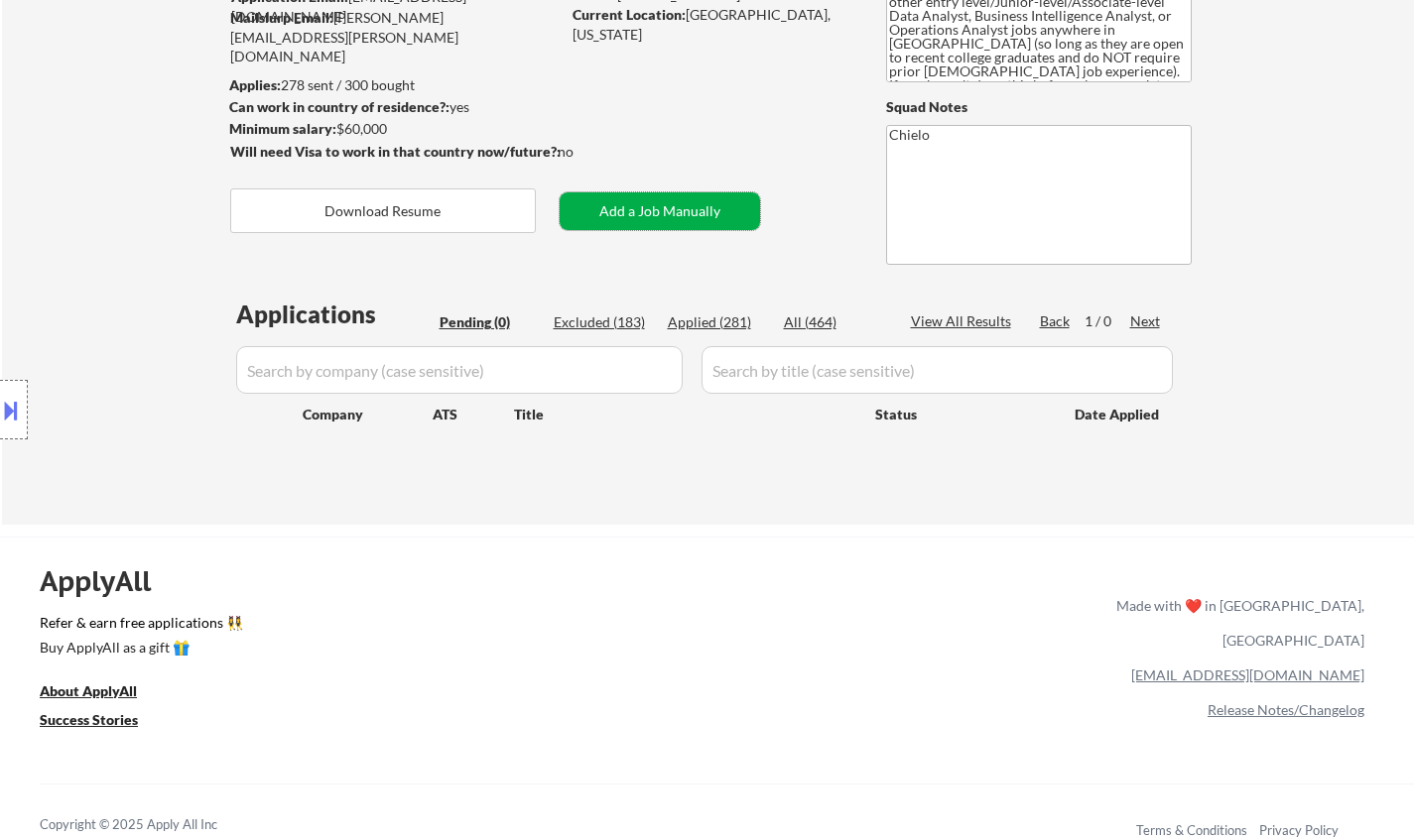 click on "Add a Job Manually" at bounding box center (660, 211) 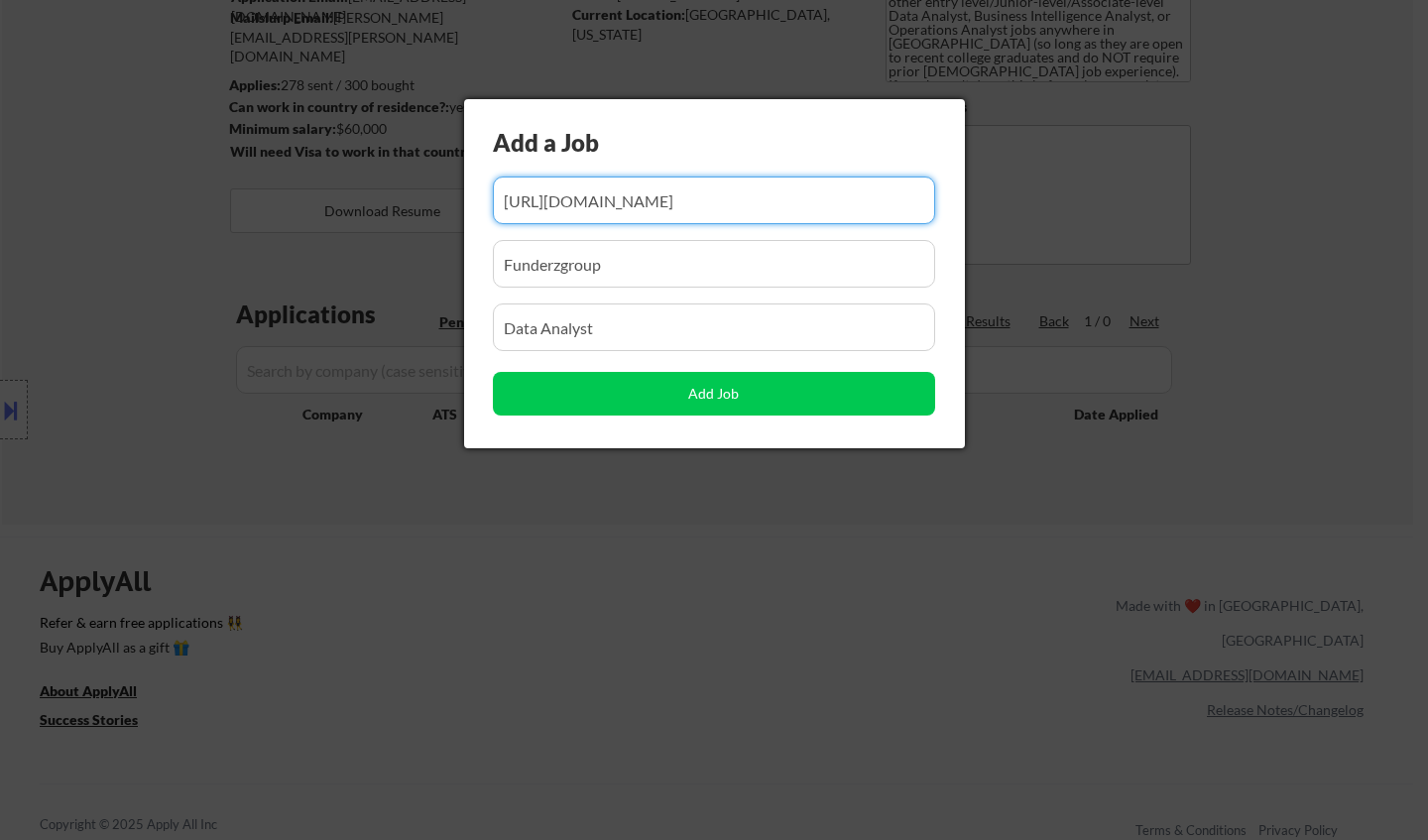 scroll, scrollTop: 0, scrollLeft: 2656, axis: horizontal 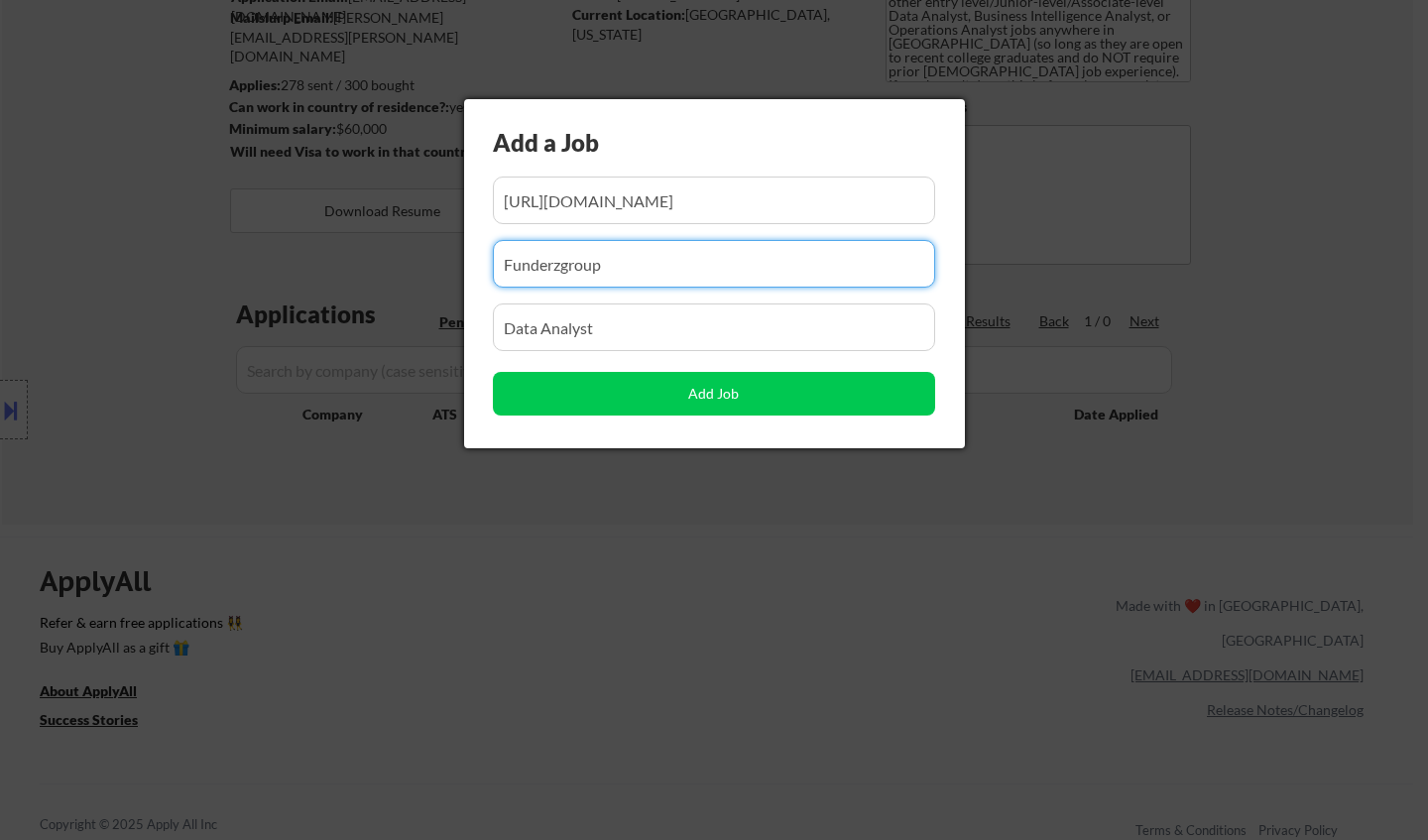 drag, startPoint x: 621, startPoint y: 271, endPoint x: 440, endPoint y: 261, distance: 181.27603 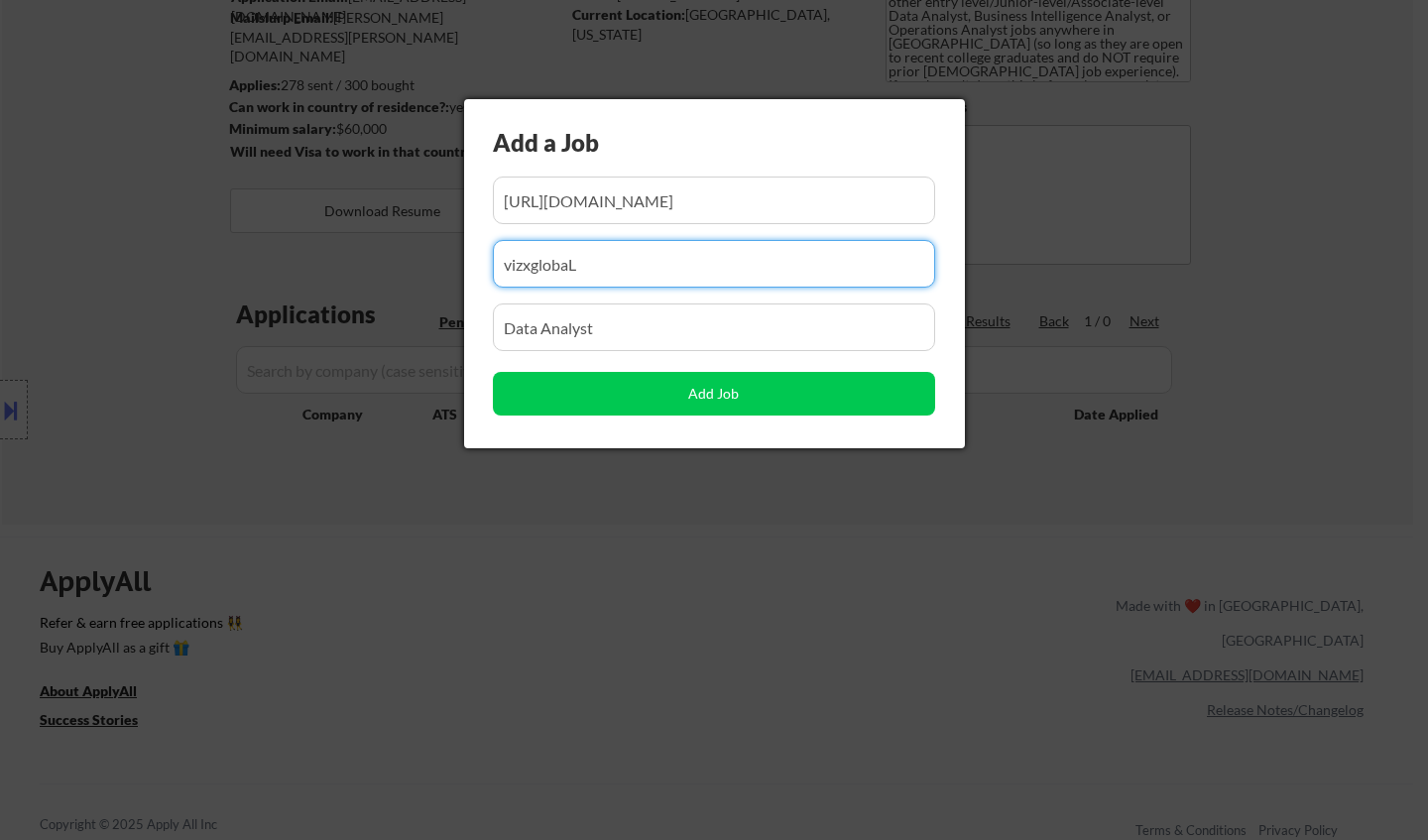 type on "vizxglobaL" 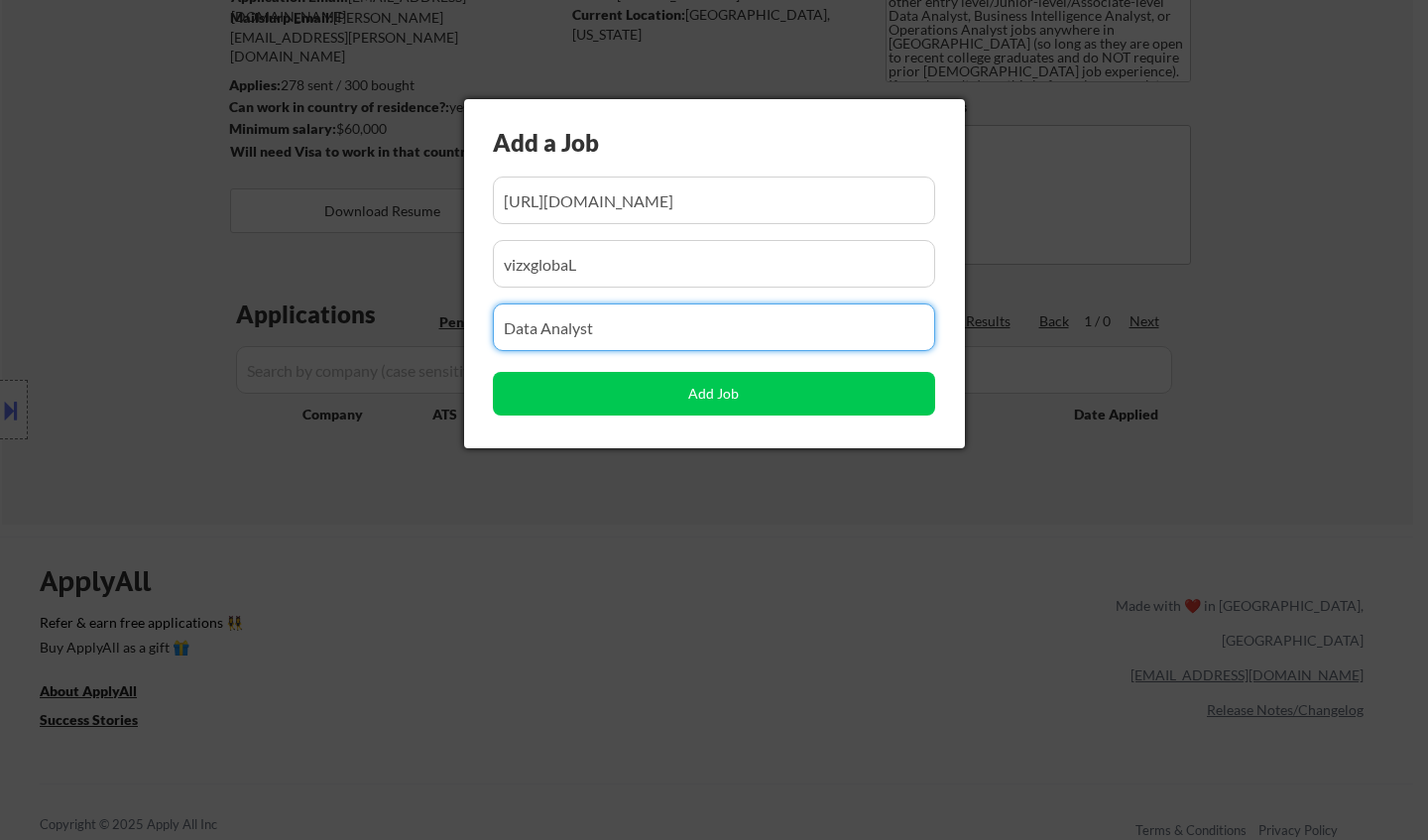 drag, startPoint x: 639, startPoint y: 330, endPoint x: 396, endPoint y: 324, distance: 243.07406 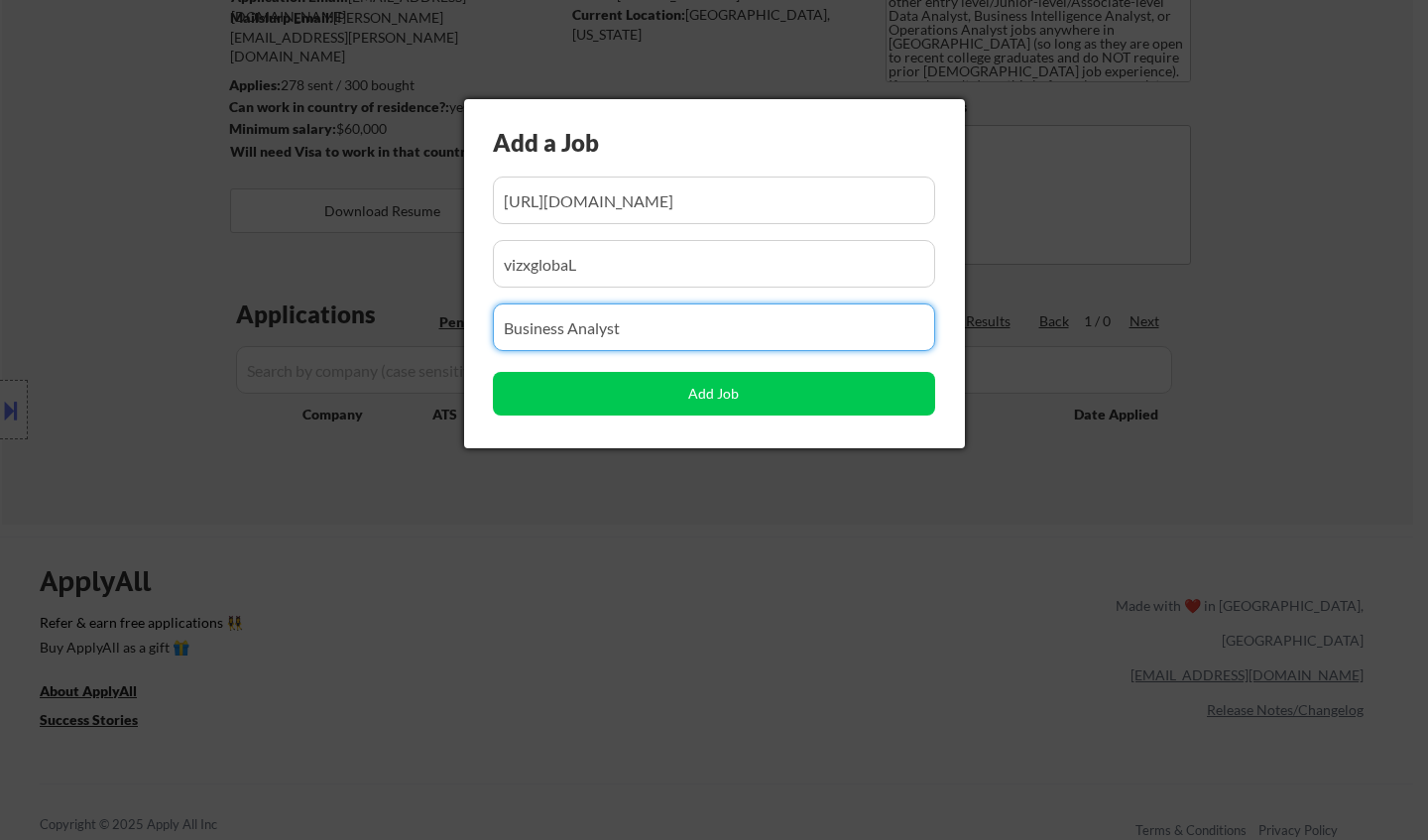 type on "Business Analyst" 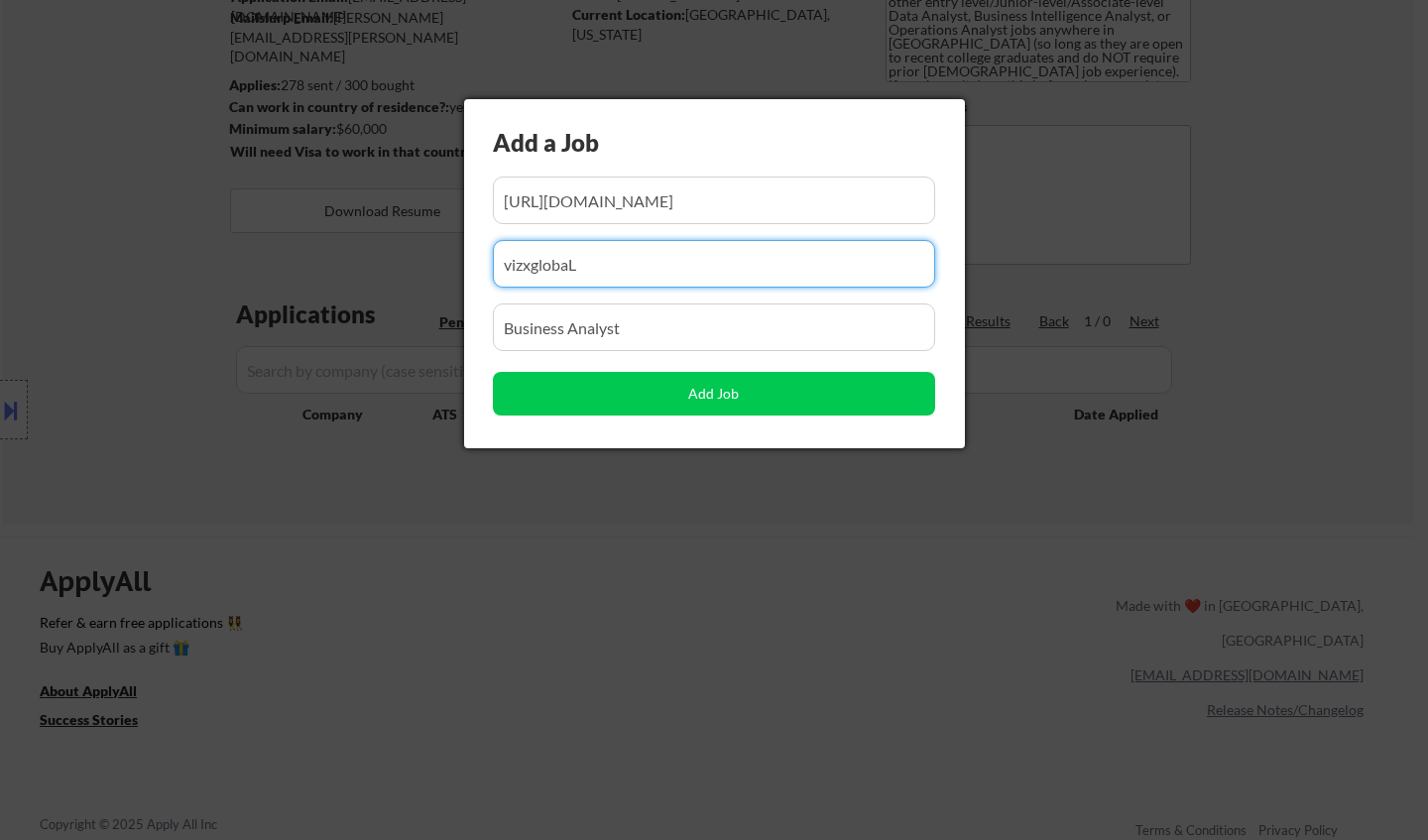 click at bounding box center (714, 264) 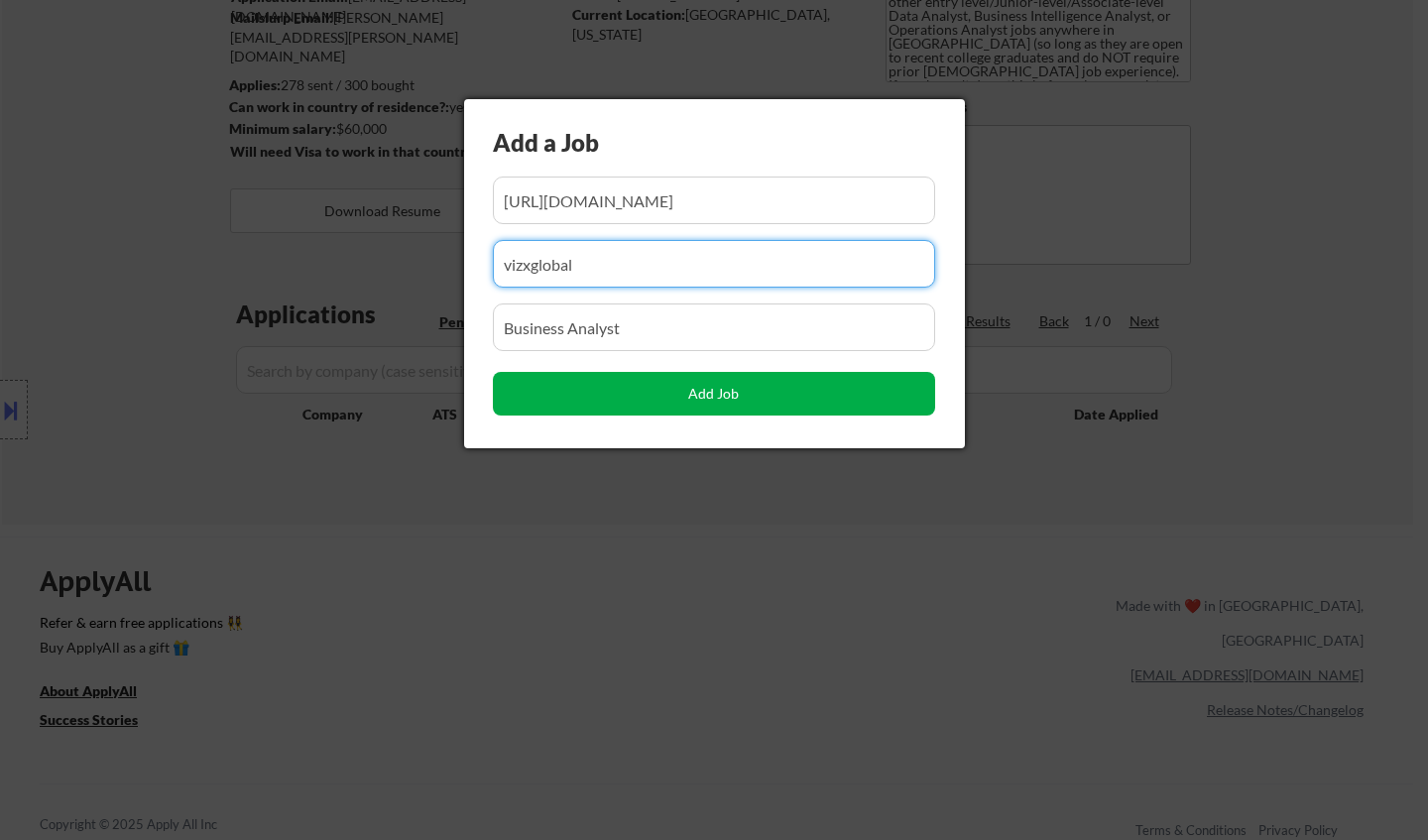 type on "vizxglobal" 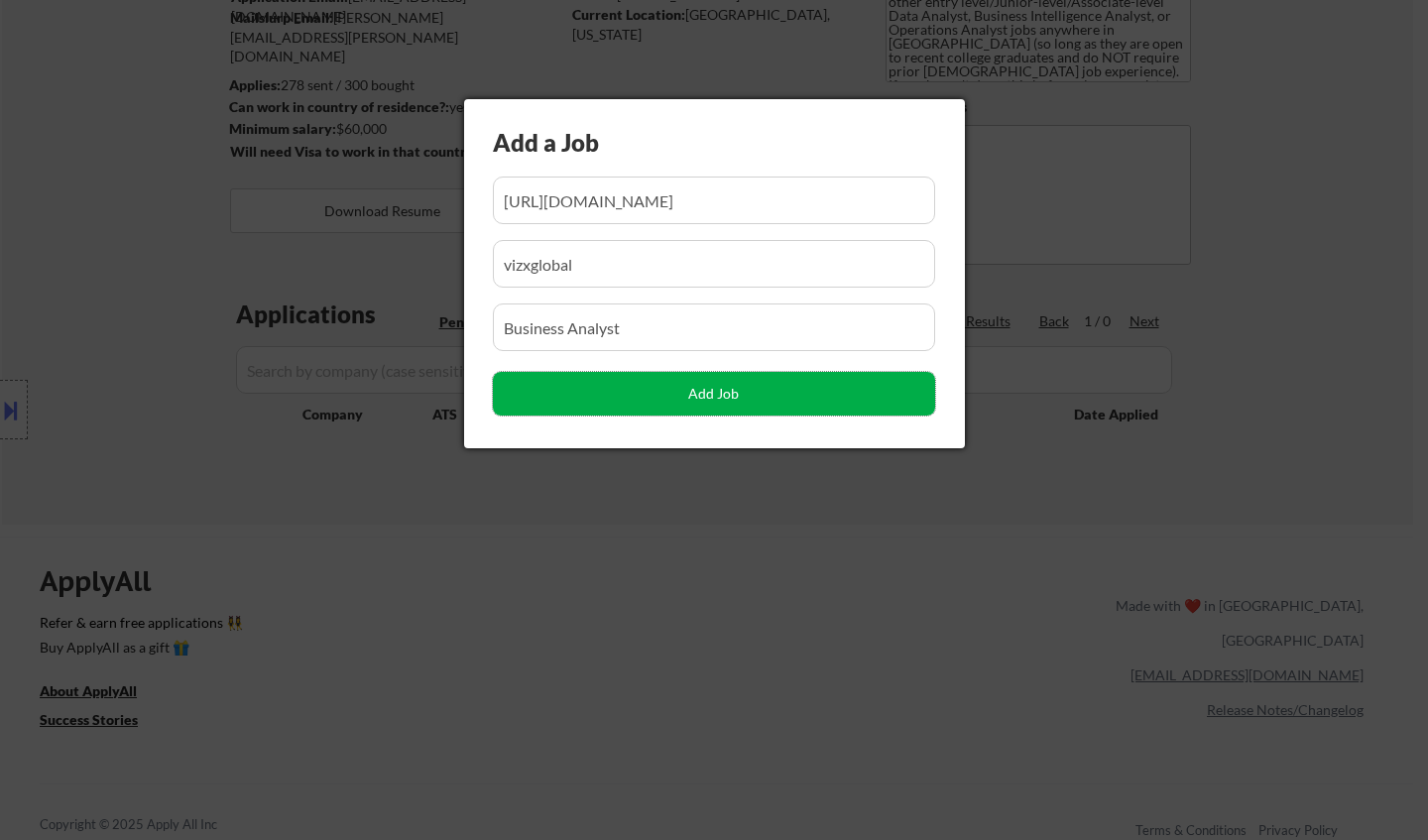 click on "Add Job" at bounding box center (714, 394) 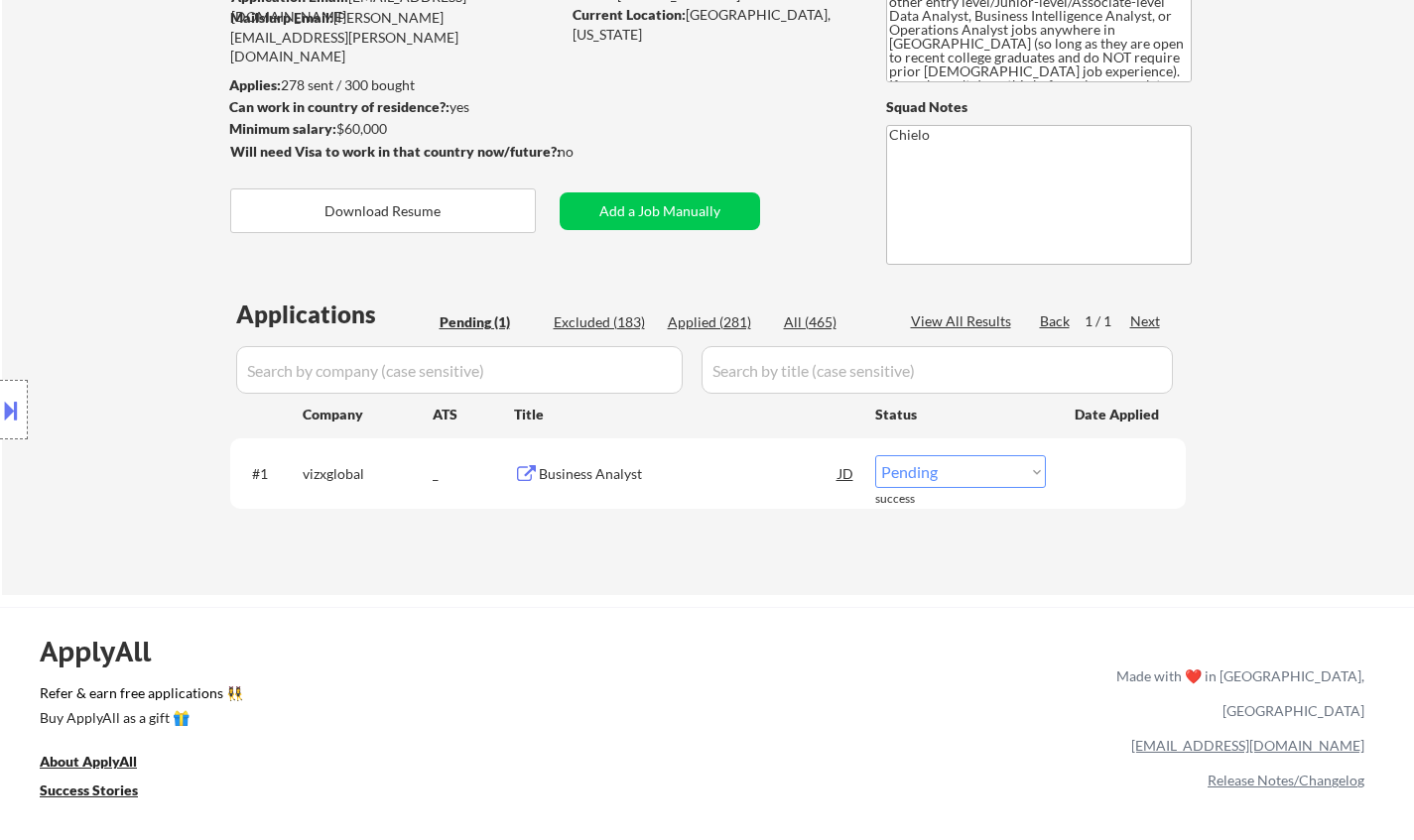 click on "Choose an option... Pending Applied Excluded (Questions) Excluded (Expired) Excluded (Location) Excluded (Bad Match) Excluded (Blocklist) Excluded (Salary) Excluded (Other)" at bounding box center [961, 471] 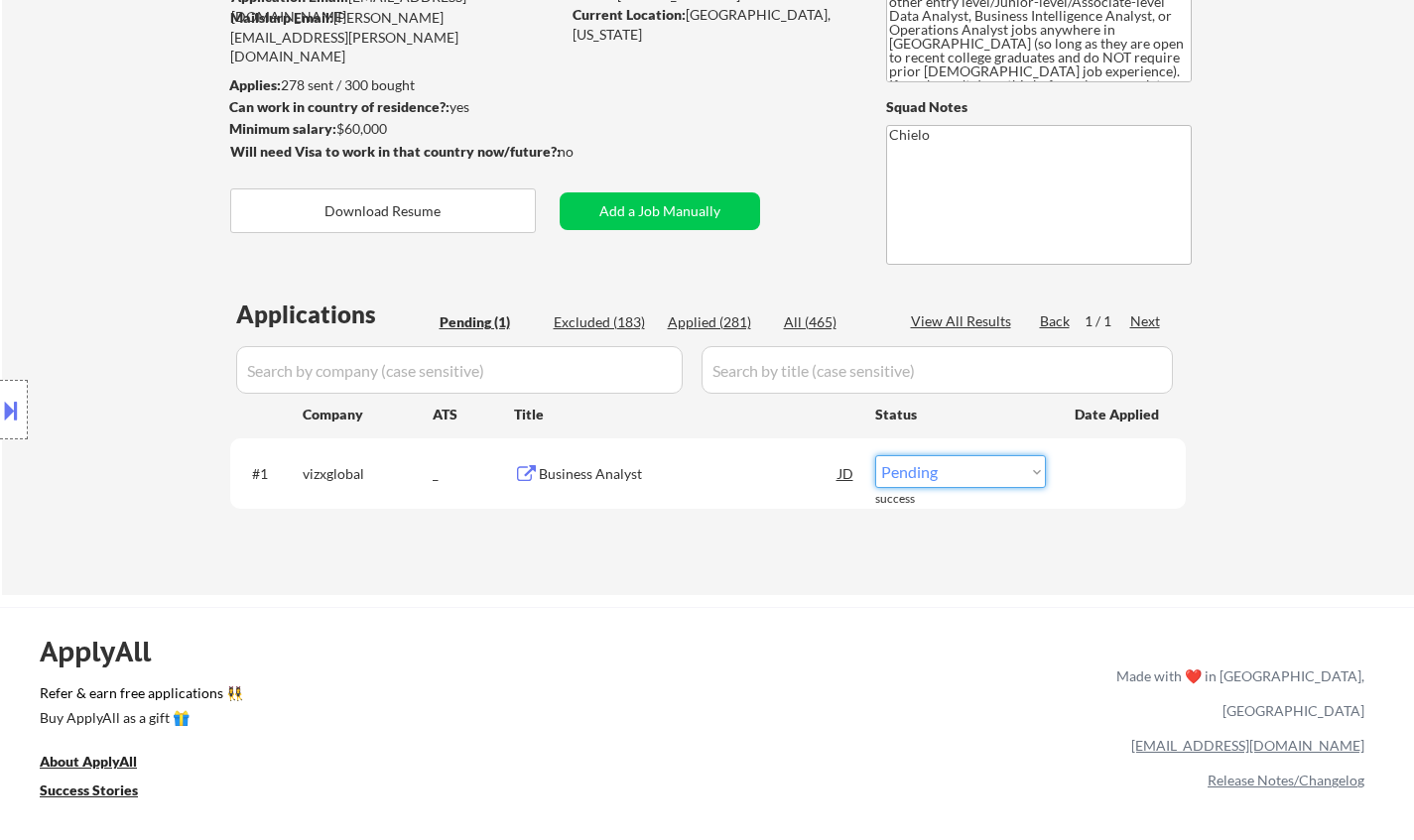 select on ""applied"" 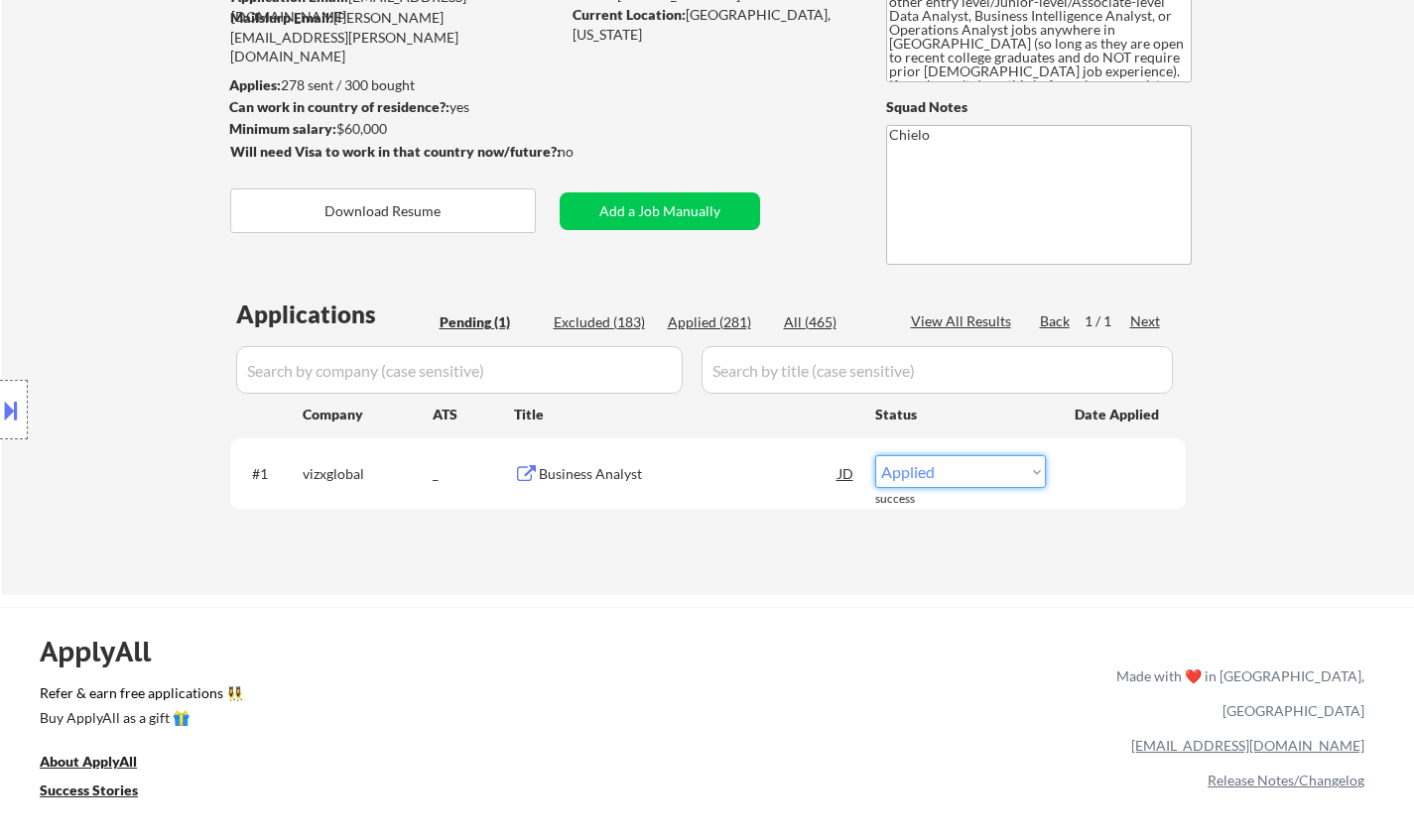 click on "Choose an option... Pending Applied Excluded (Questions) Excluded (Expired) Excluded (Location) Excluded (Bad Match) Excluded (Blocklist) Excluded (Salary) Excluded (Other)" at bounding box center [961, 471] 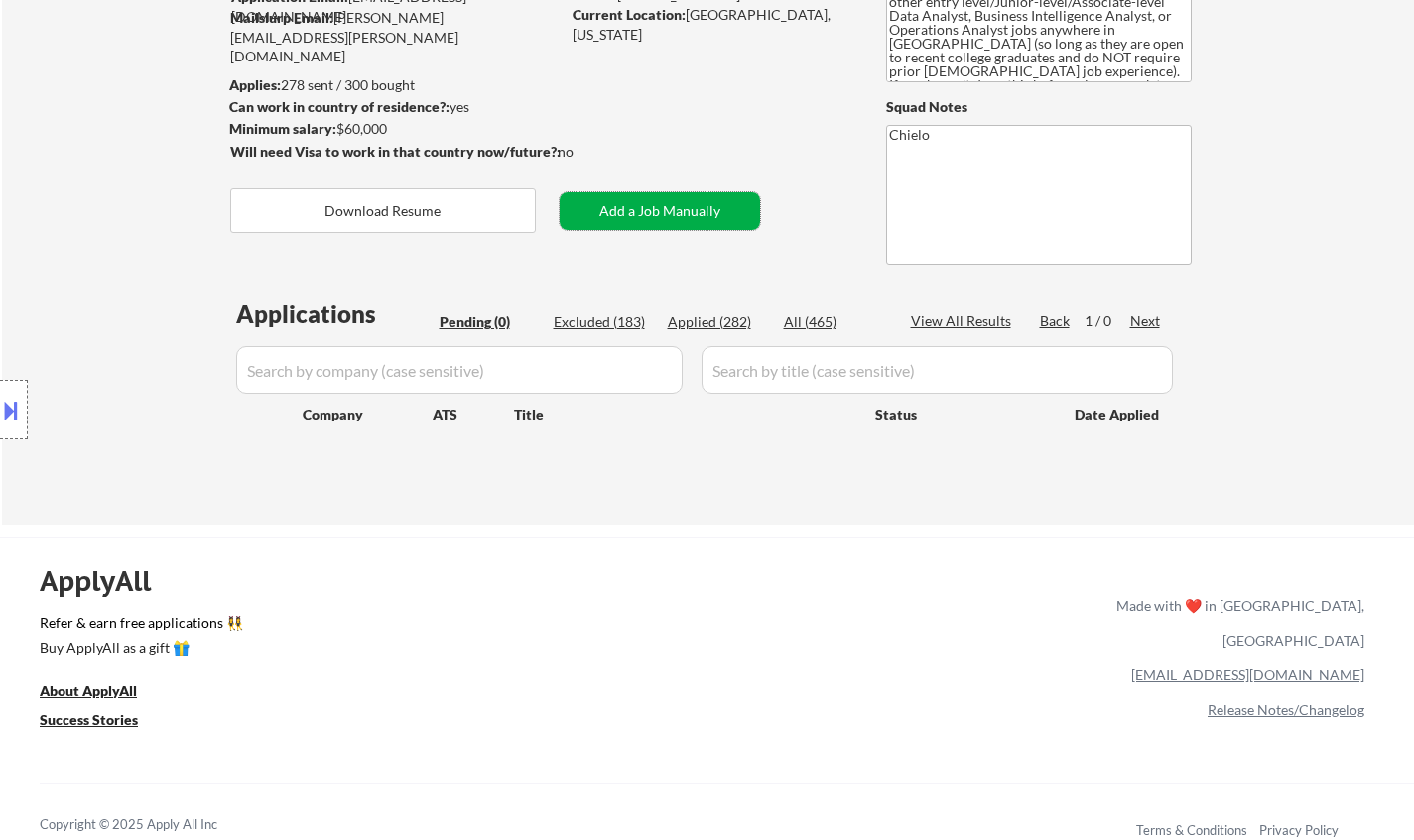 click on "Add a Job Manually" at bounding box center [660, 211] 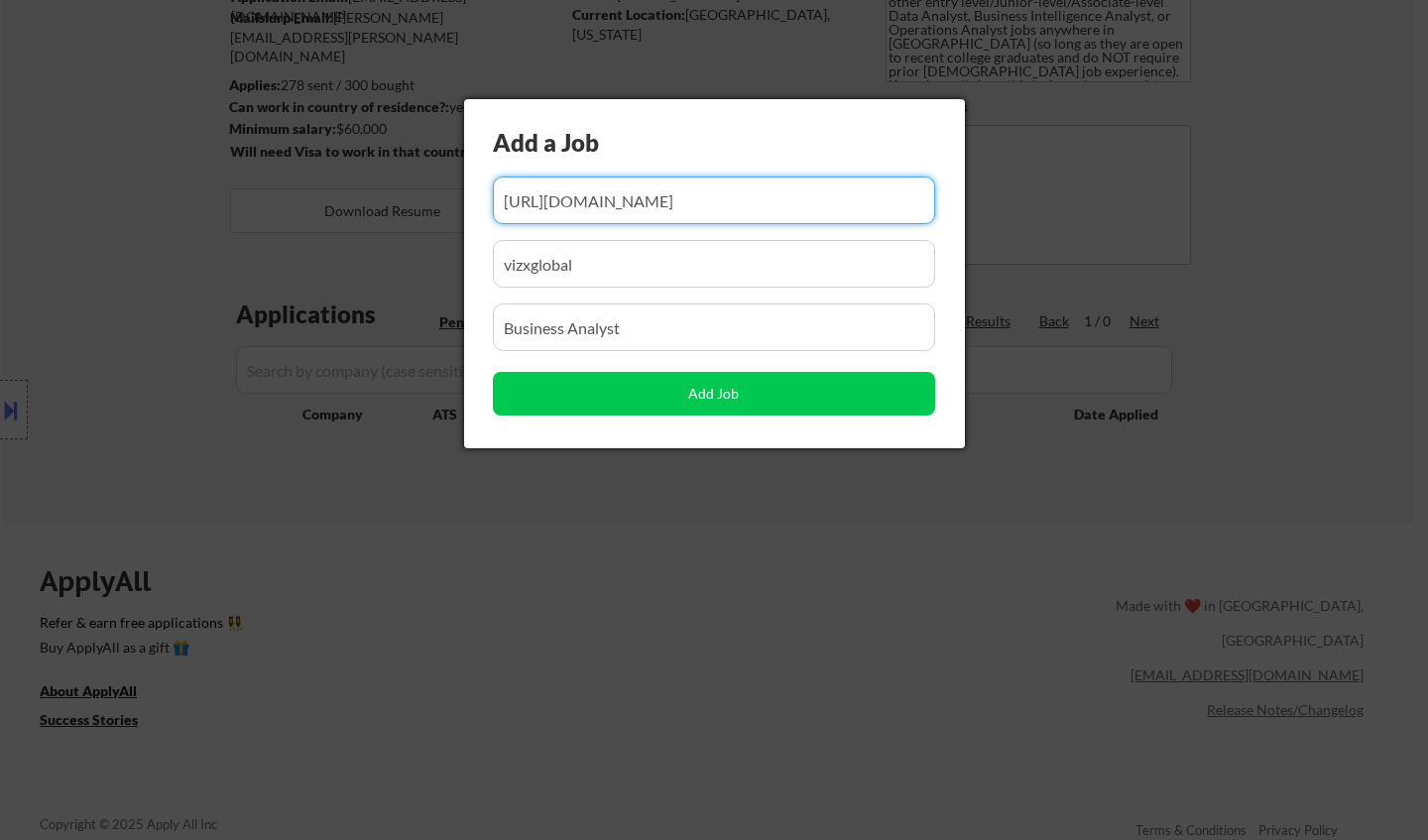 click at bounding box center [714, 200] 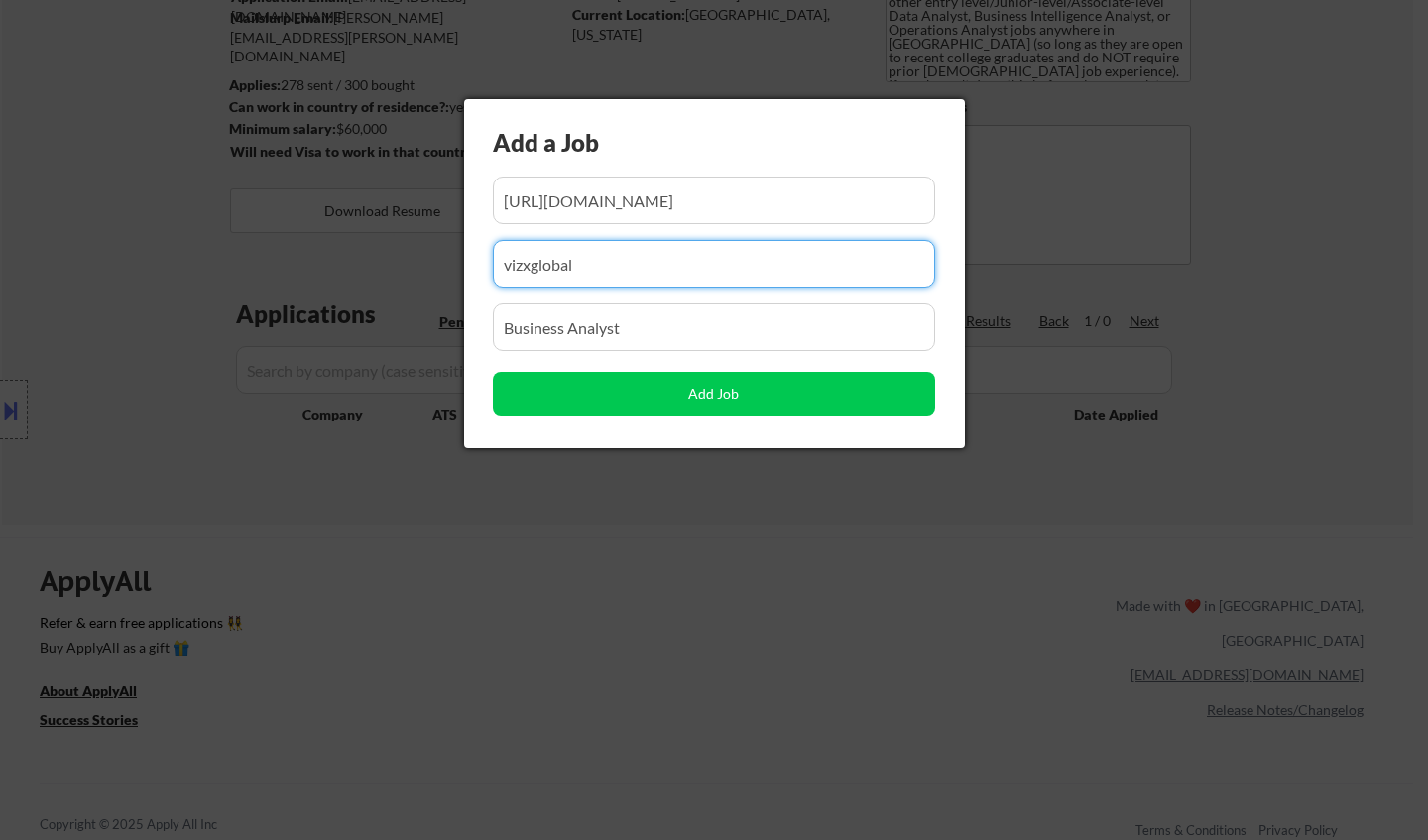drag, startPoint x: 529, startPoint y: 275, endPoint x: 365, endPoint y: 275, distance: 164 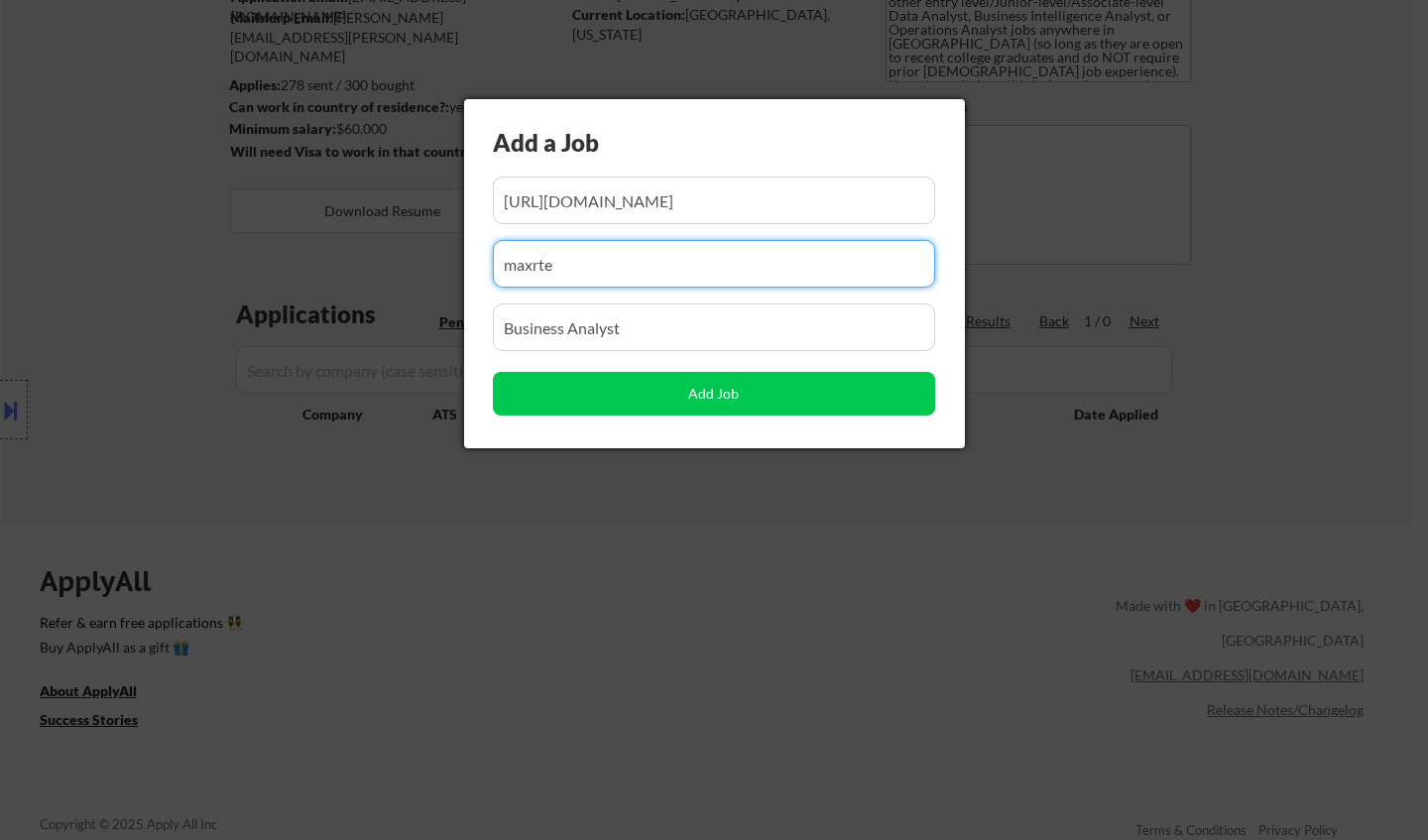 type on "maxrte" 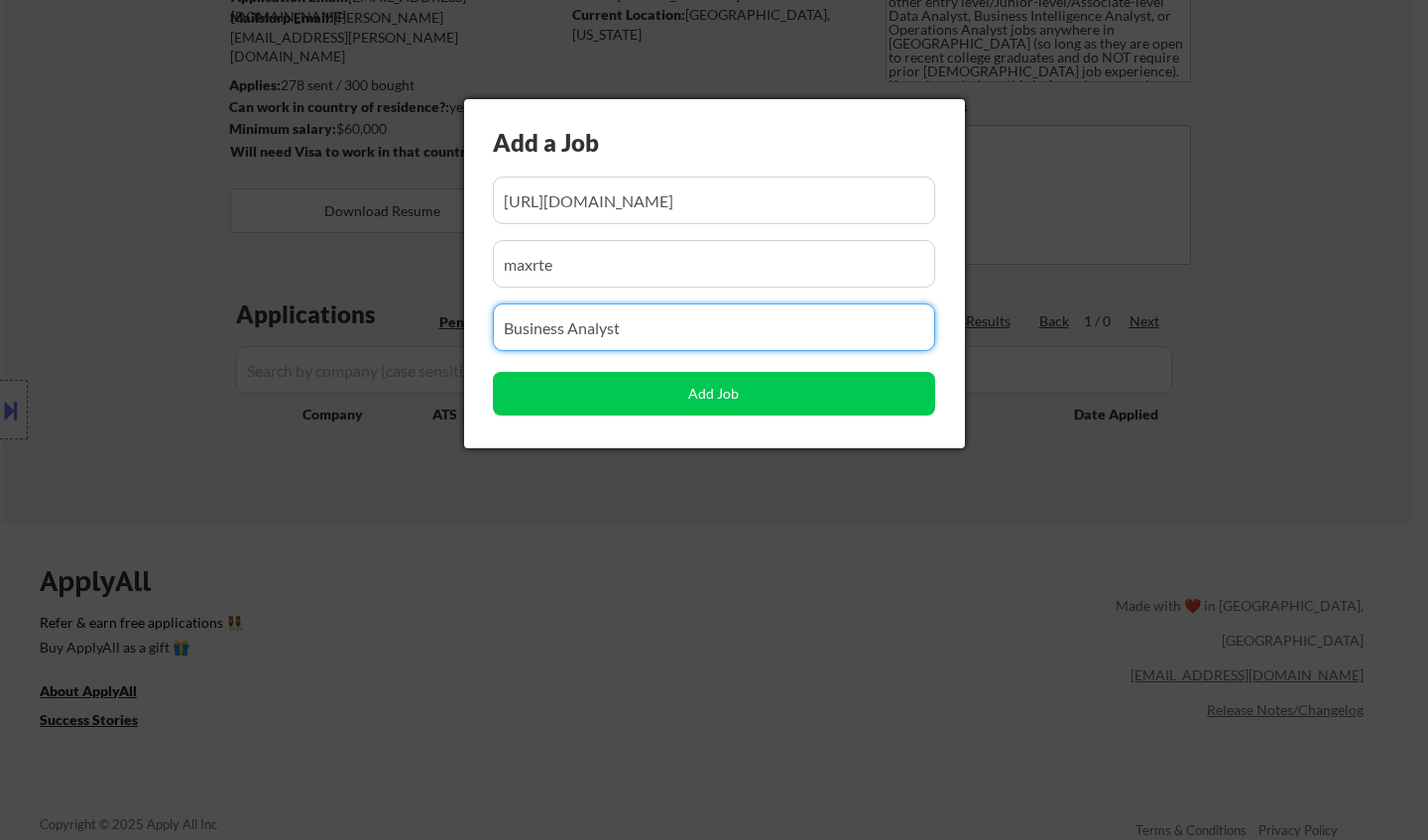 drag, startPoint x: 625, startPoint y: 330, endPoint x: 363, endPoint y: 322, distance: 262.1221 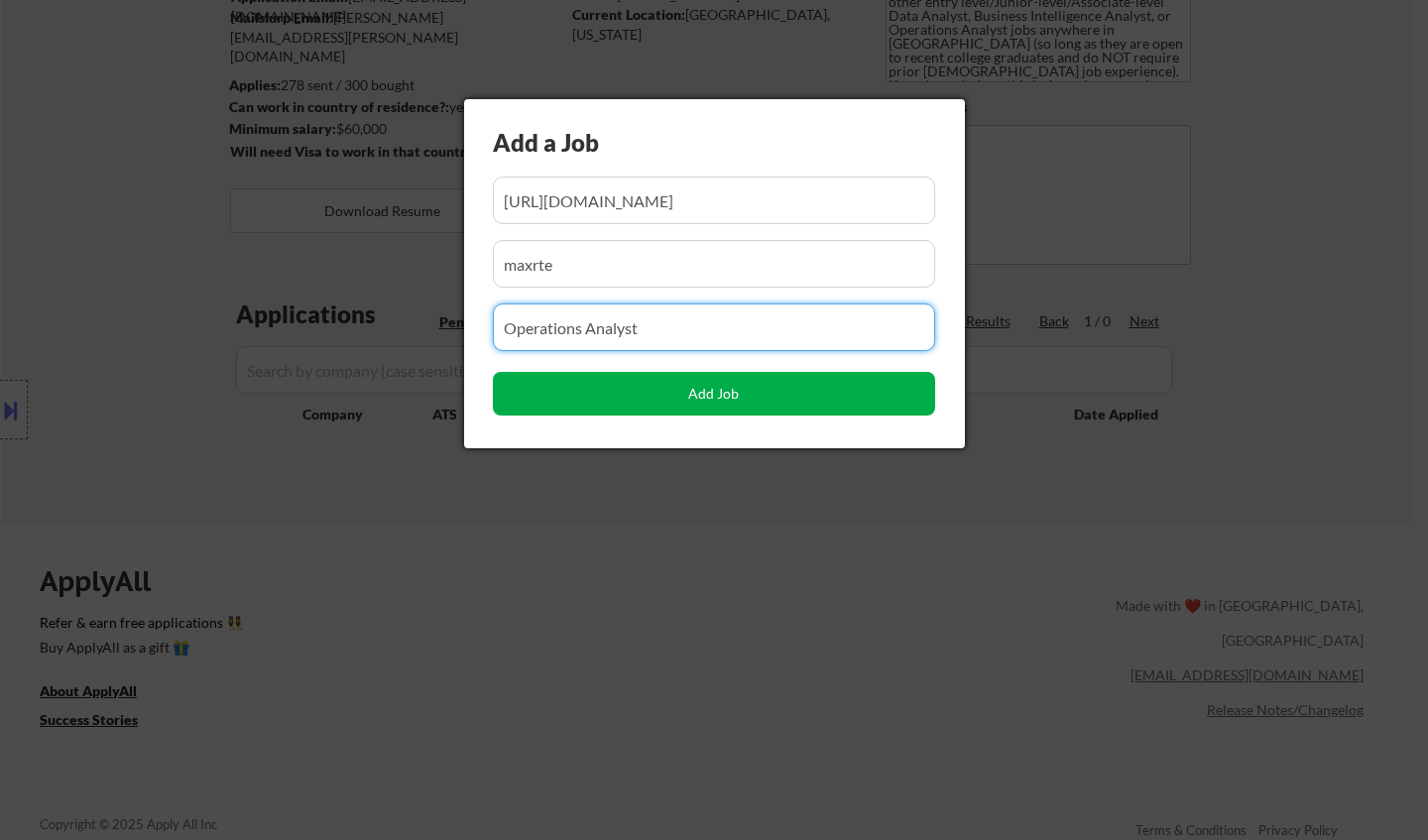 type on "Operations Analyst" 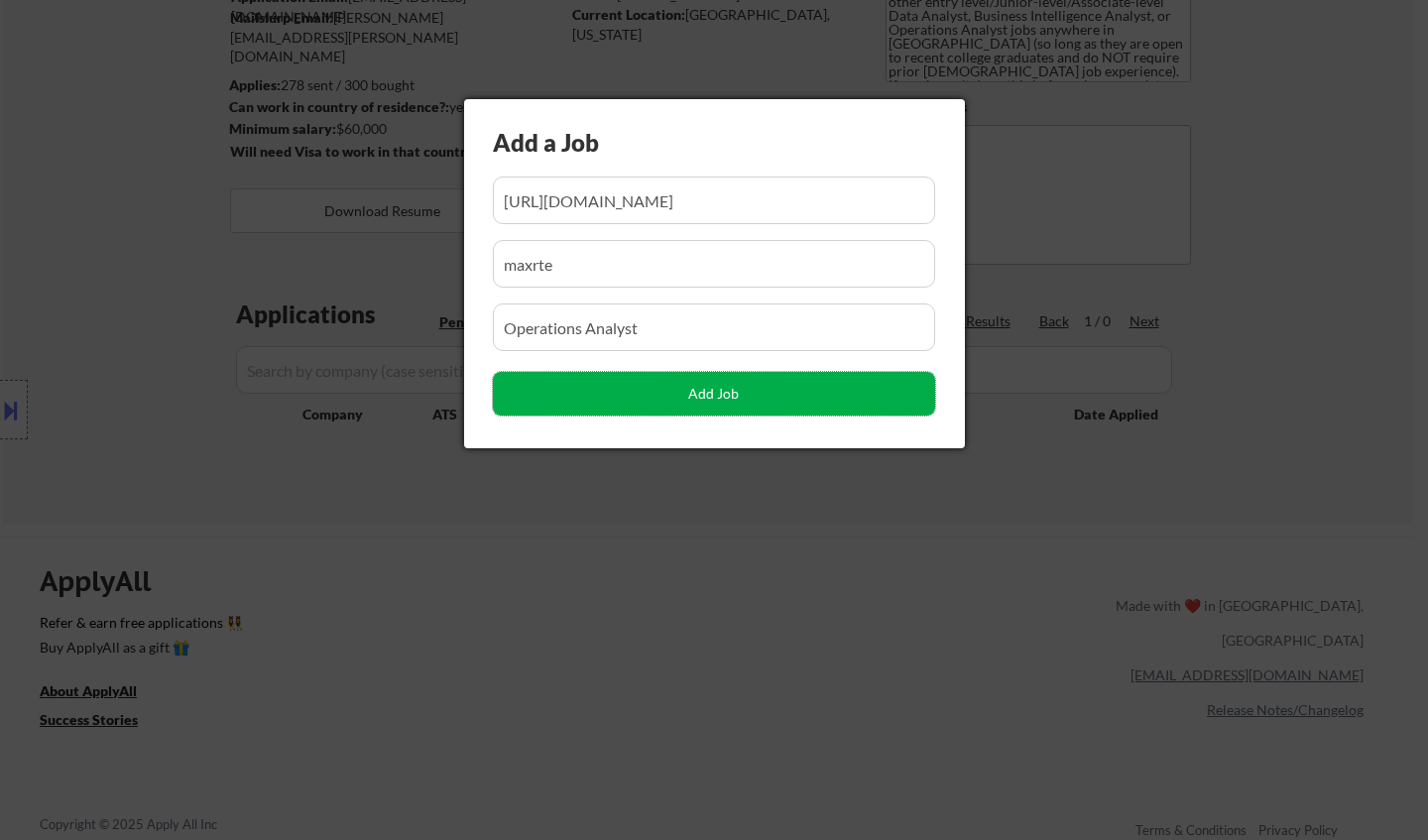 click on "Add Job" at bounding box center (714, 394) 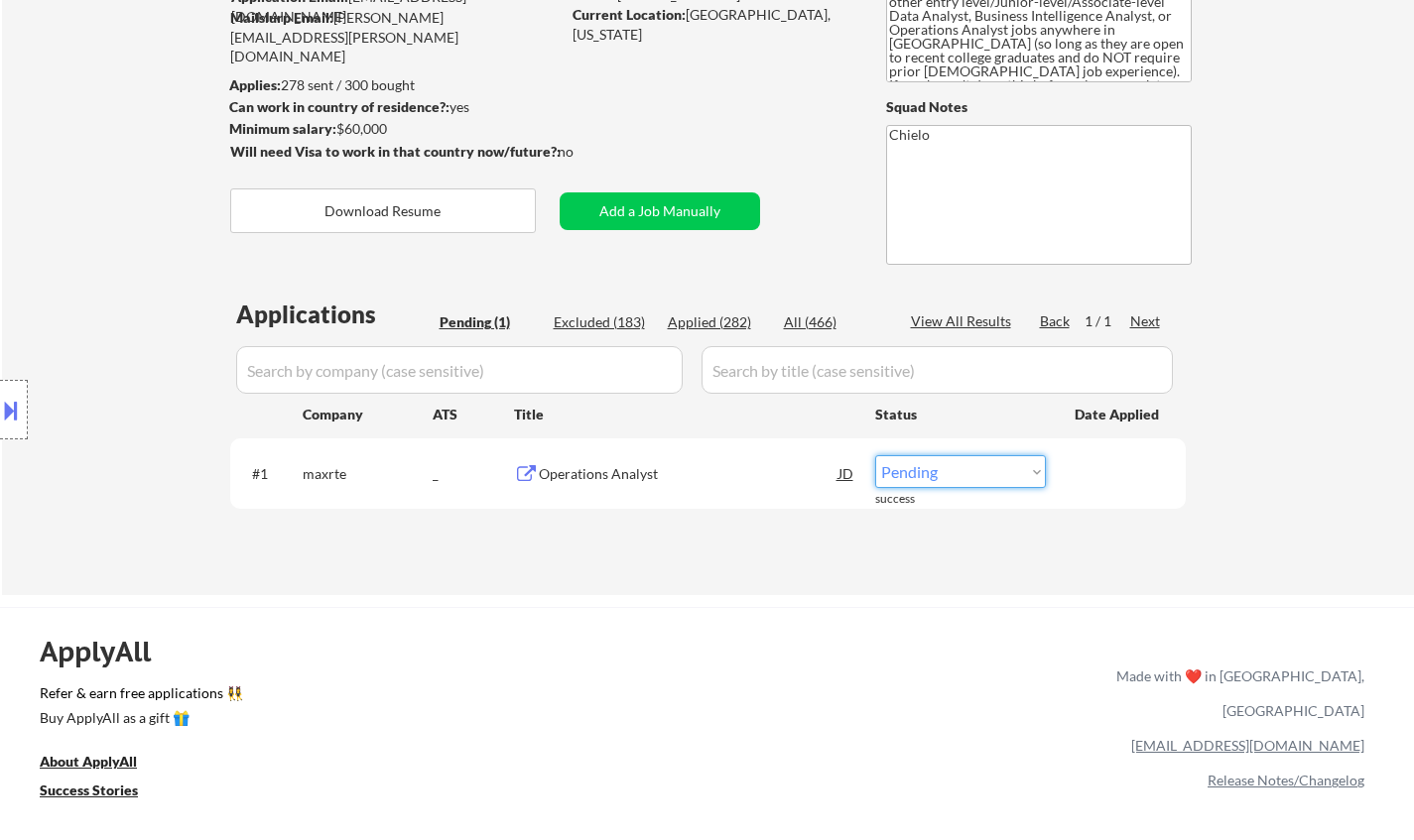 click on "Choose an option... Pending Applied Excluded (Questions) Excluded (Expired) Excluded (Location) Excluded (Bad Match) Excluded (Blocklist) Excluded (Salary) Excluded (Other)" at bounding box center [961, 471] 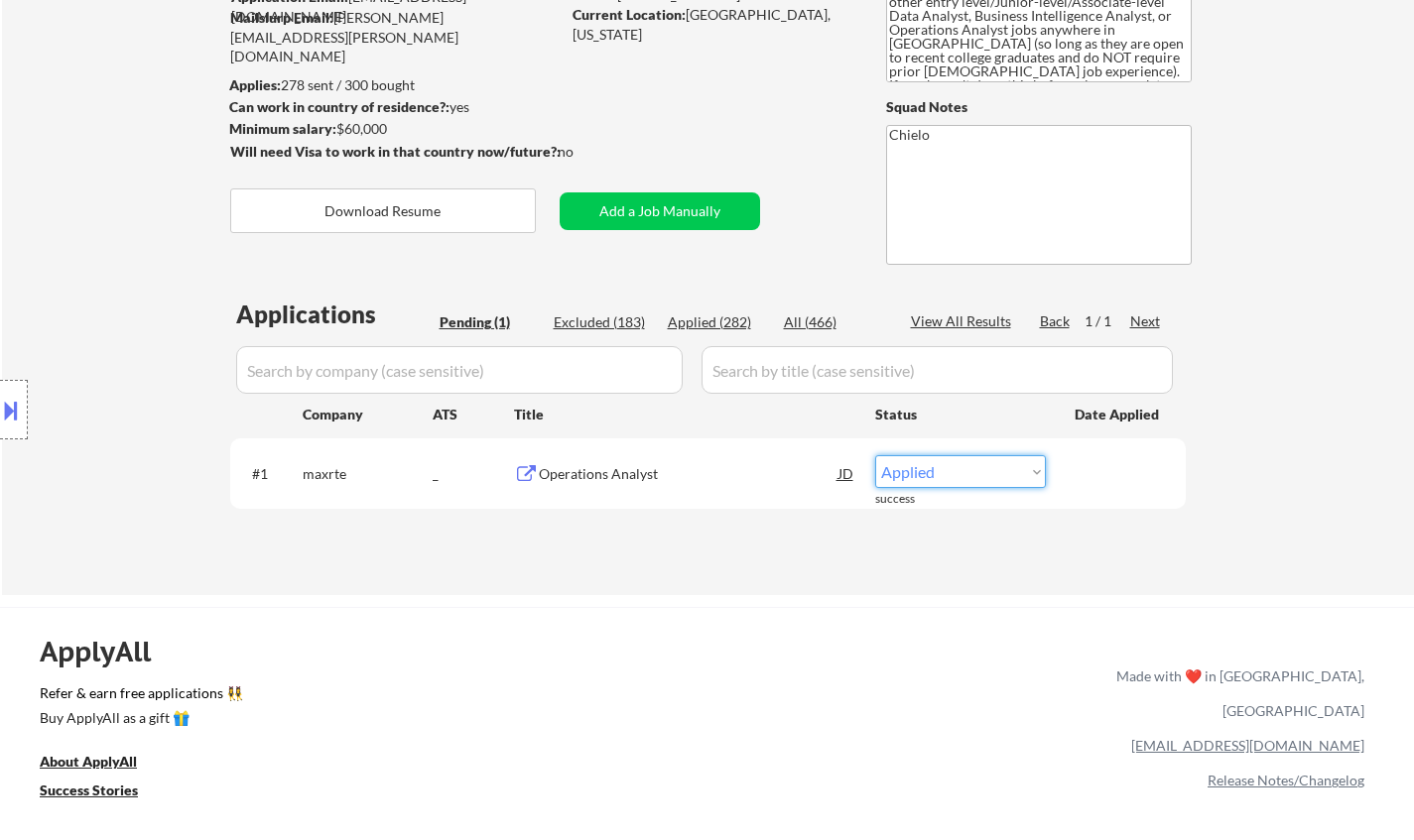 click on "Choose an option... Pending Applied Excluded (Questions) Excluded (Expired) Excluded (Location) Excluded (Bad Match) Excluded (Blocklist) Excluded (Salary) Excluded (Other)" at bounding box center (961, 471) 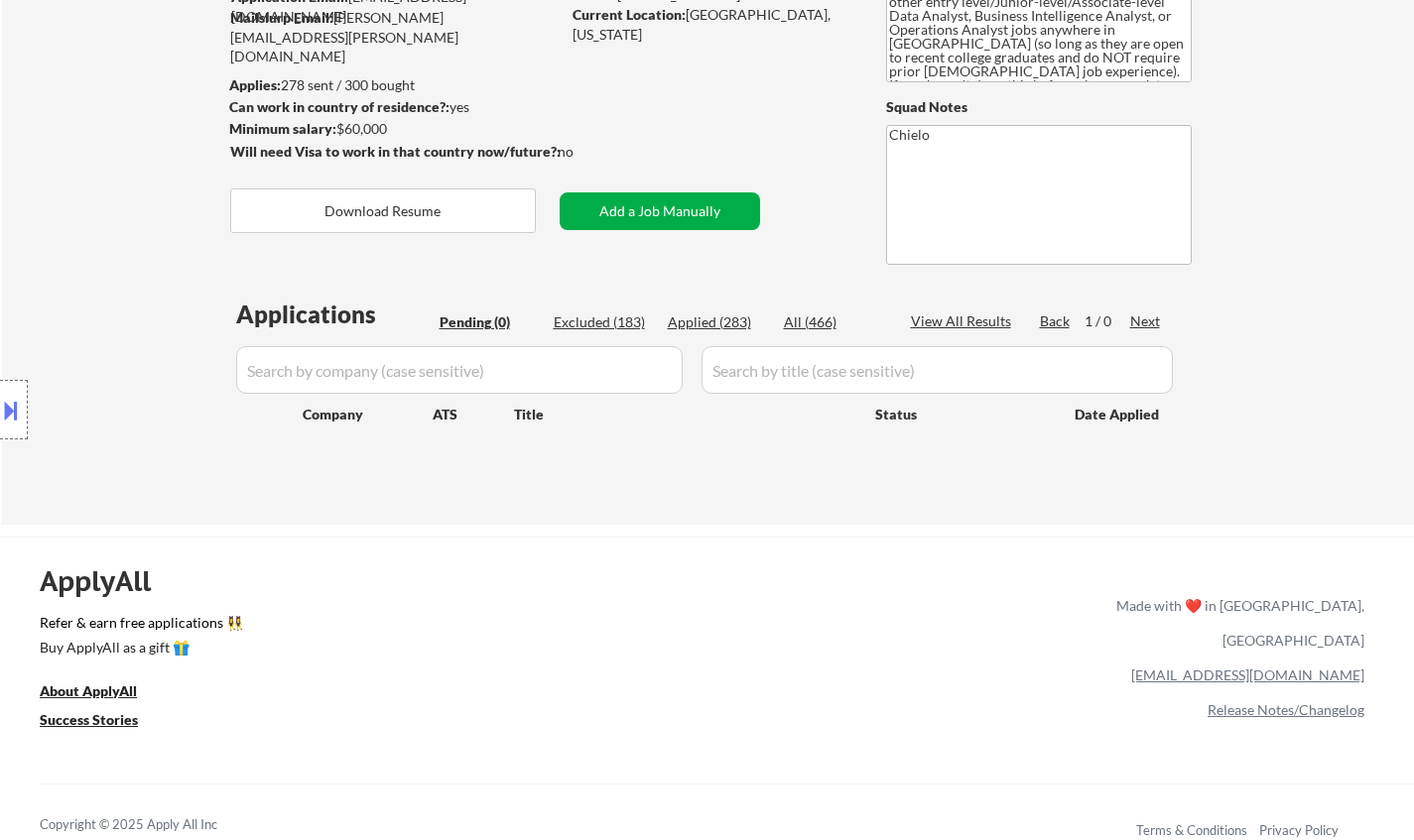 click on "Add a Job Manually" at bounding box center (660, 211) 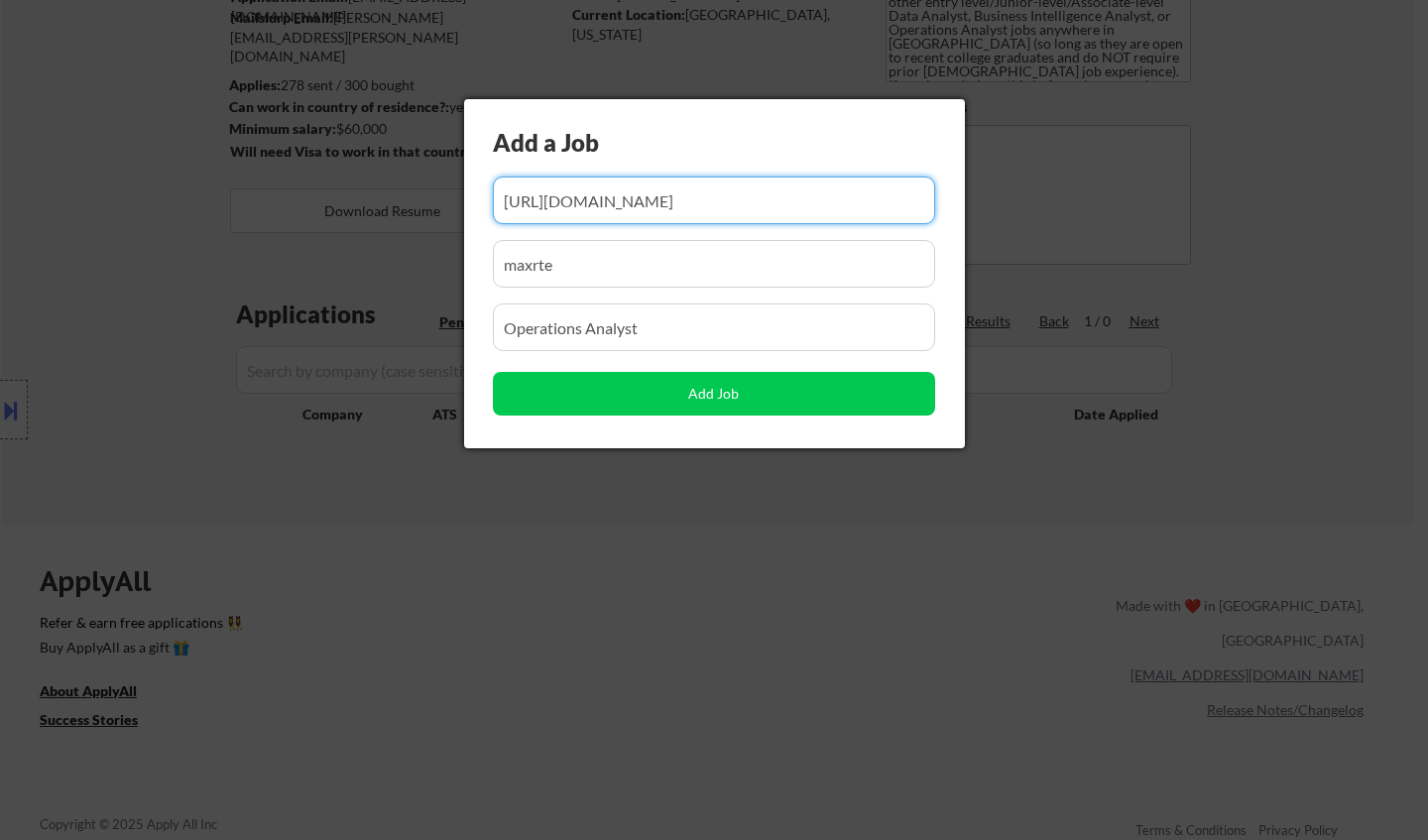 click at bounding box center [714, 200] 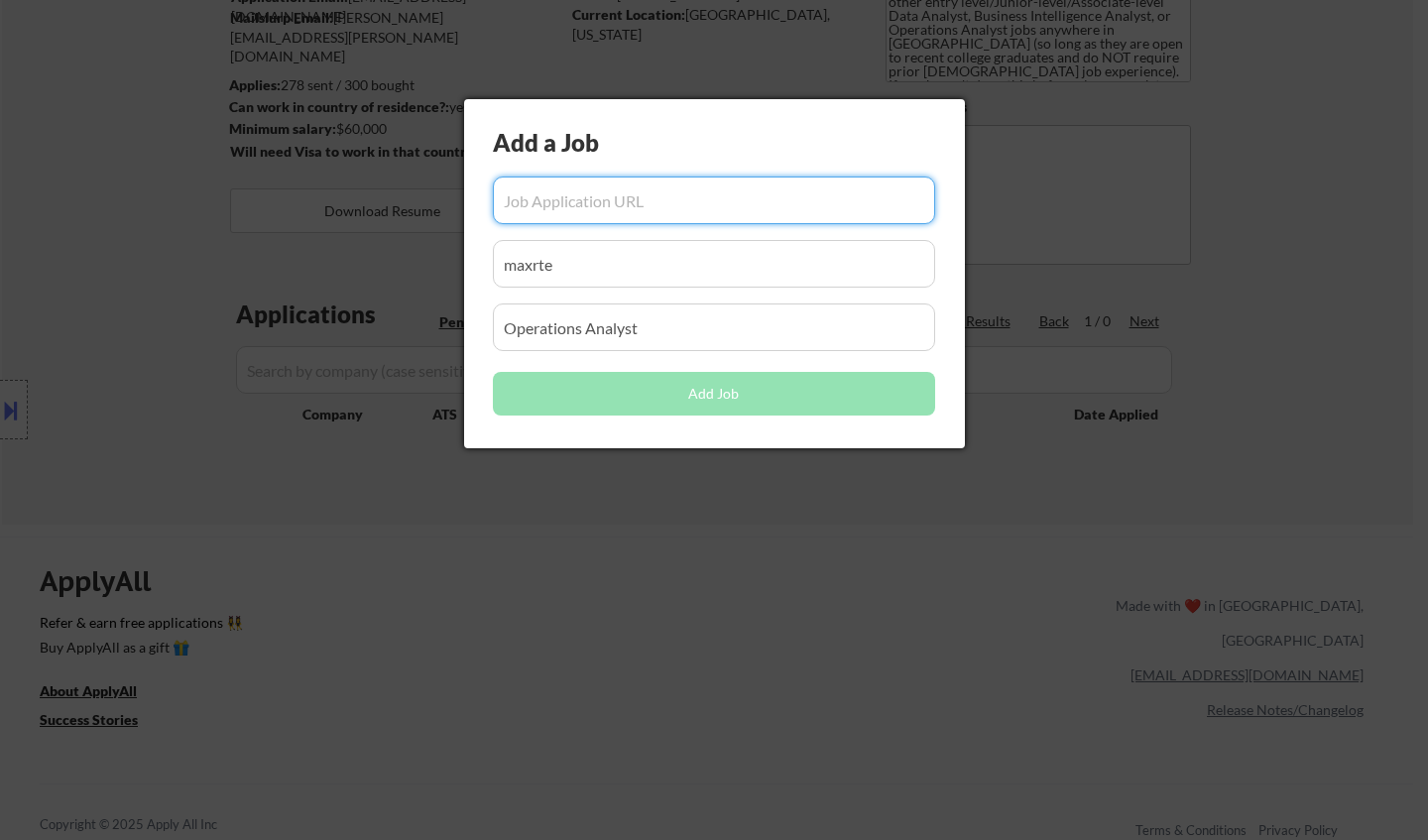 paste on "https://jobs.ashbyhq.com/sweedpos.com/27a7ac78-ba67-45f8-aa5a-f5a078579b9c" 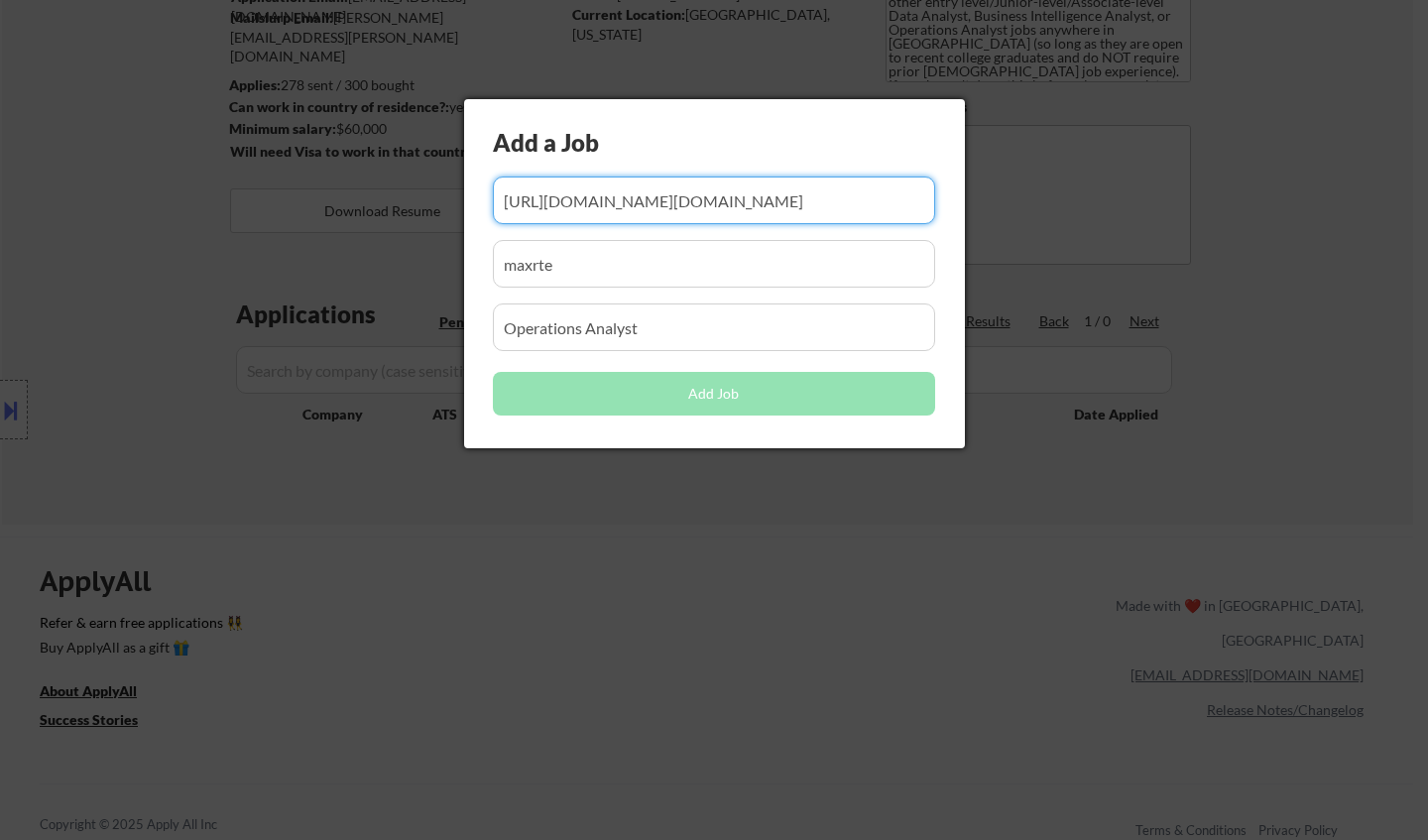 scroll, scrollTop: 0, scrollLeft: 162, axis: horizontal 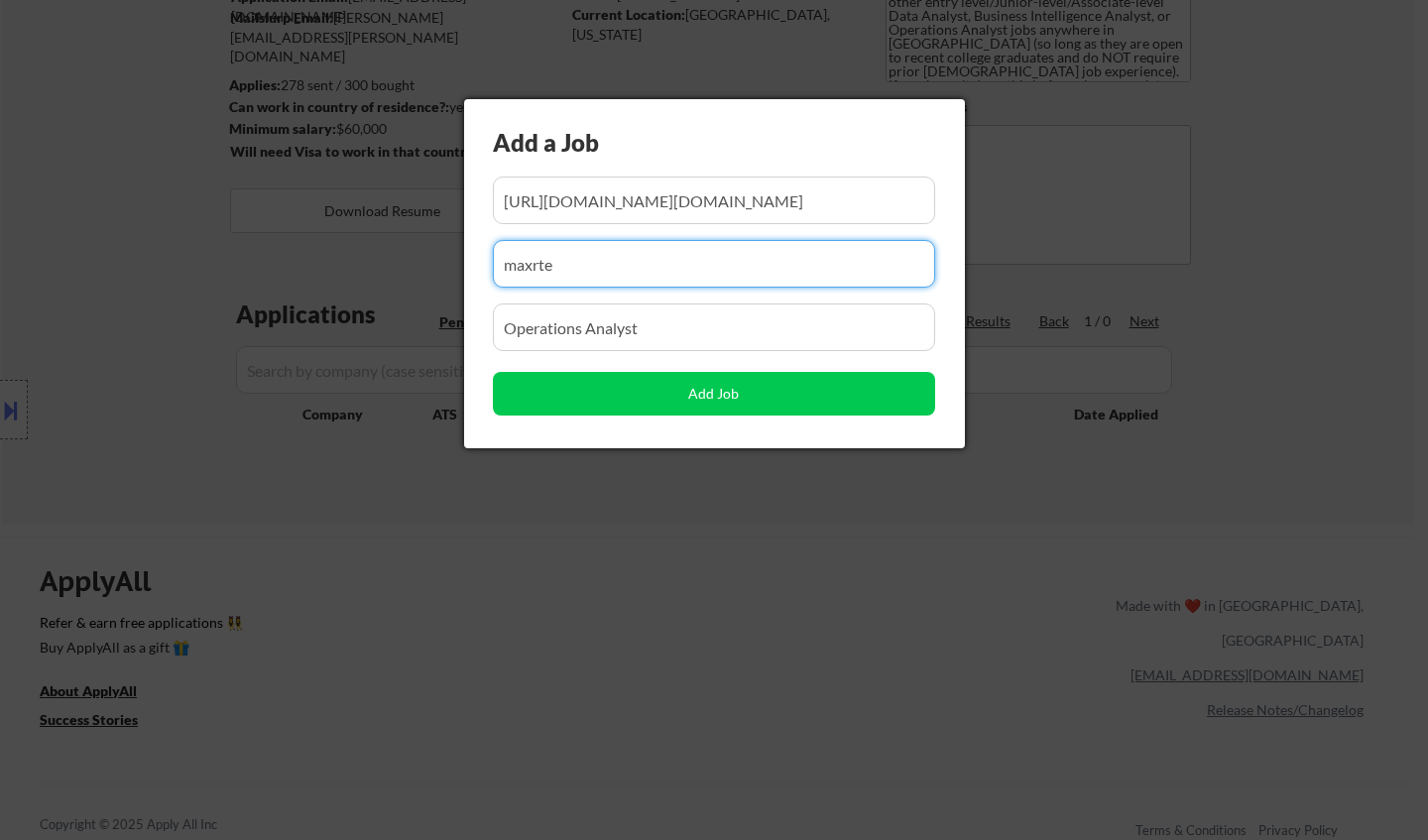 drag, startPoint x: 536, startPoint y: 270, endPoint x: 432, endPoint y: 267, distance: 104.04326 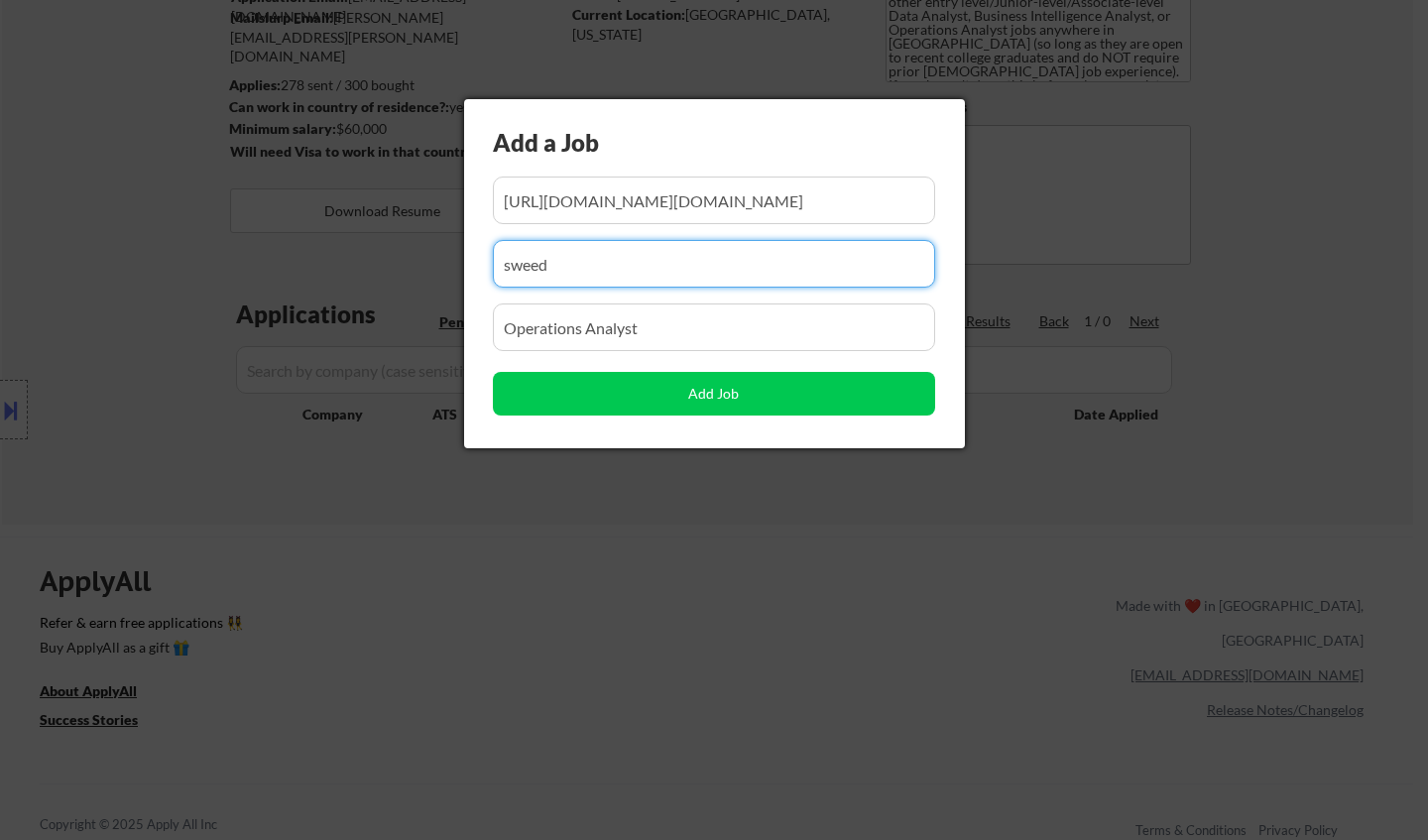 drag, startPoint x: 588, startPoint y: 264, endPoint x: 438, endPoint y: 268, distance: 150.05332 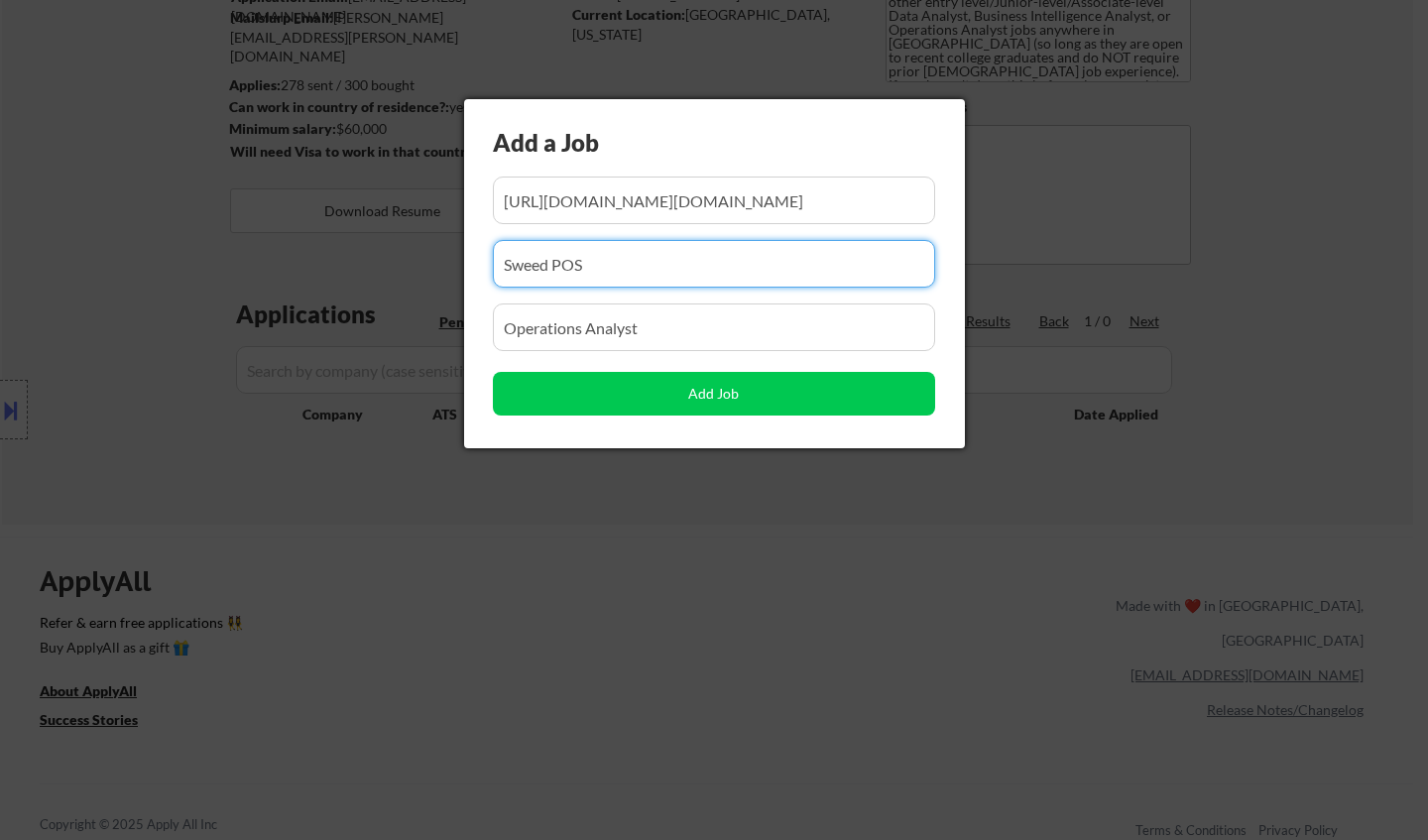 type on "Sweed POS" 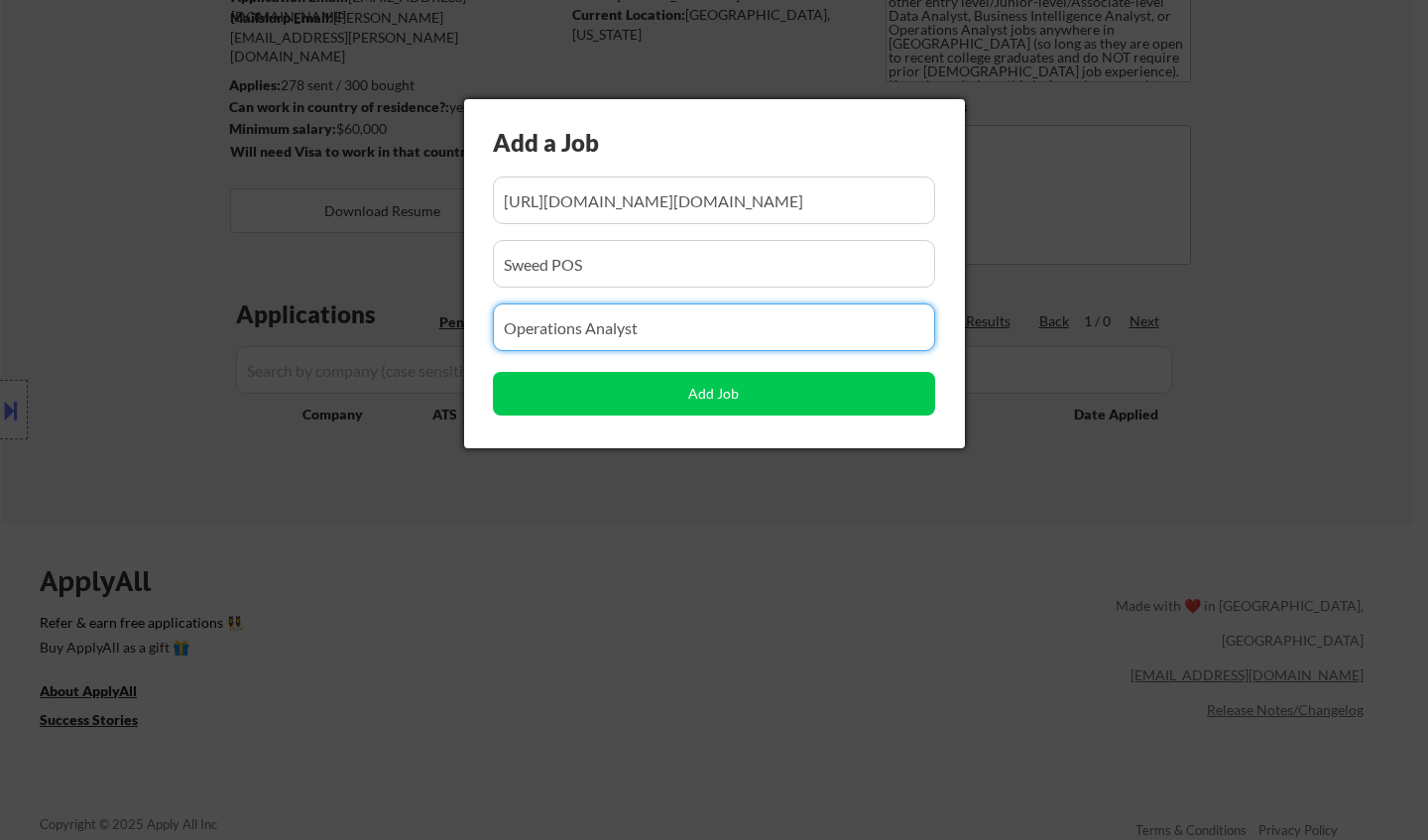 drag, startPoint x: 694, startPoint y: 315, endPoint x: 411, endPoint y: 316, distance: 283.00177 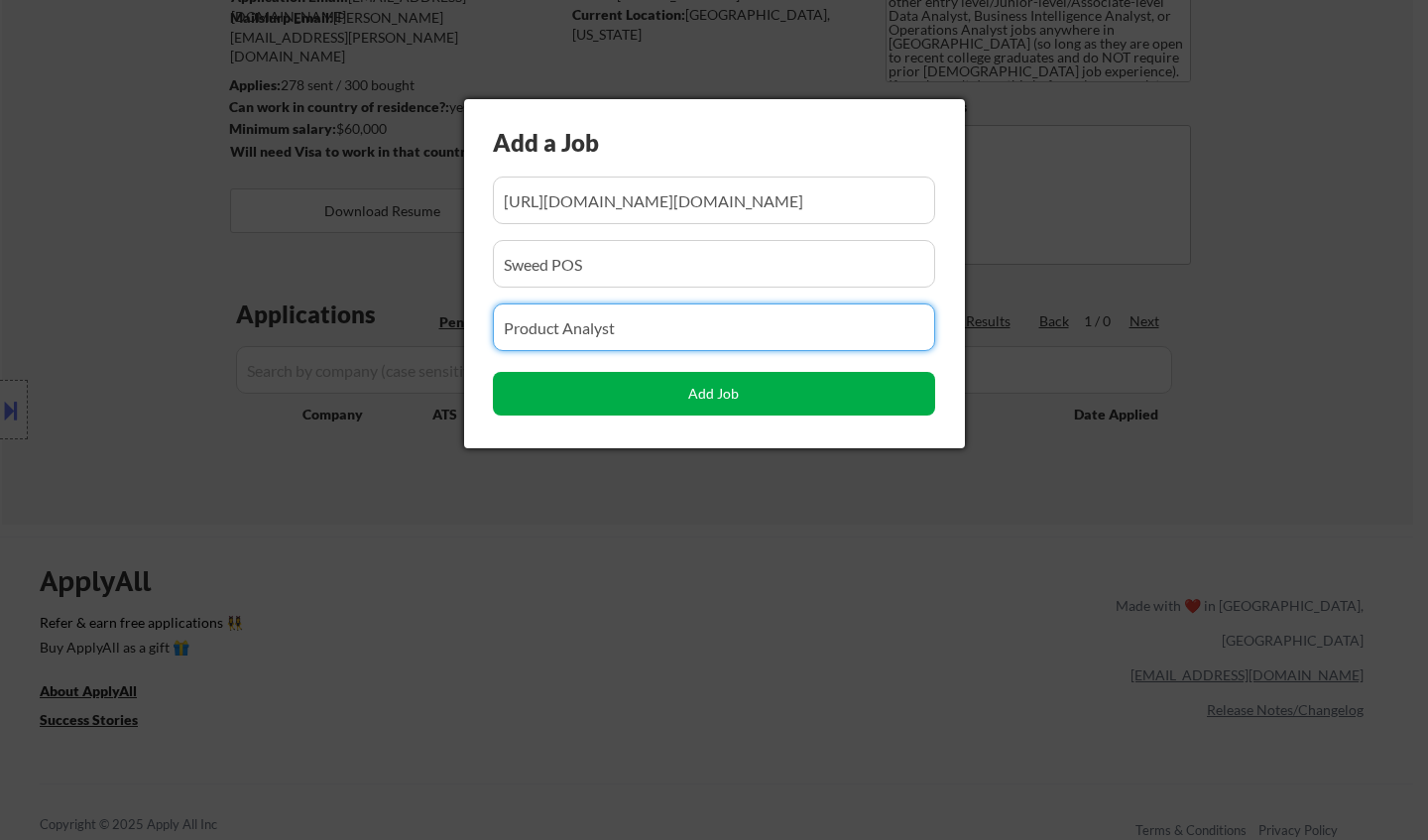 type on "Product Analyst" 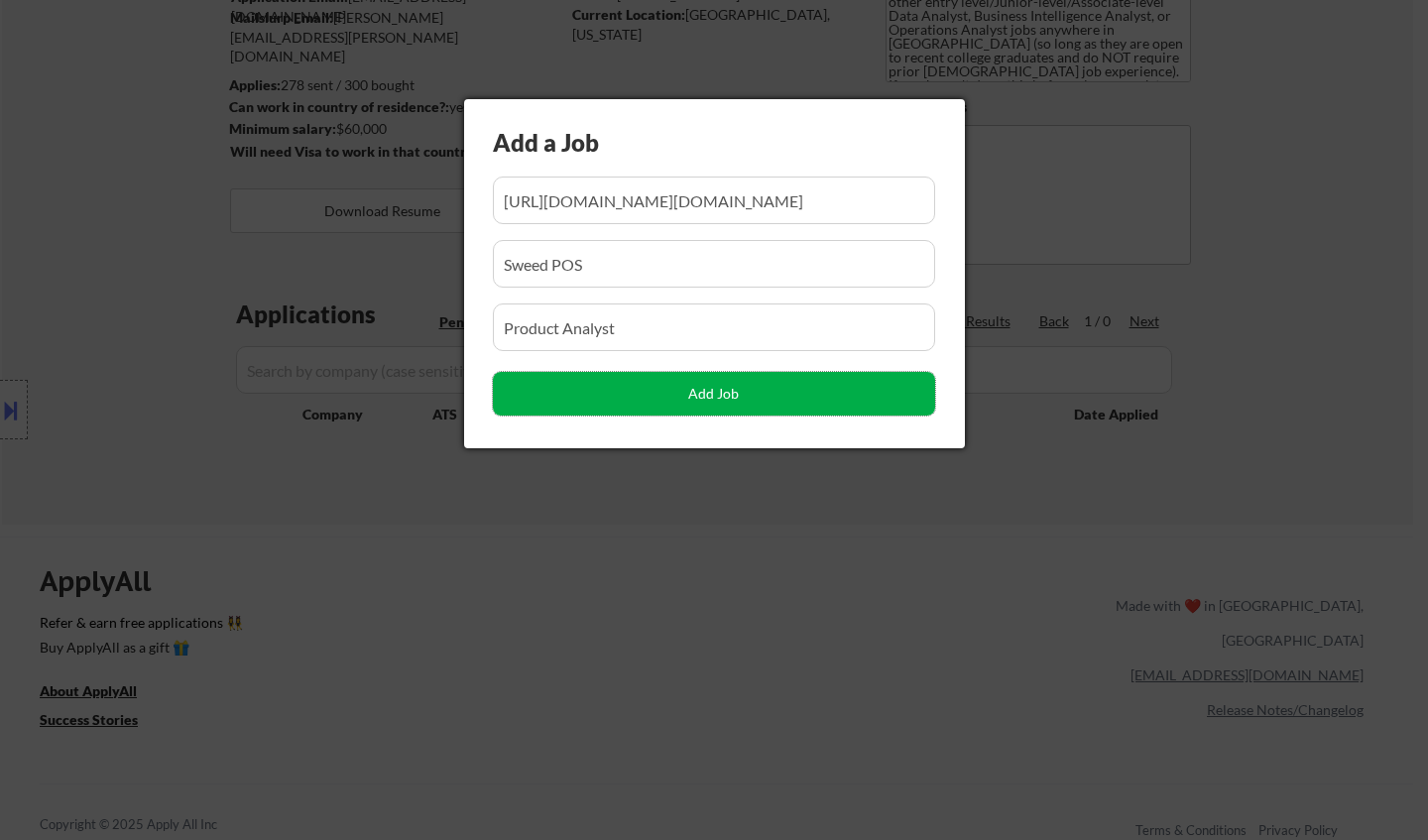 click on "Add Job" at bounding box center [714, 394] 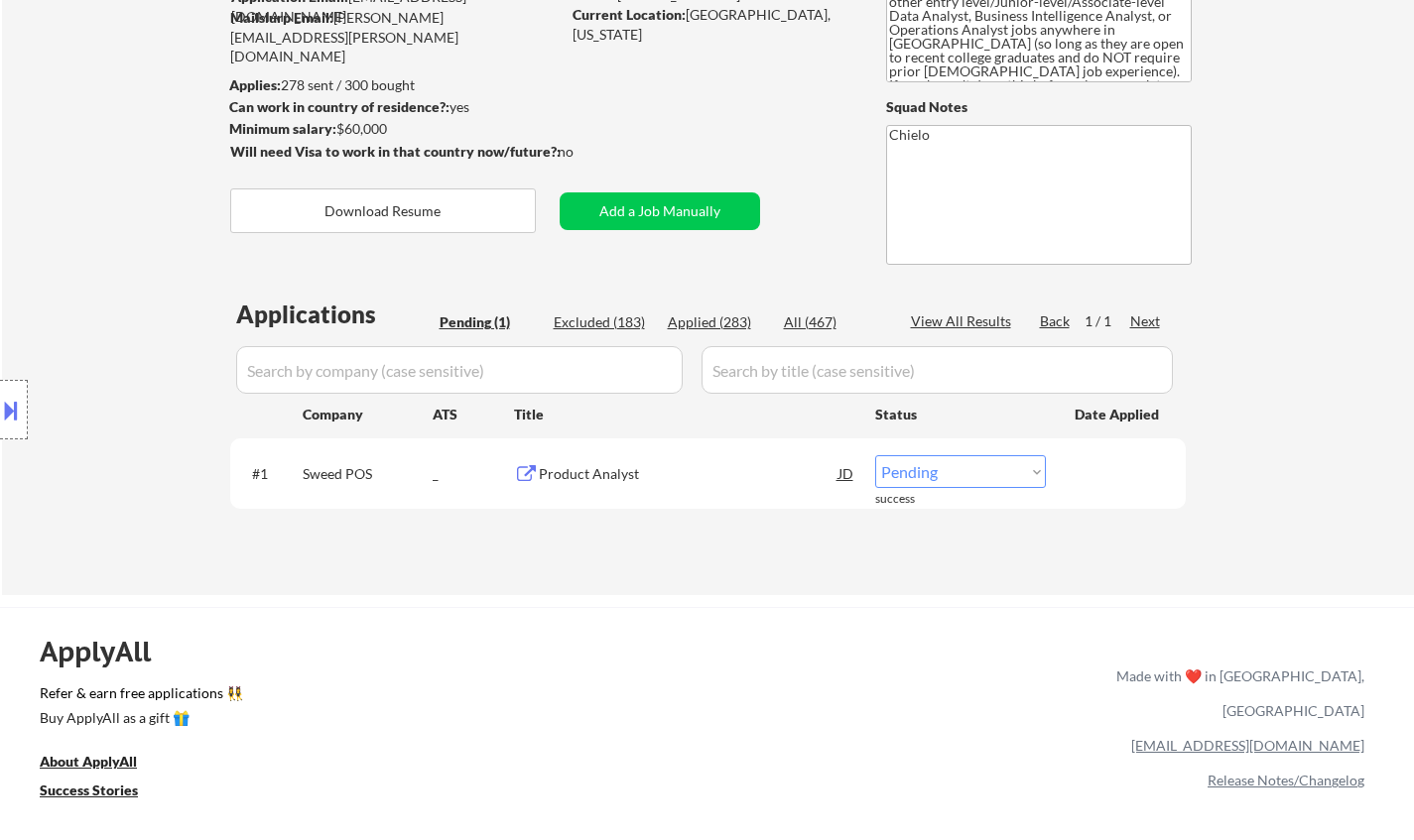 click on "Choose an option... Pending Applied Excluded (Questions) Excluded (Expired) Excluded (Location) Excluded (Bad Match) Excluded (Blocklist) Excluded (Salary) Excluded (Other)" at bounding box center [961, 471] 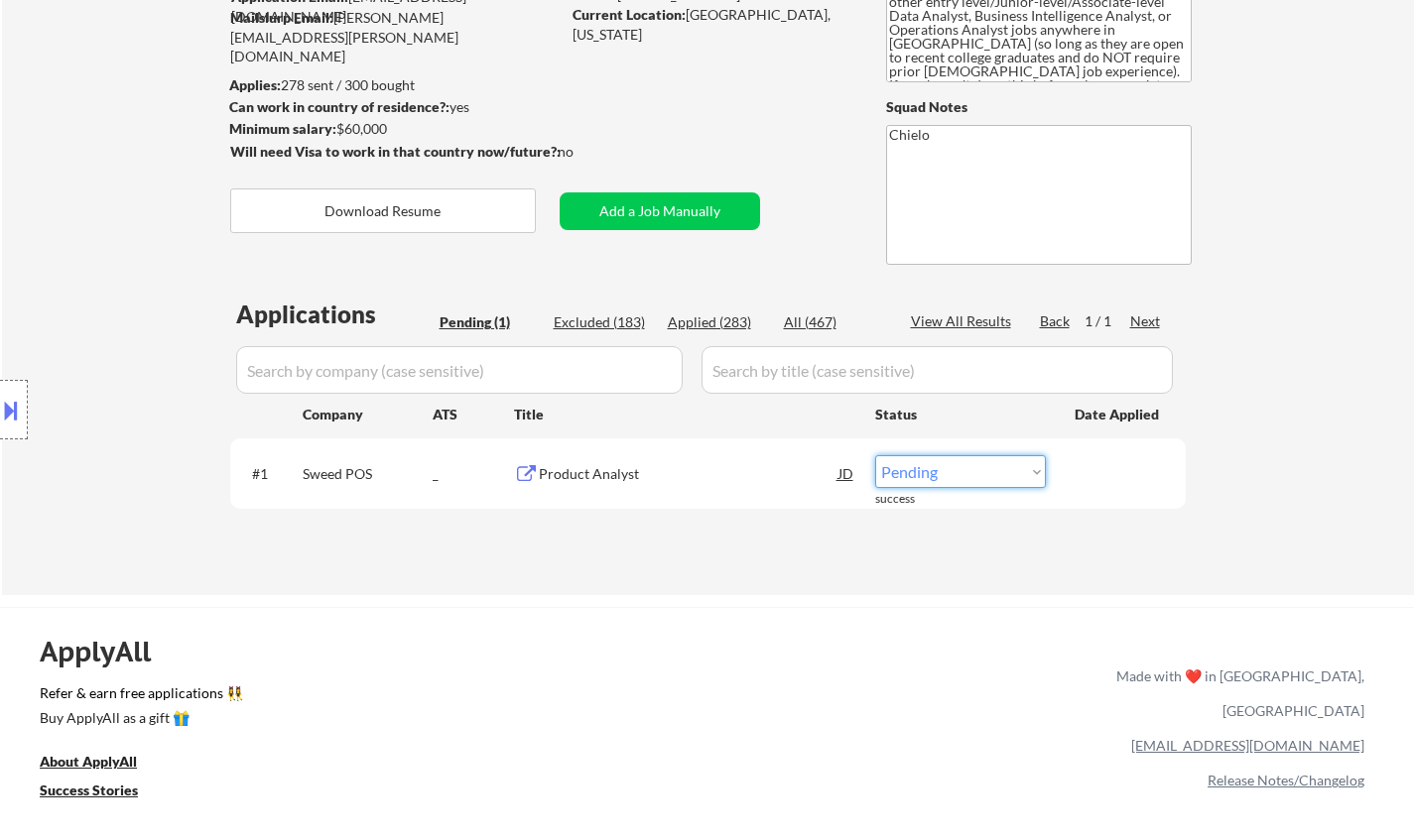 select on ""applied"" 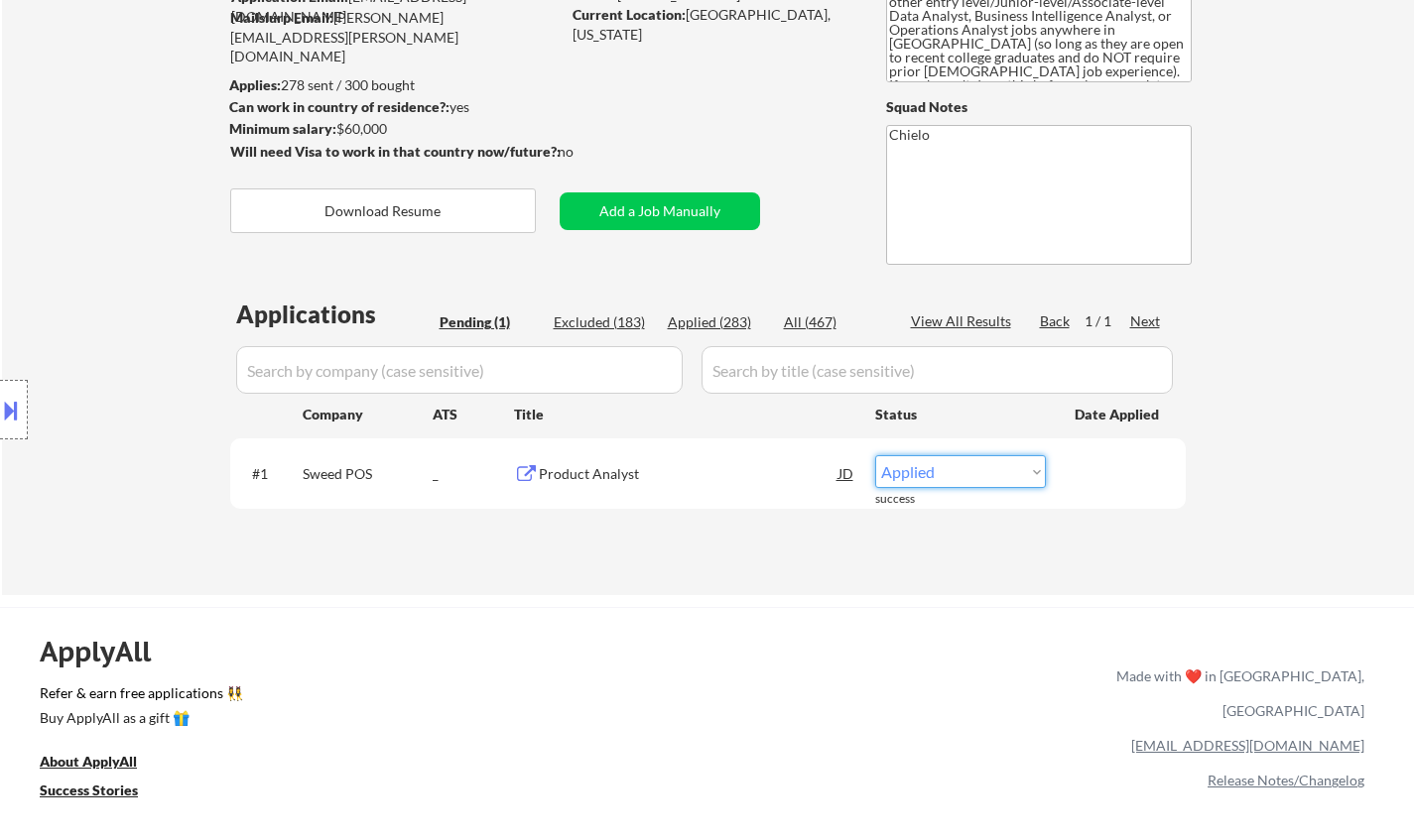 click on "Choose an option... Pending Applied Excluded (Questions) Excluded (Expired) Excluded (Location) Excluded (Bad Match) Excluded (Blocklist) Excluded (Salary) Excluded (Other)" at bounding box center [961, 471] 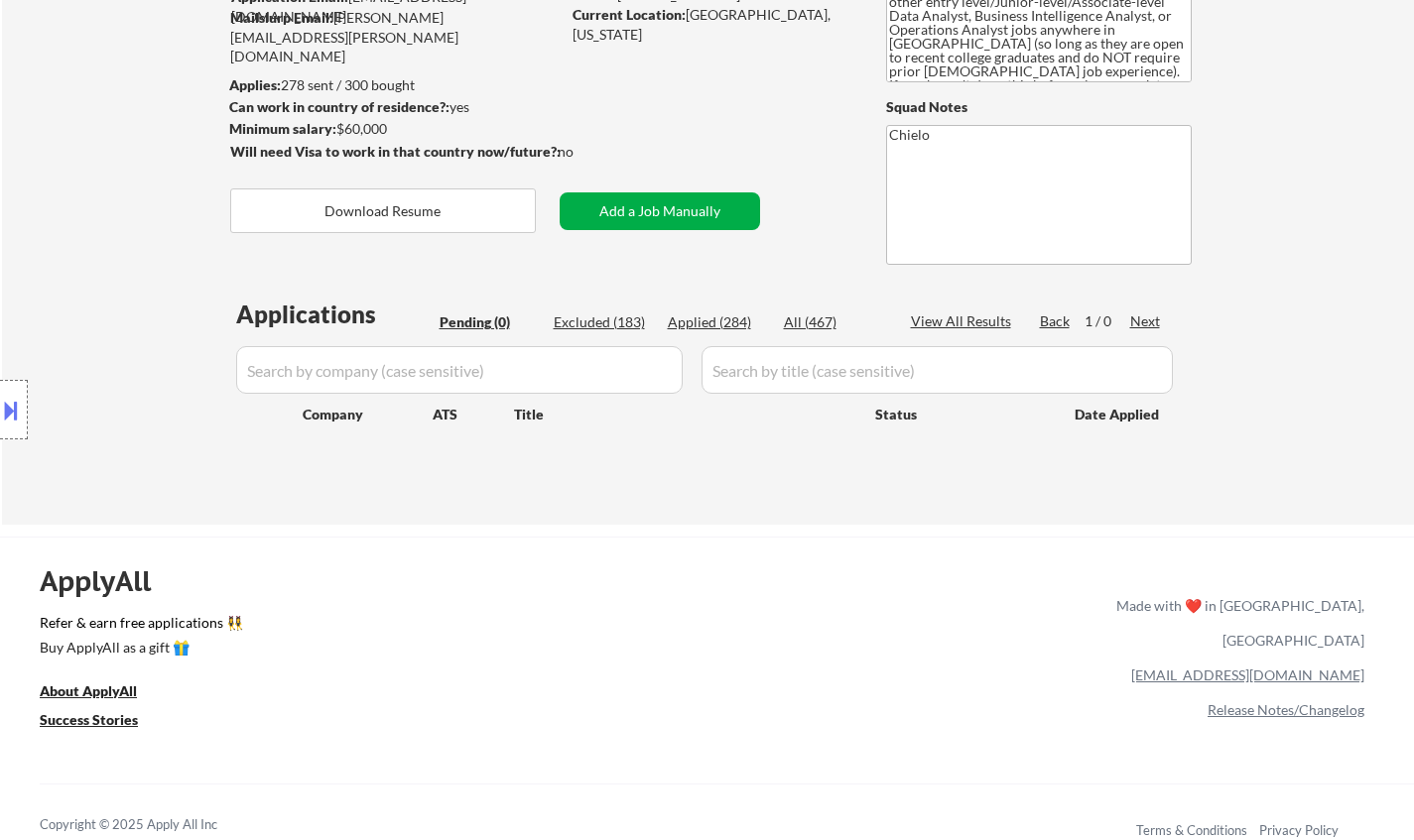 click on "Add a Job Manually" at bounding box center [660, 211] 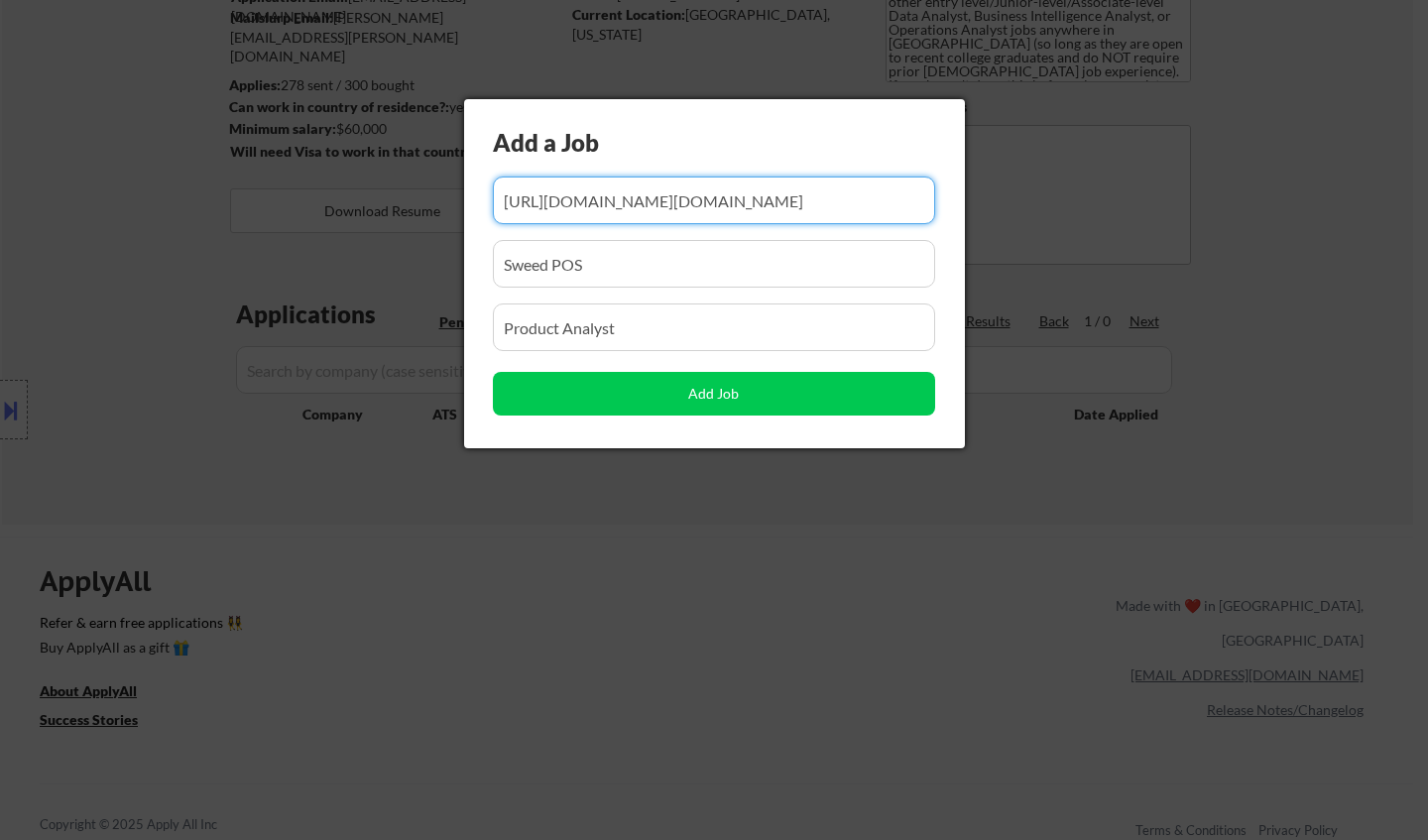 scroll, scrollTop: 0, scrollLeft: 163, axis: horizontal 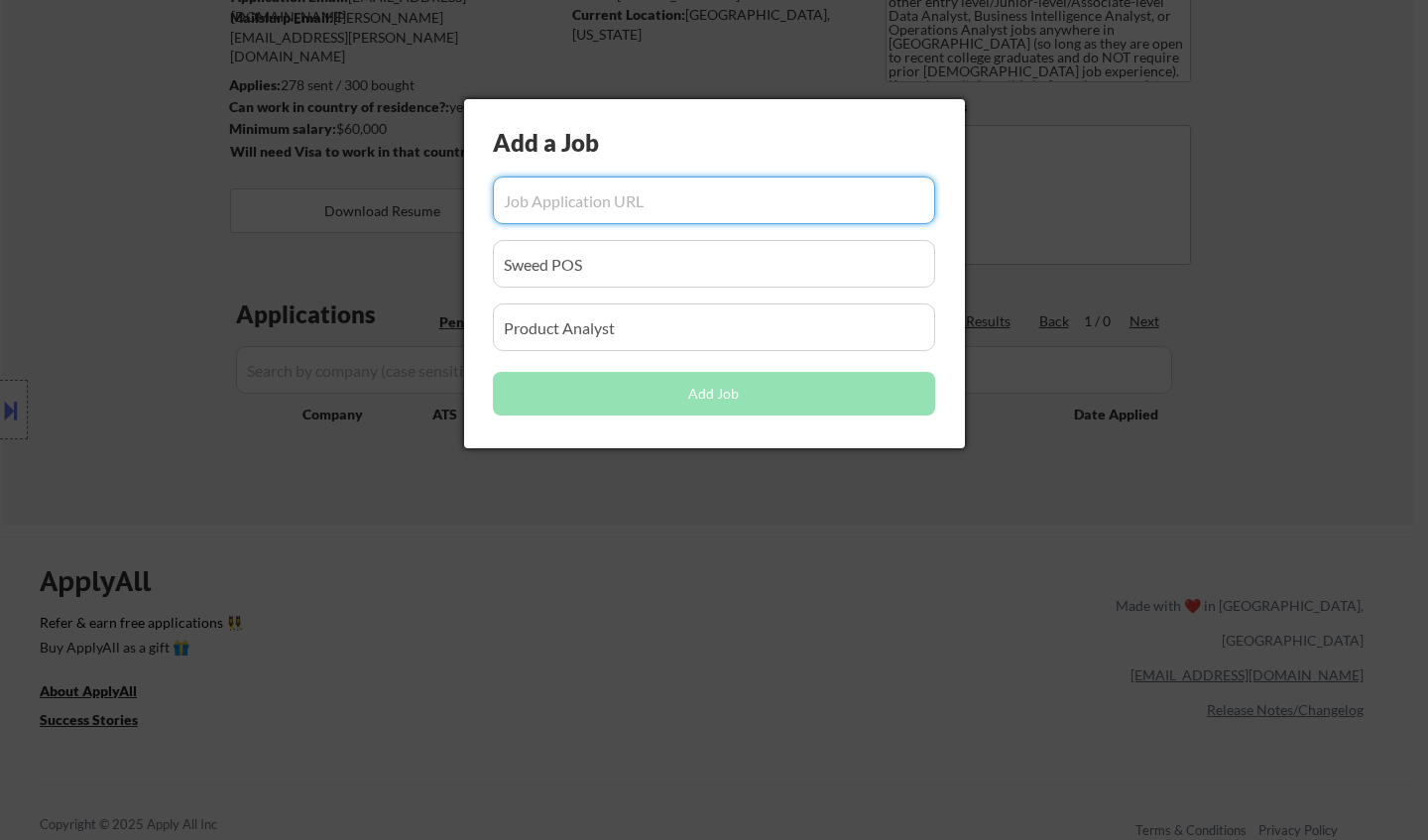 paste on "https://about.fandom.com/careers/listing/6720952?gh_jid=6720952" 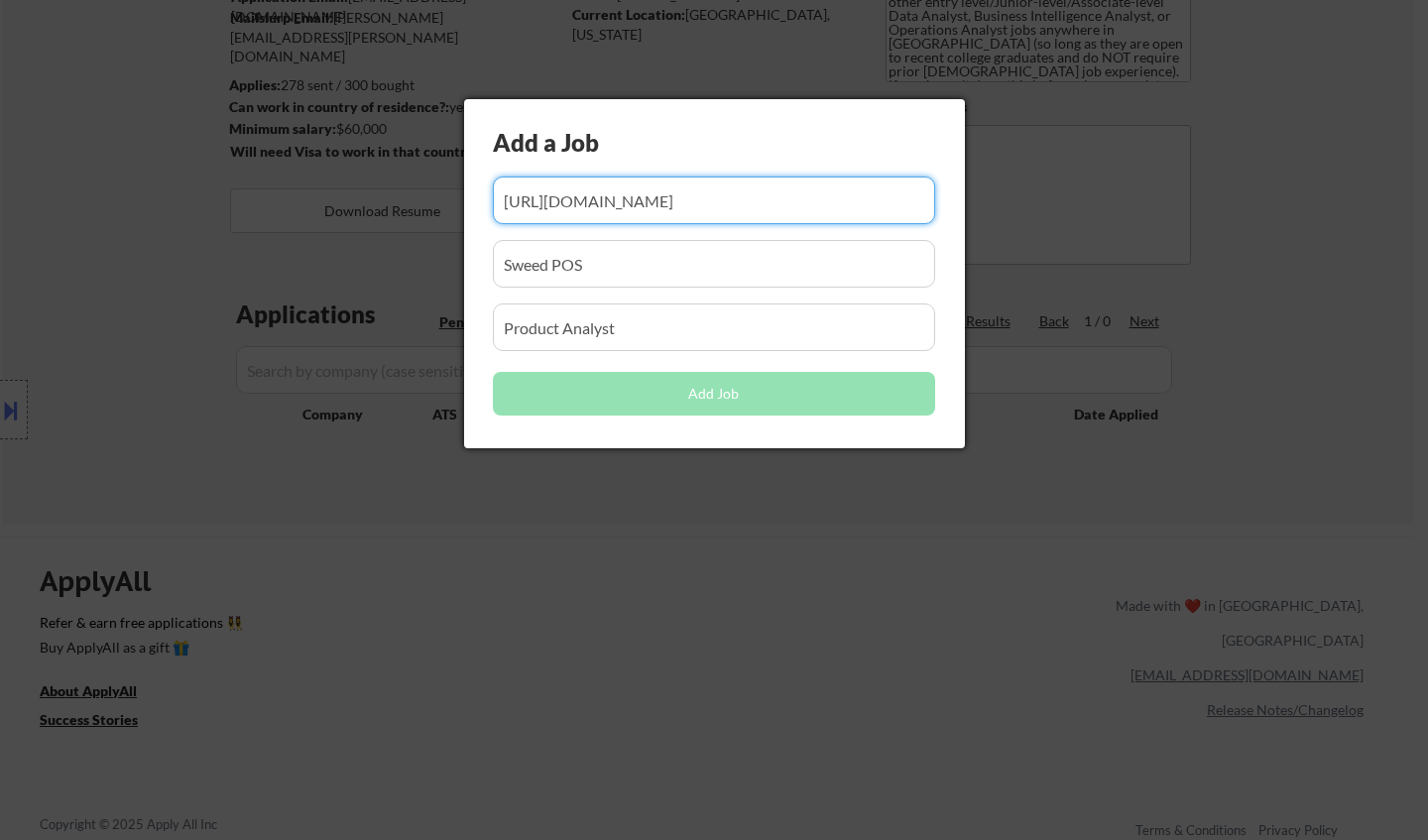 scroll, scrollTop: 0, scrollLeft: 54, axis: horizontal 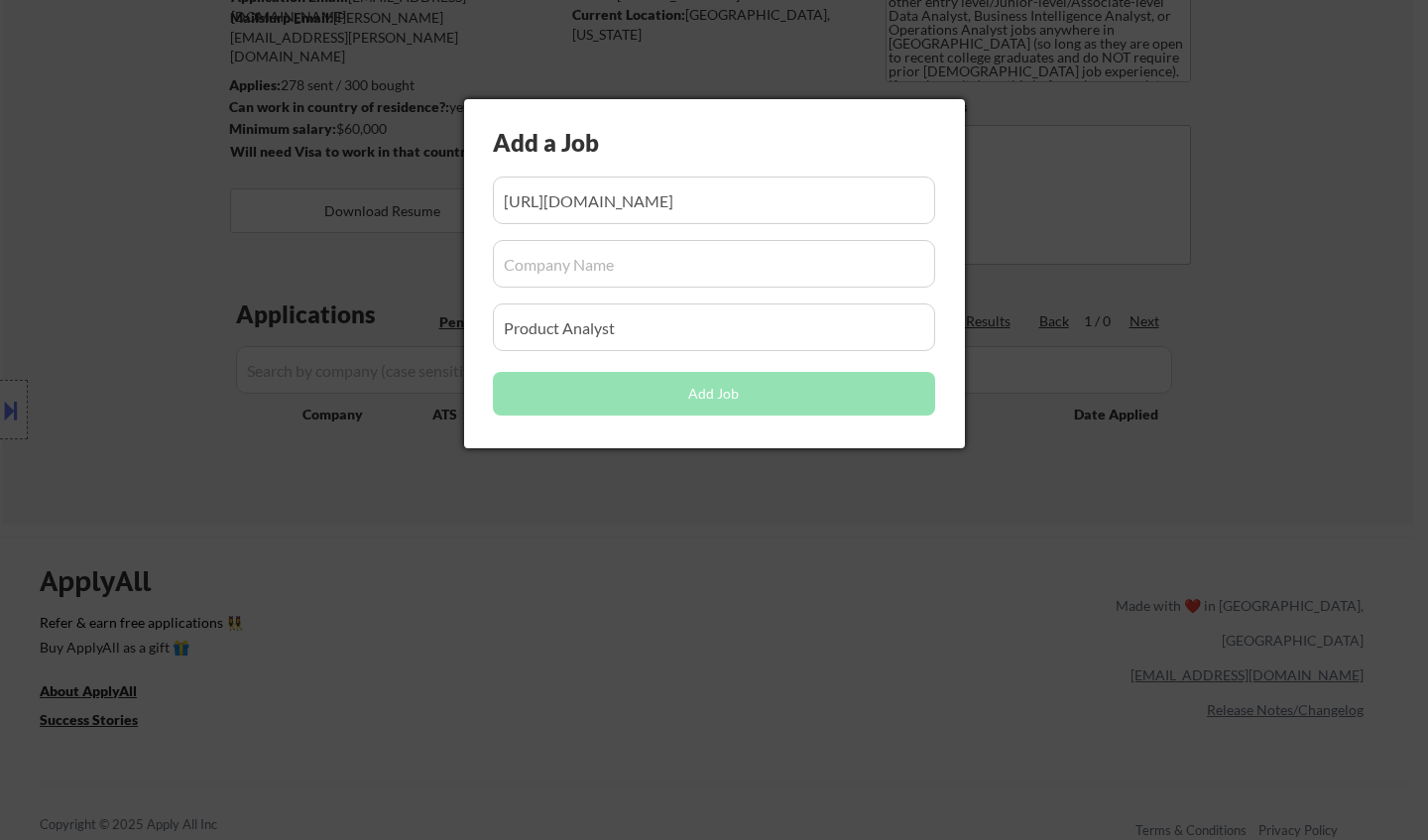 click at bounding box center [714, 264] 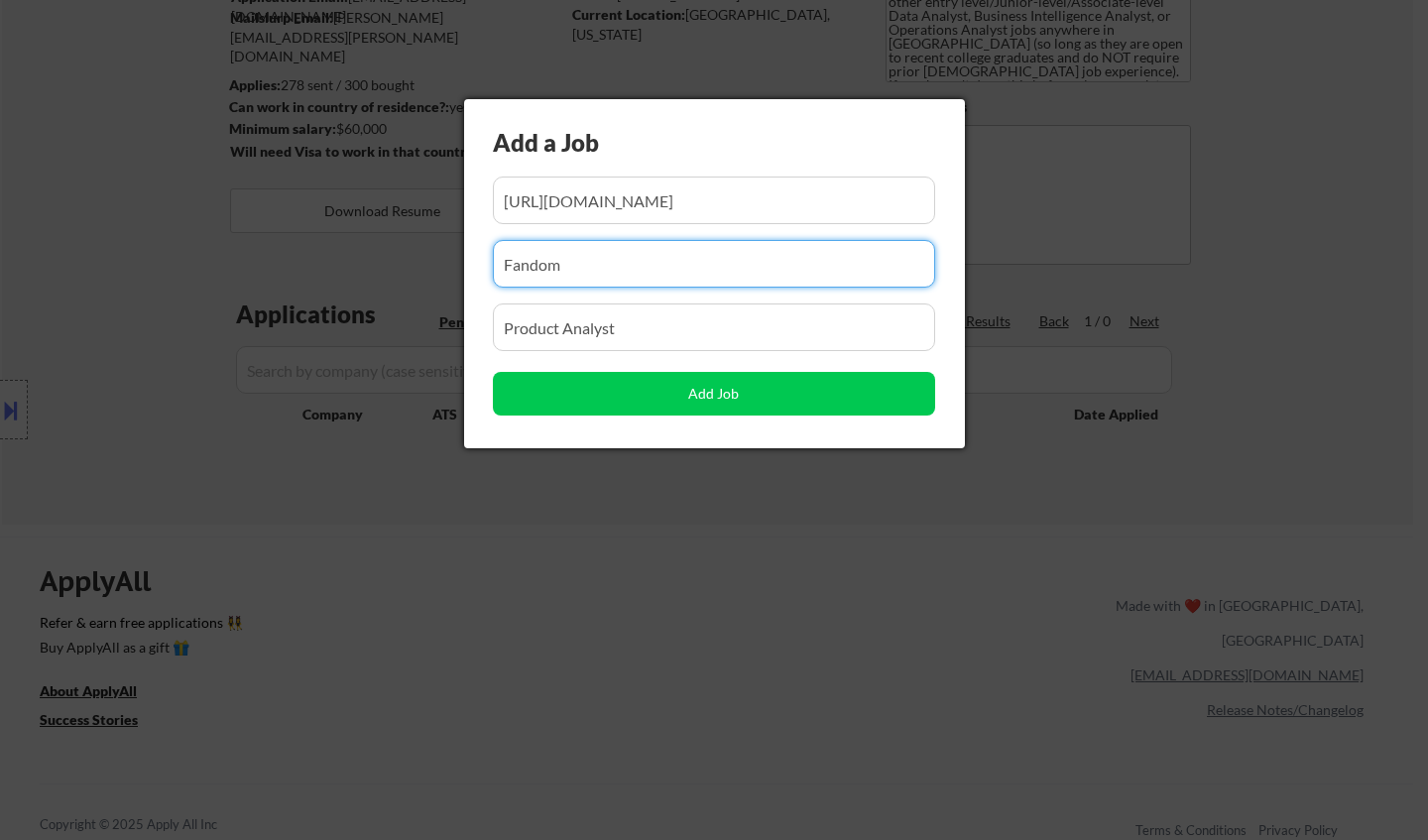 type on "Fandom" 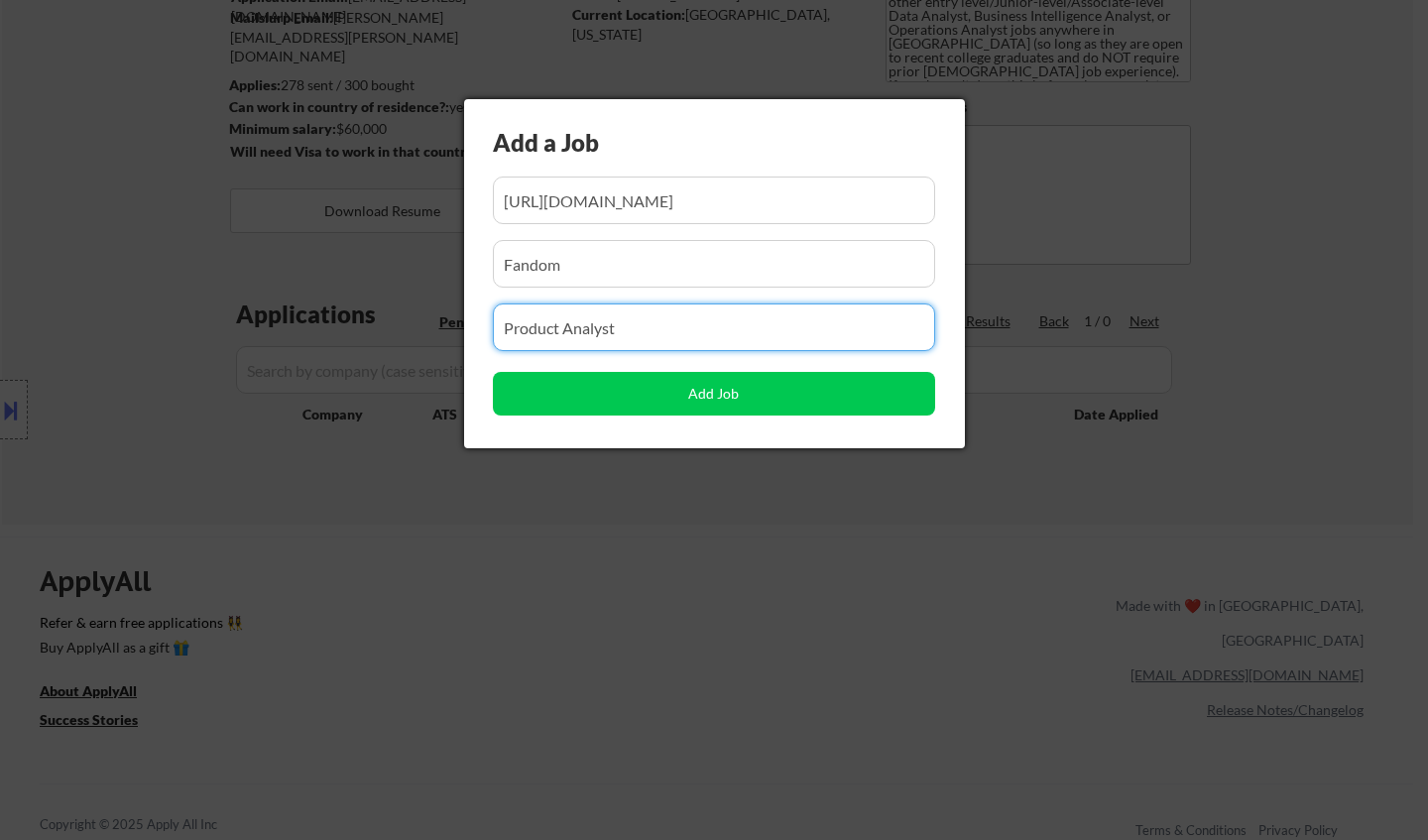 drag, startPoint x: 668, startPoint y: 326, endPoint x: 465, endPoint y: 326, distance: 203 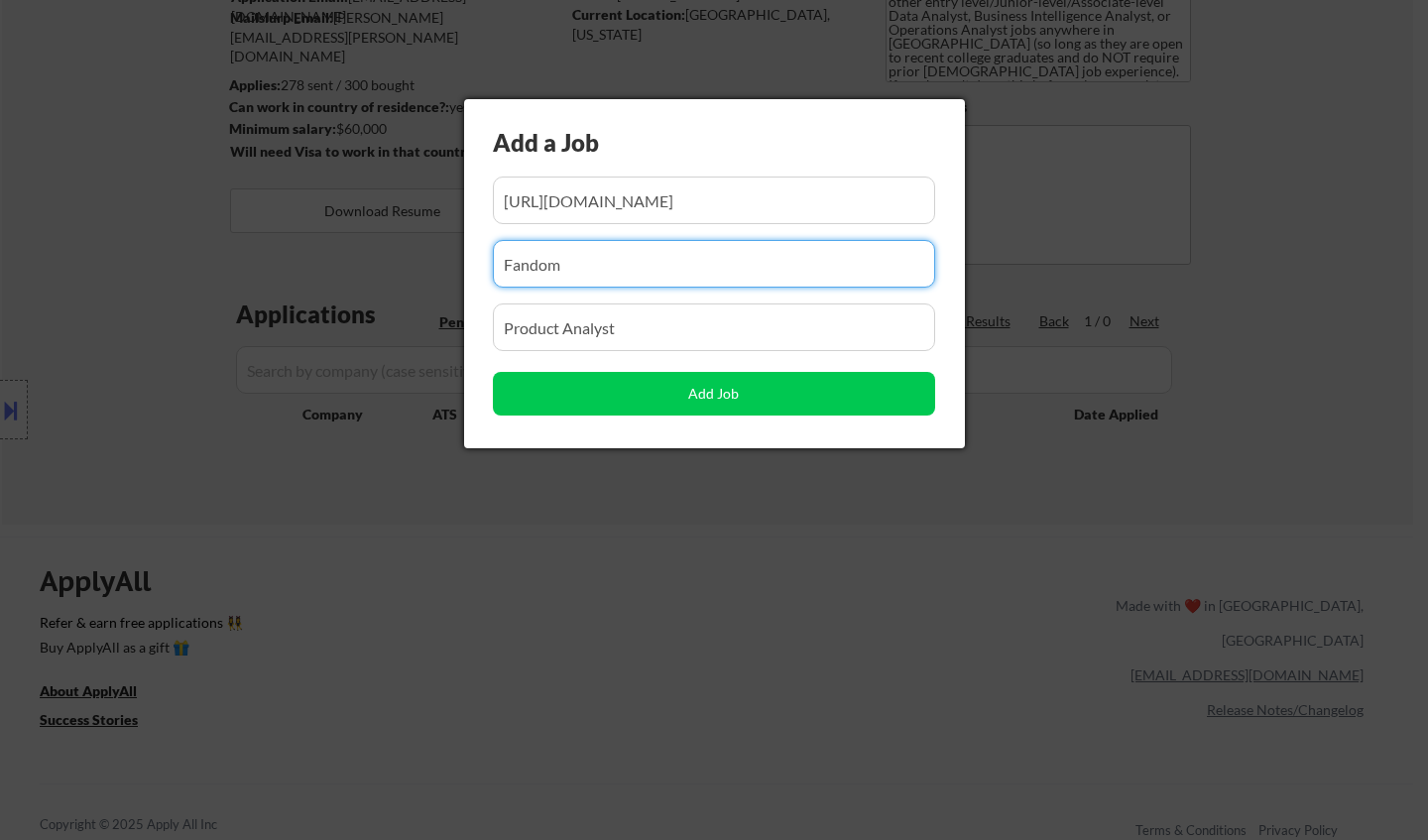 click at bounding box center [714, 264] 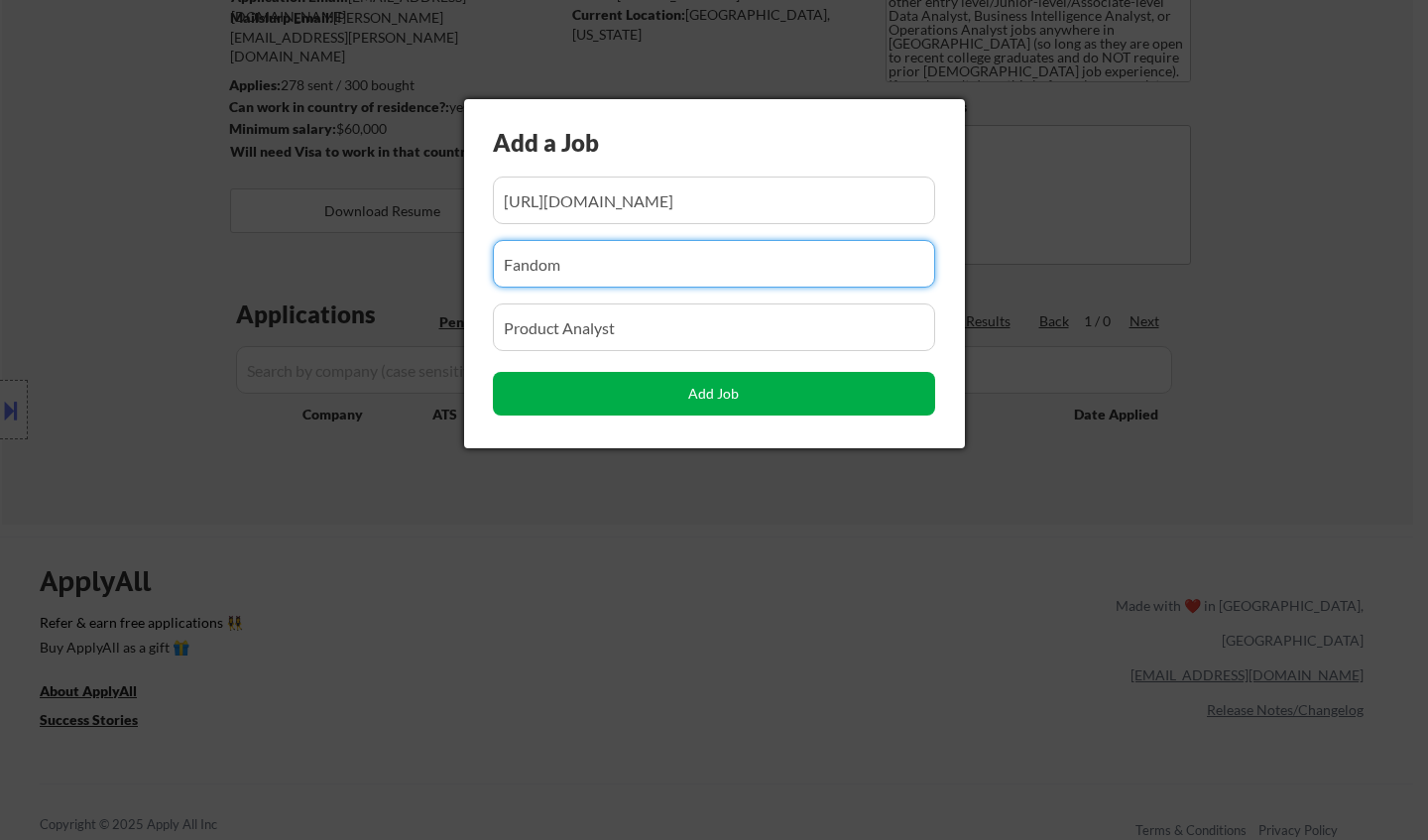 click on "Add Job" at bounding box center [714, 394] 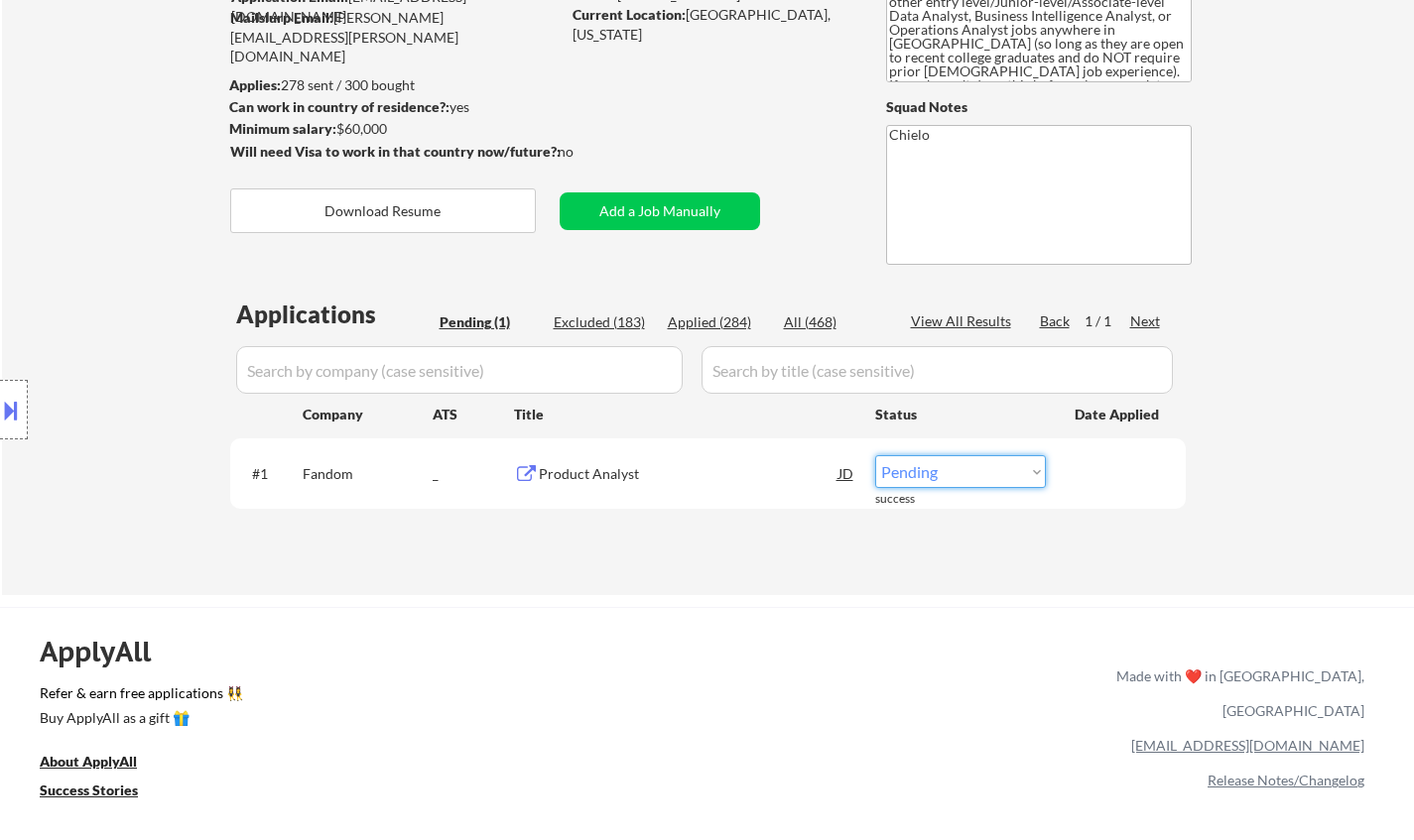 click on "Choose an option... Pending Applied Excluded (Questions) Excluded (Expired) Excluded (Location) Excluded (Bad Match) Excluded (Blocklist) Excluded (Salary) Excluded (Other)" at bounding box center [961, 471] 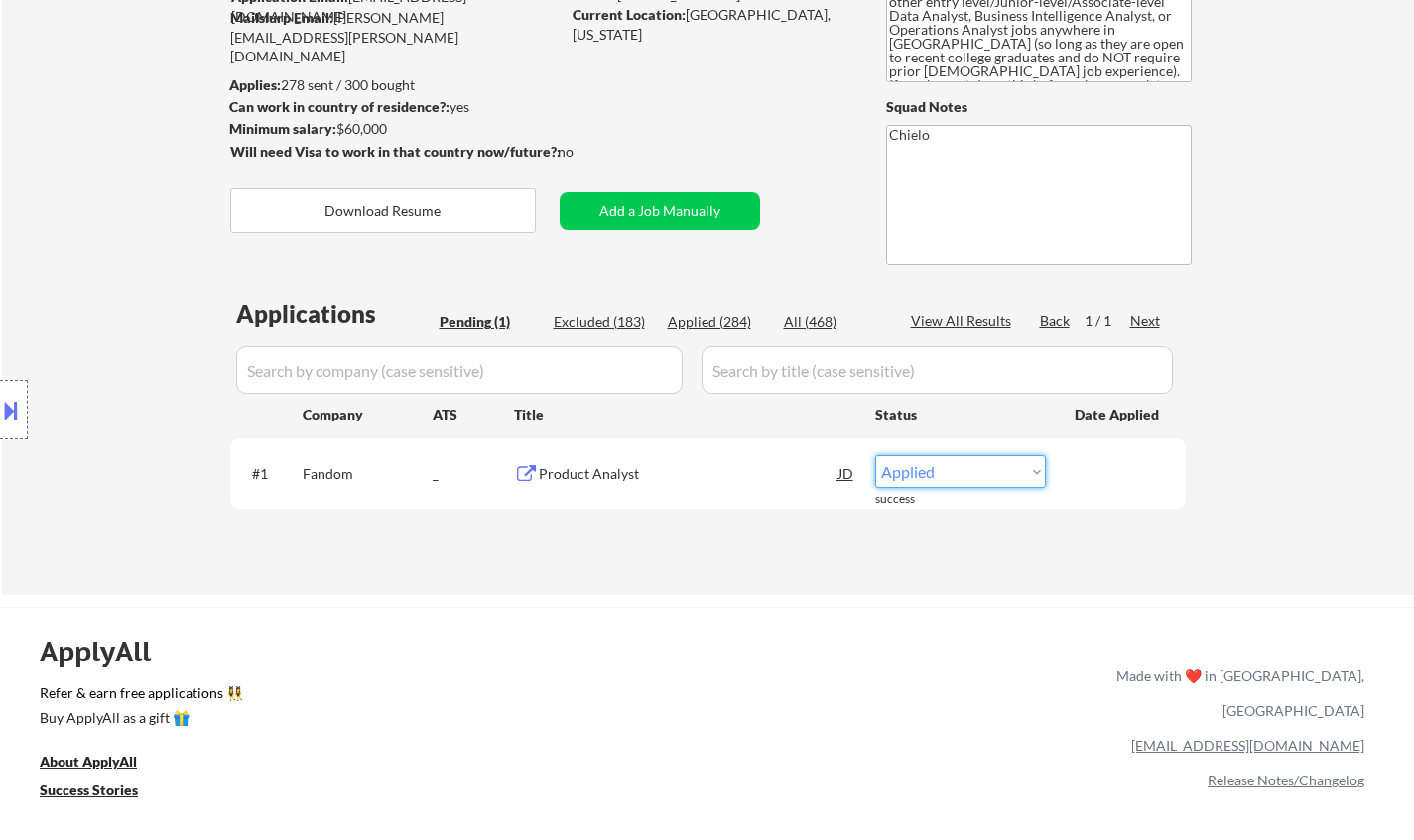 click on "Choose an option... Pending Applied Excluded (Questions) Excluded (Expired) Excluded (Location) Excluded (Bad Match) Excluded (Blocklist) Excluded (Salary) Excluded (Other)" at bounding box center [961, 471] 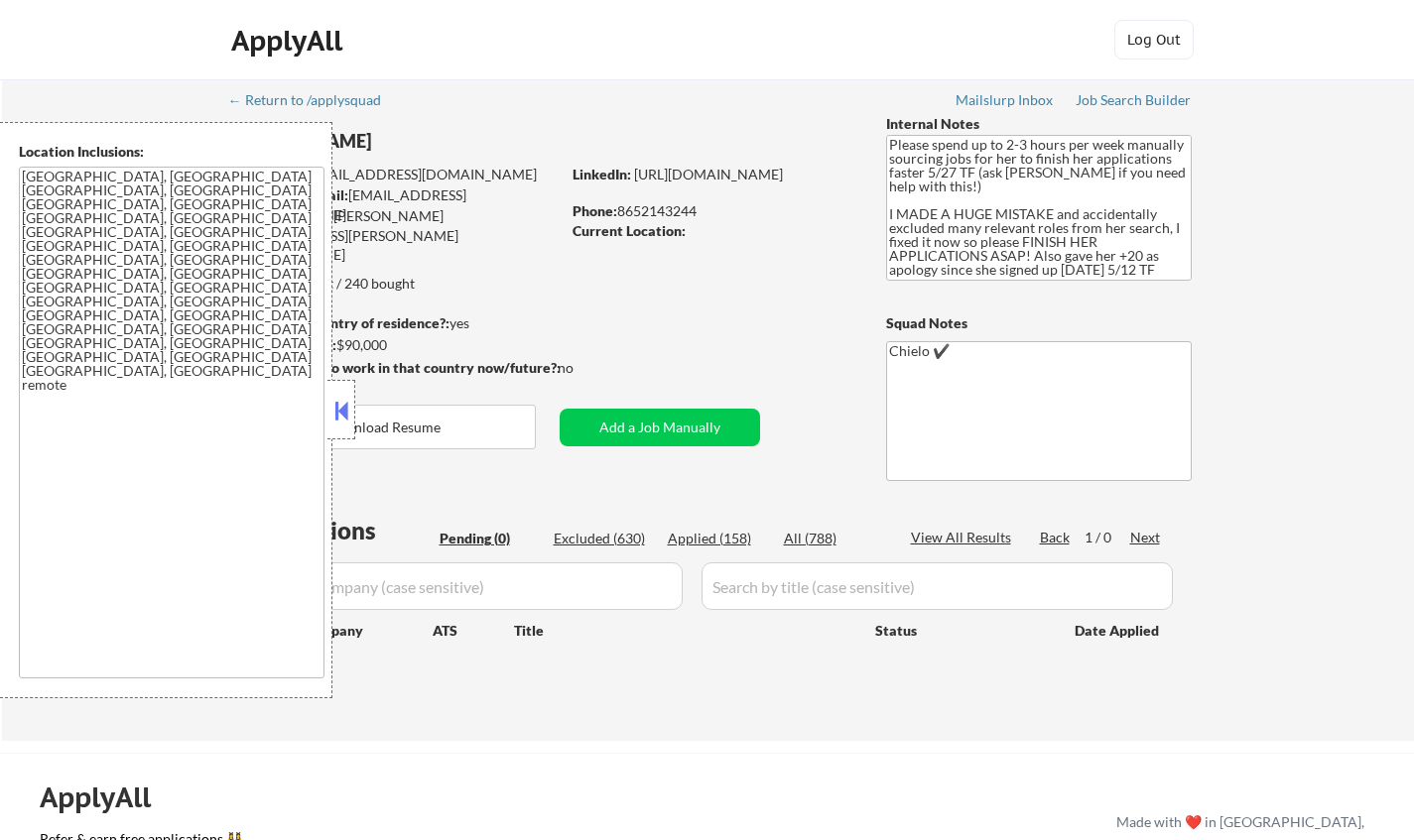 scroll, scrollTop: 0, scrollLeft: 0, axis: both 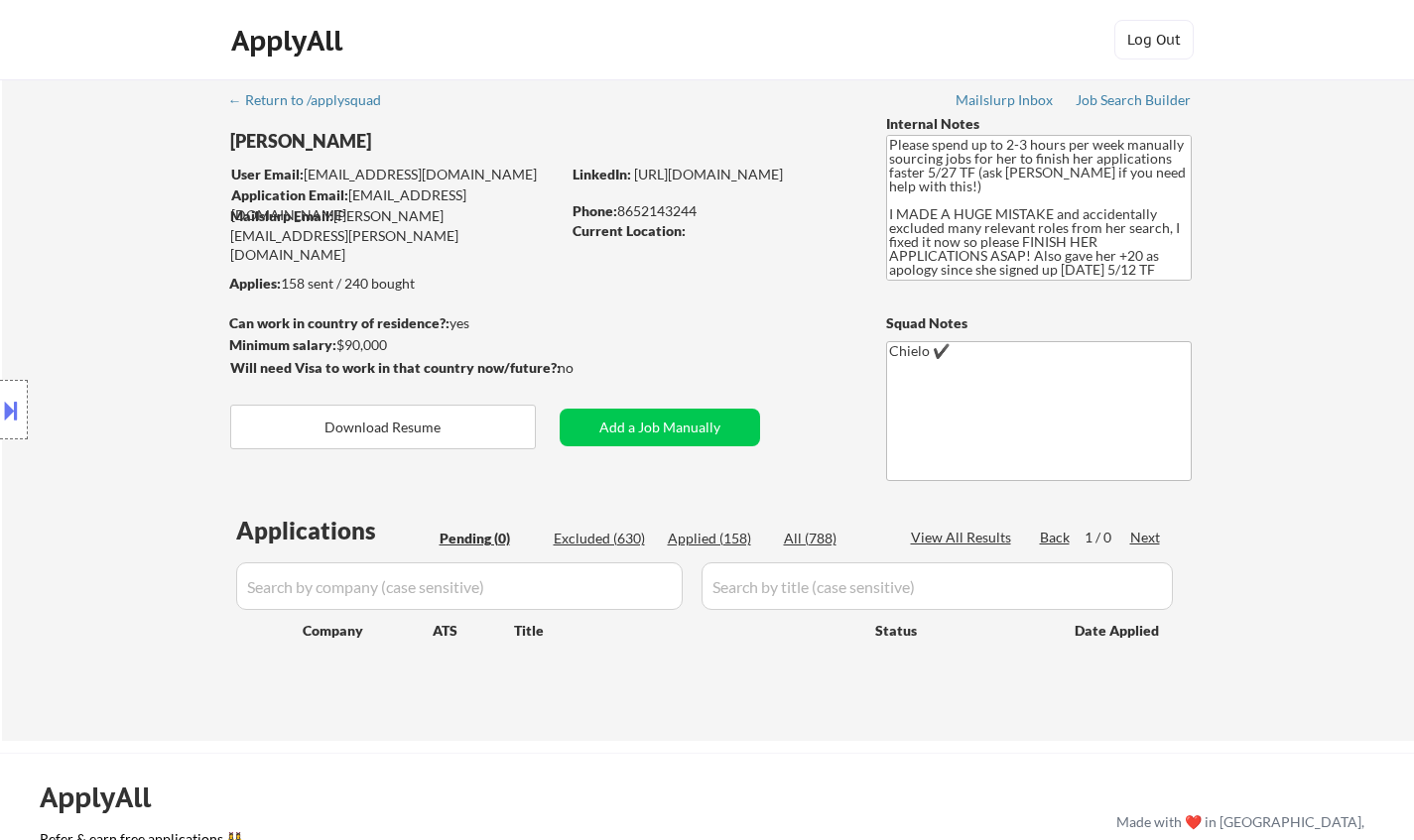 click on "Applied (158)" at bounding box center [717, 539] 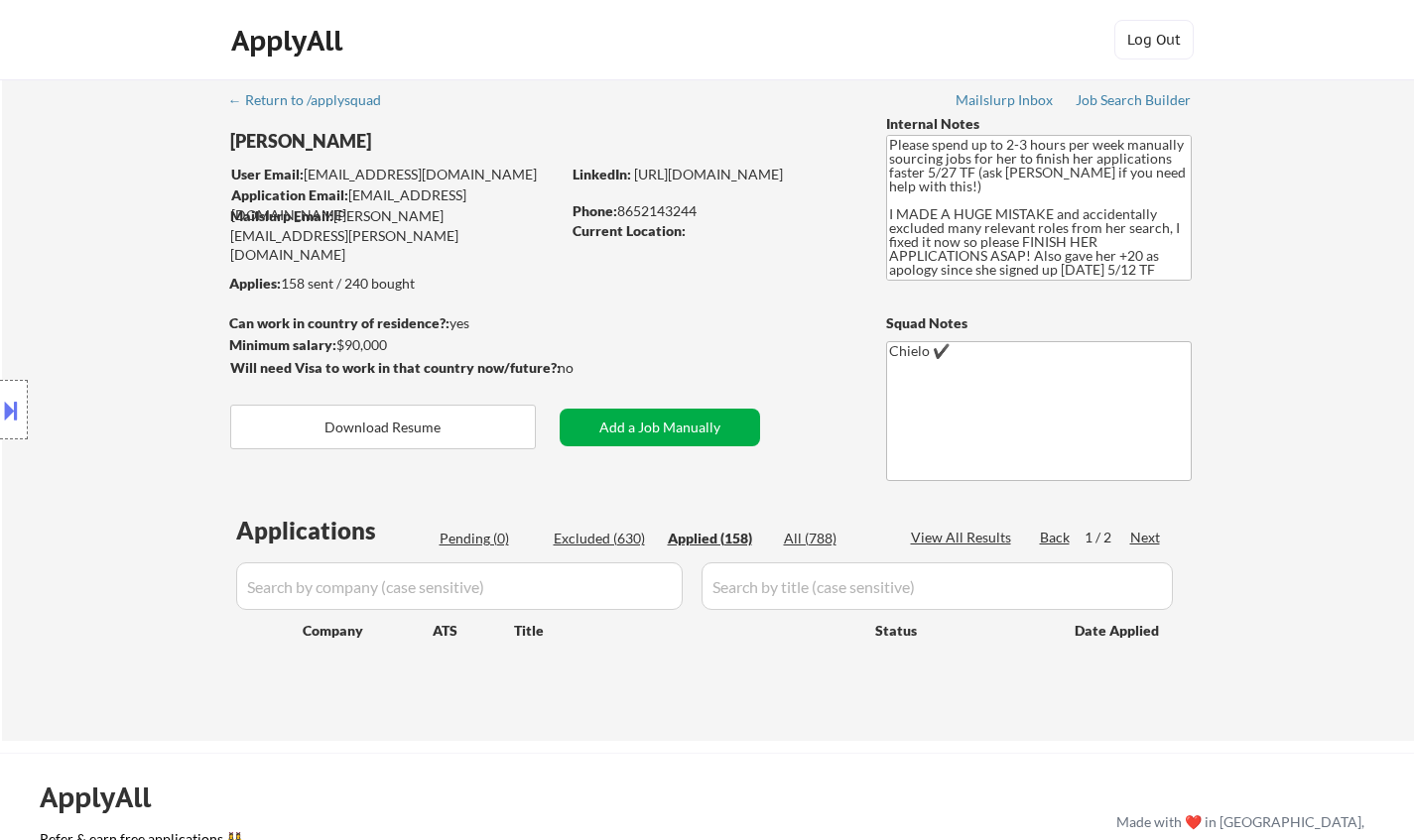 select on ""applied"" 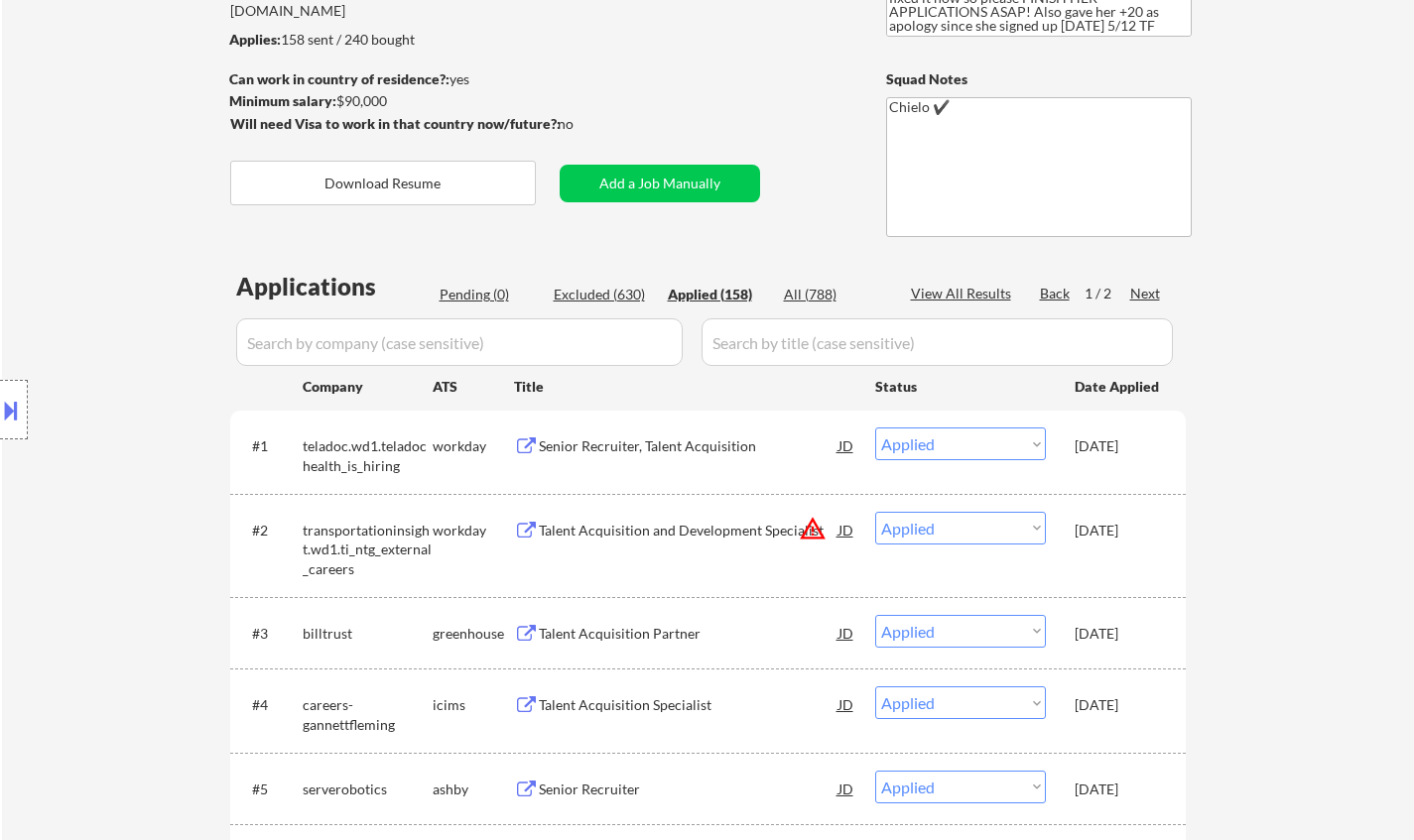 scroll, scrollTop: 298, scrollLeft: 0, axis: vertical 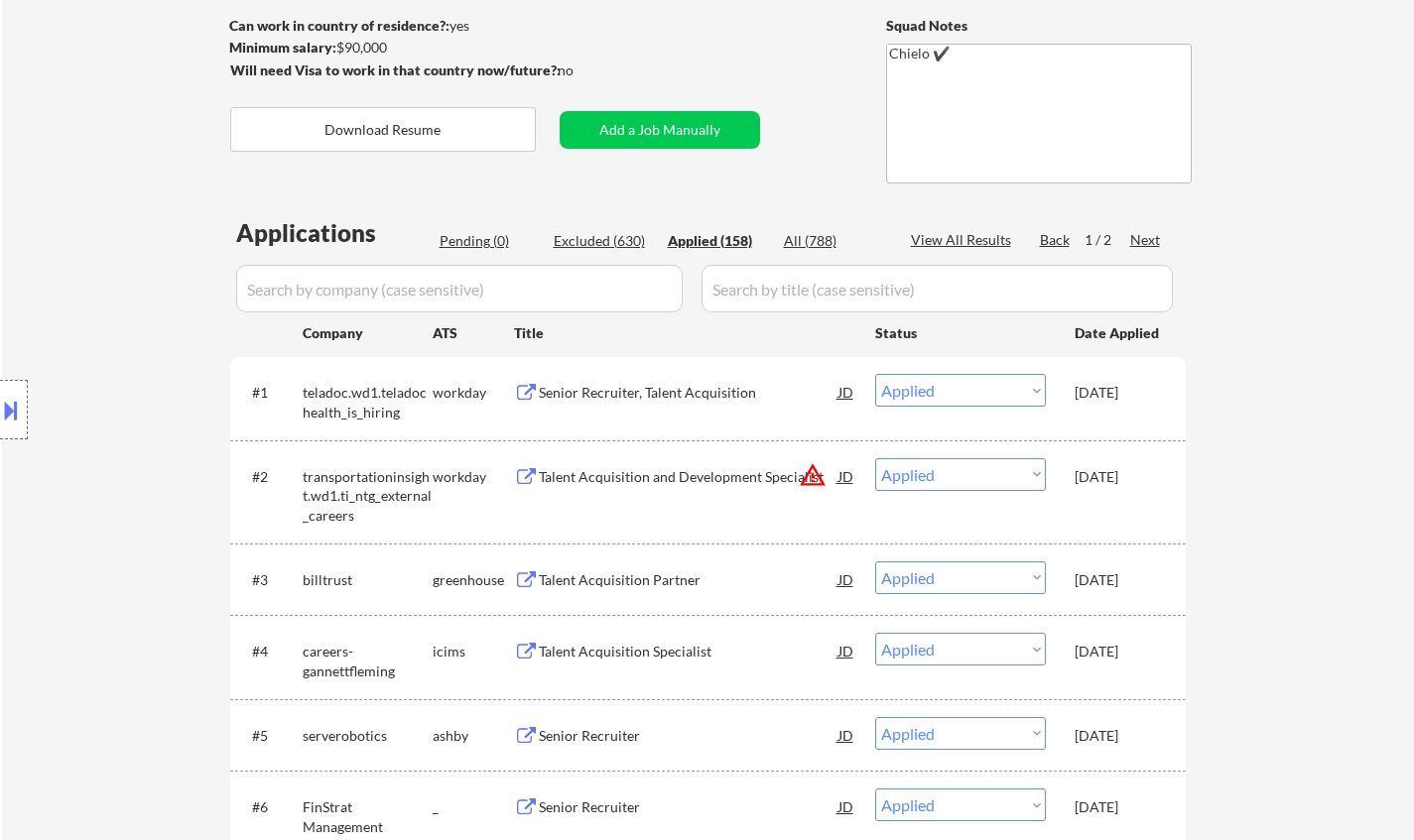click on "View All Results" at bounding box center (964, 240) 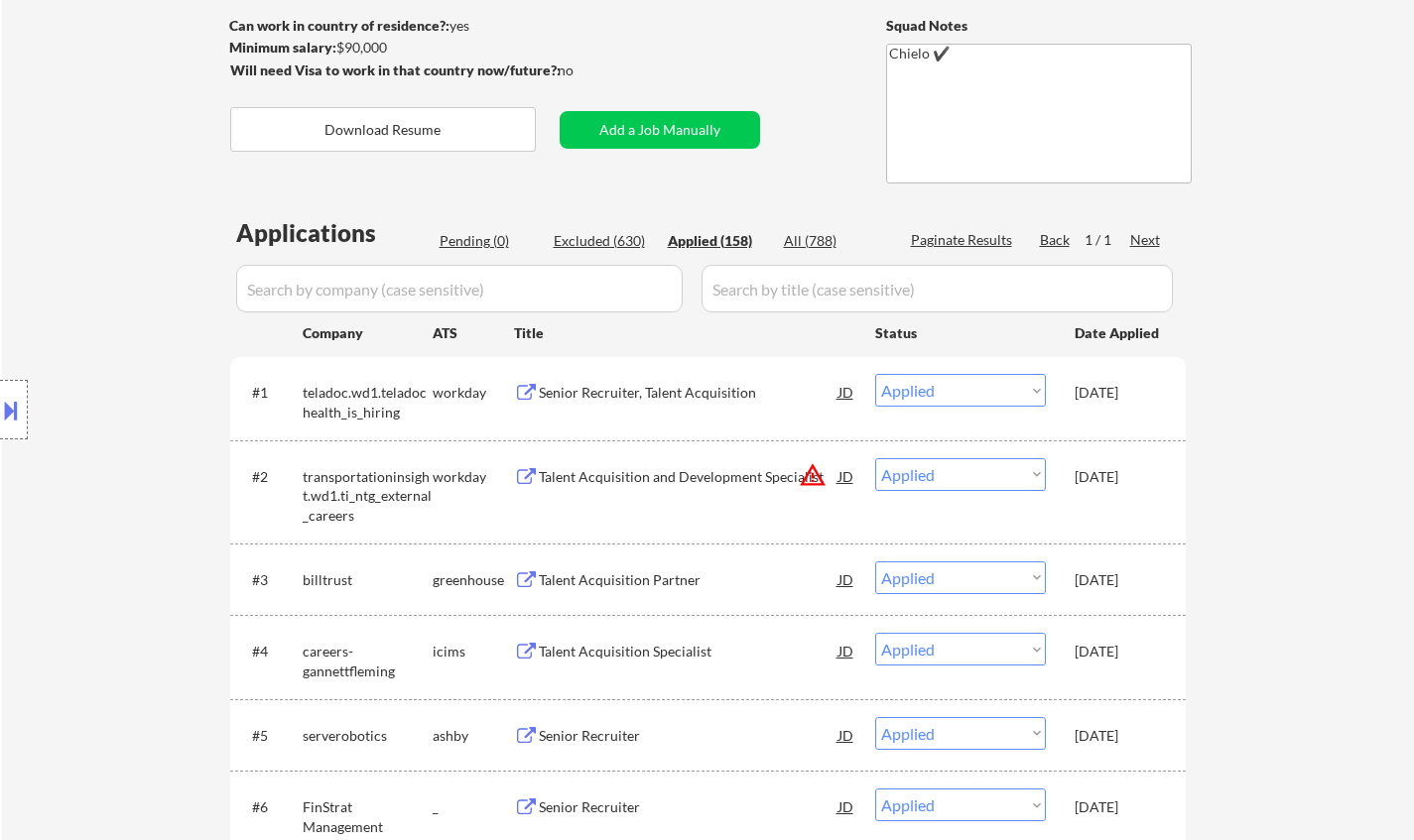 select on ""applied"" 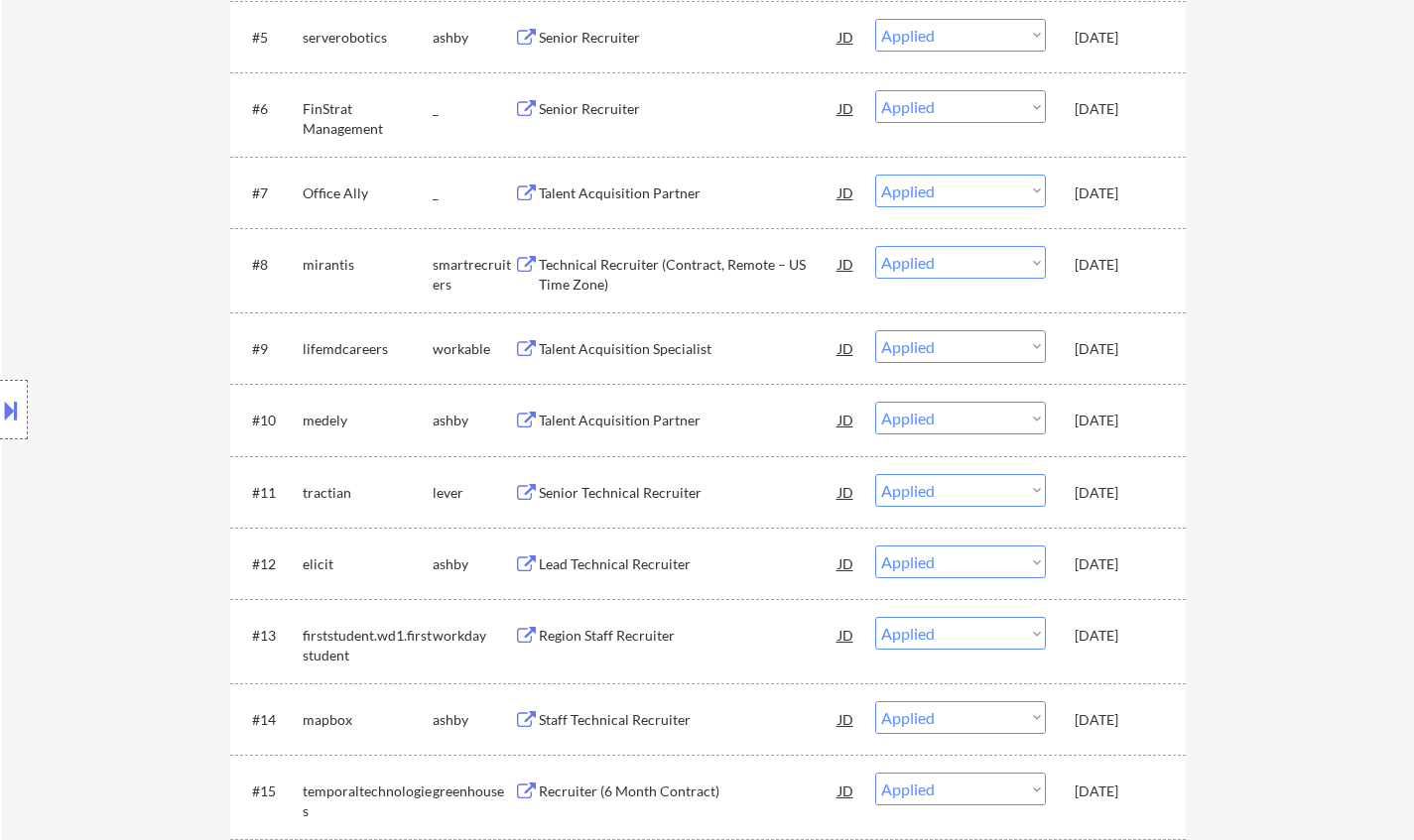 scroll, scrollTop: 2771, scrollLeft: 0, axis: vertical 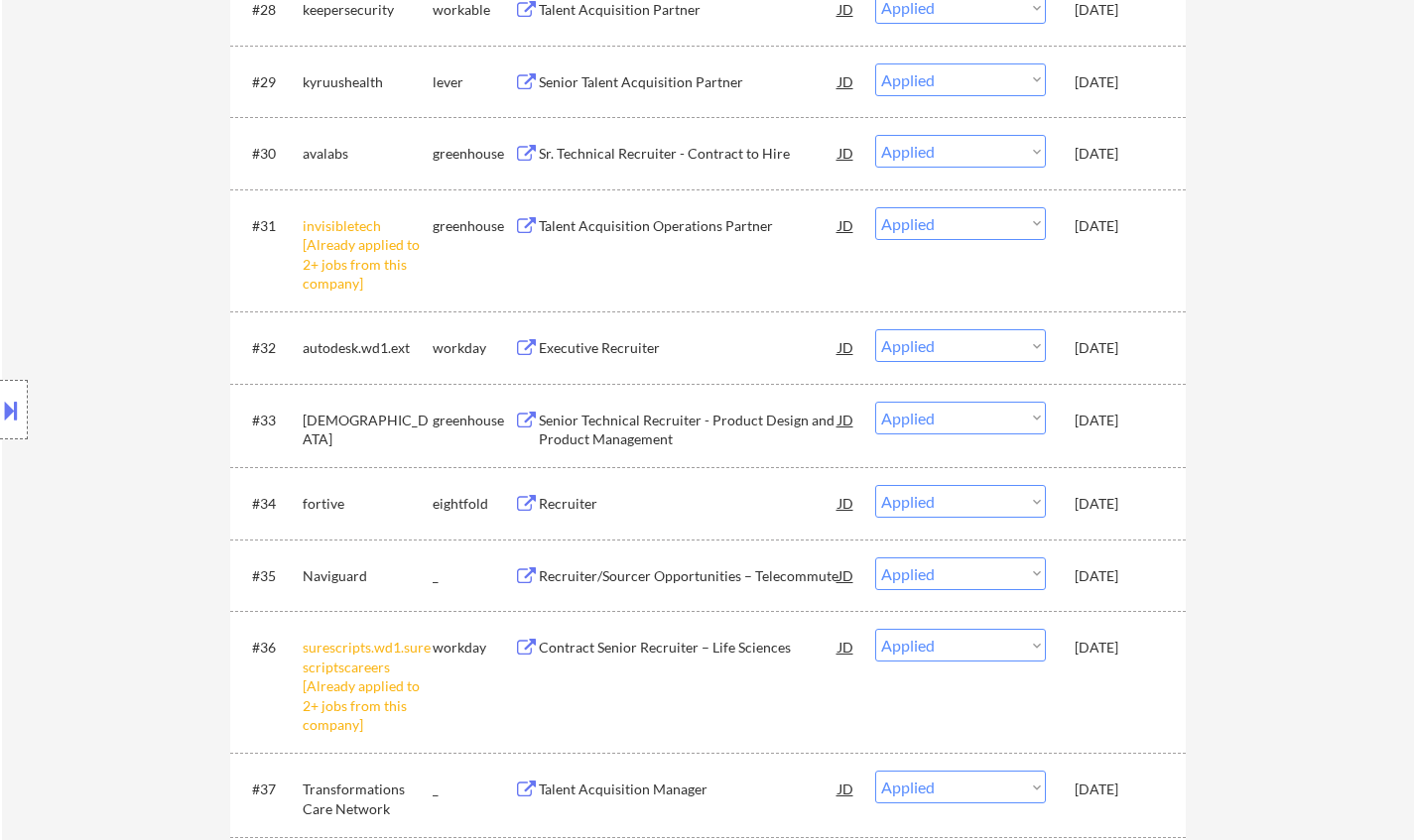 select on ""applied"" 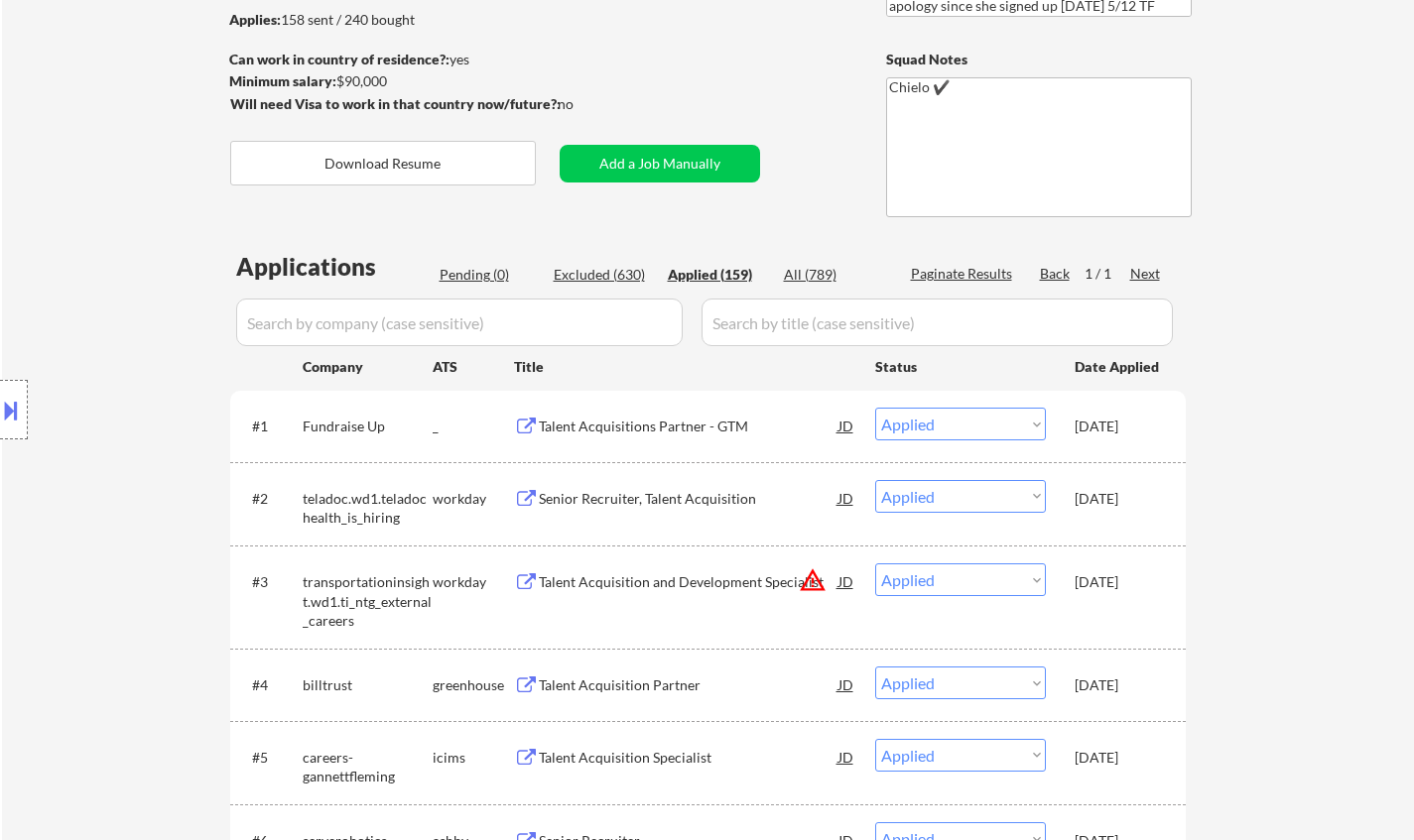 scroll, scrollTop: 298, scrollLeft: 0, axis: vertical 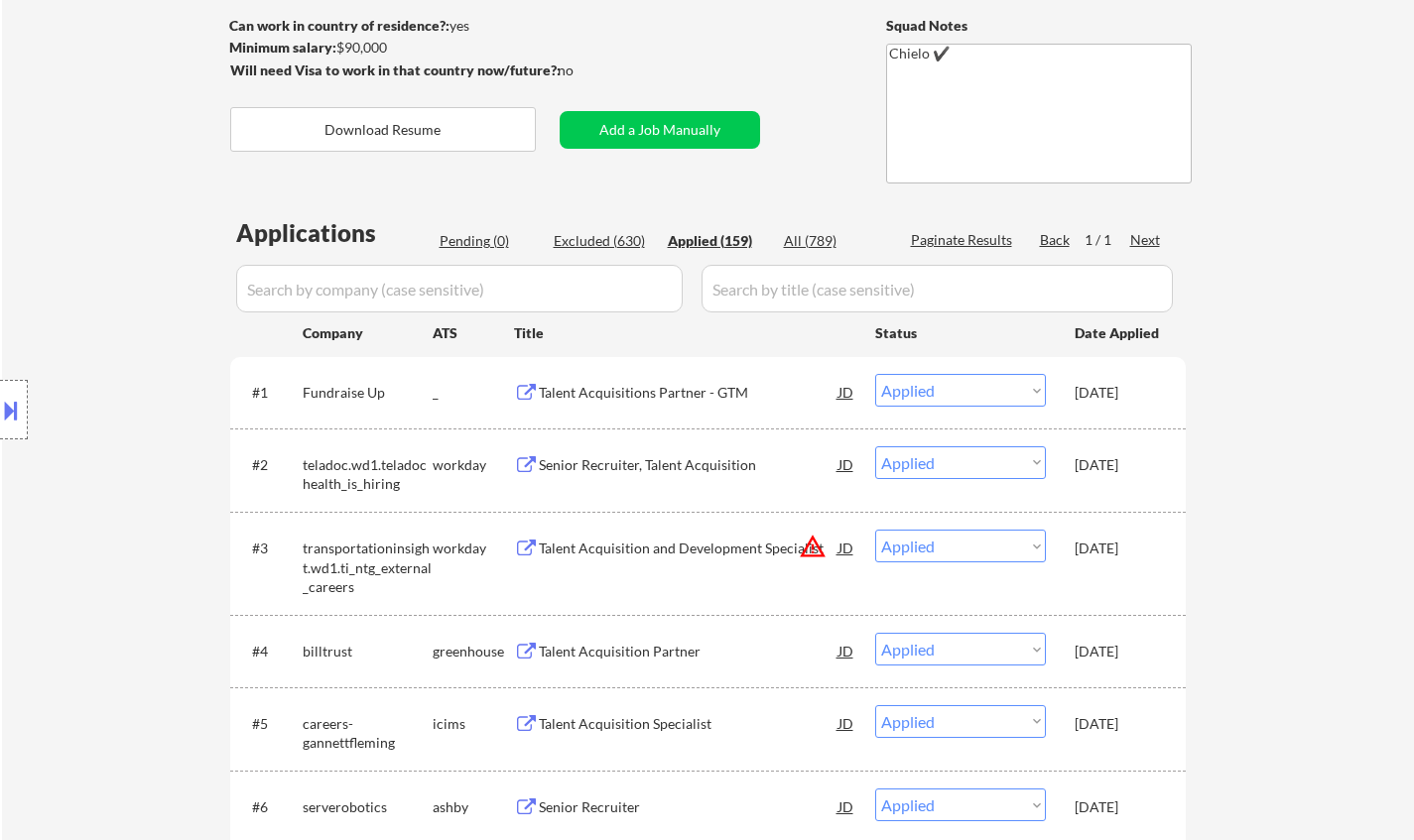 click on "Talent Acquisitions Partner - GTM" at bounding box center (689, 393) 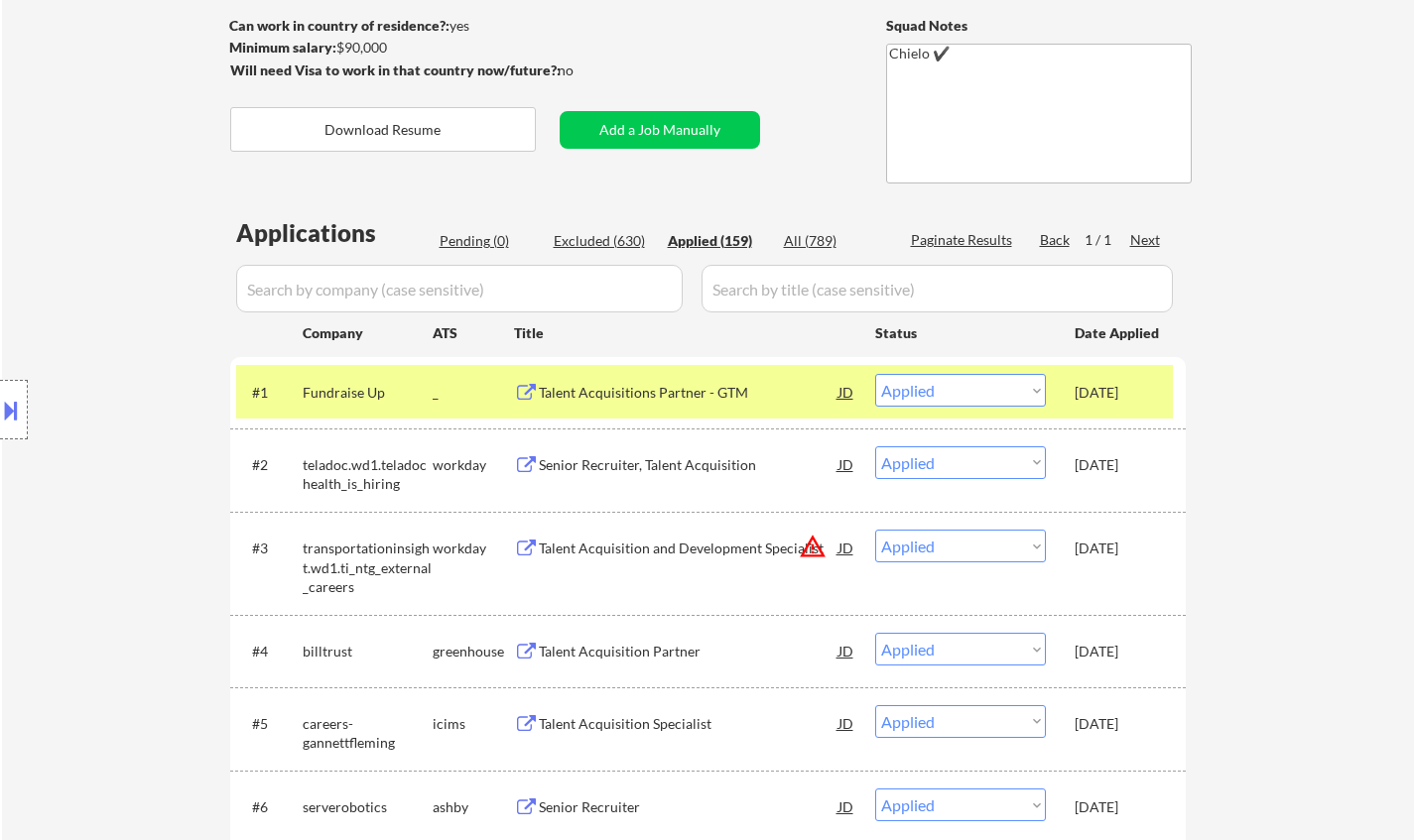 scroll, scrollTop: 4531, scrollLeft: 0, axis: vertical 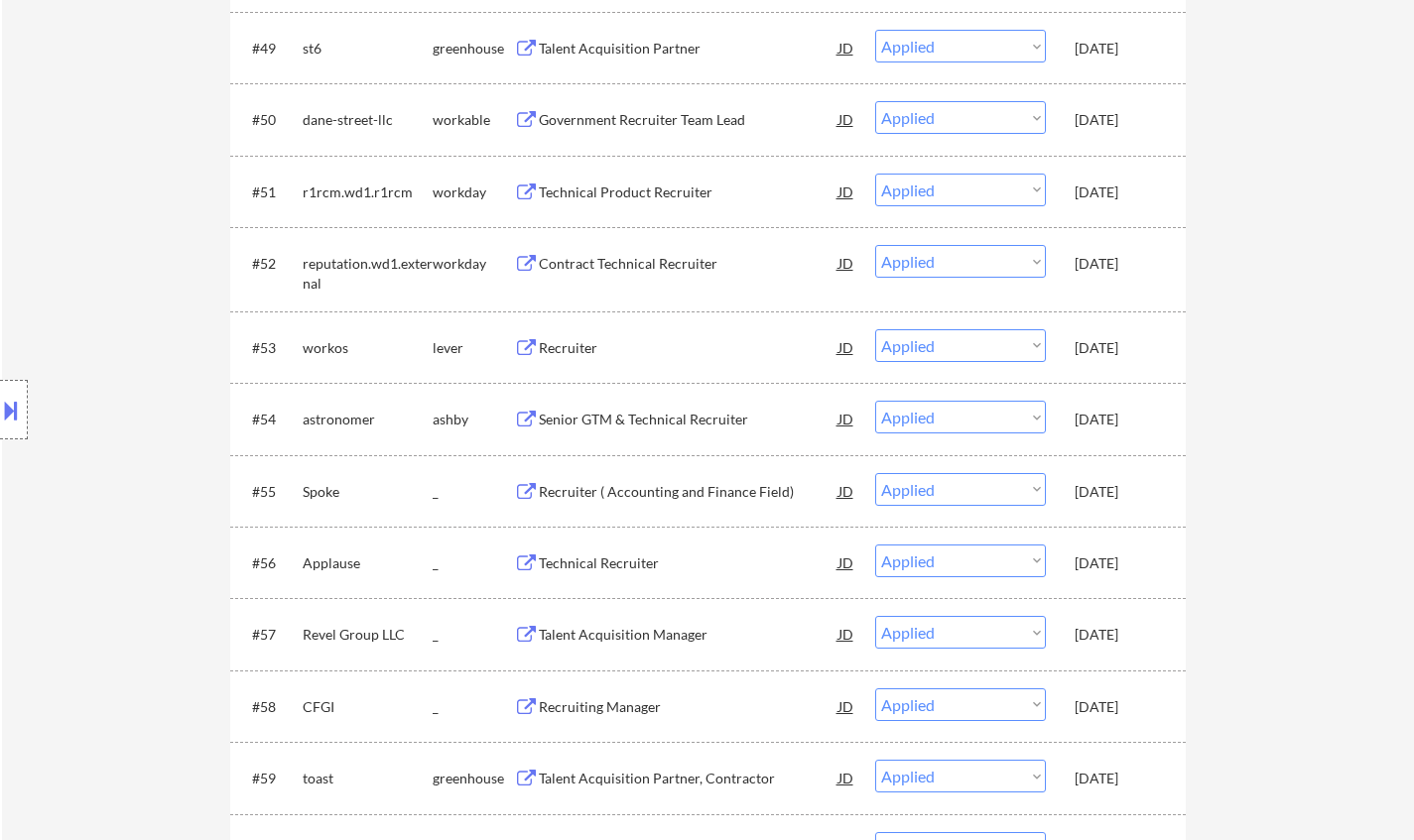 select on ""applied"" 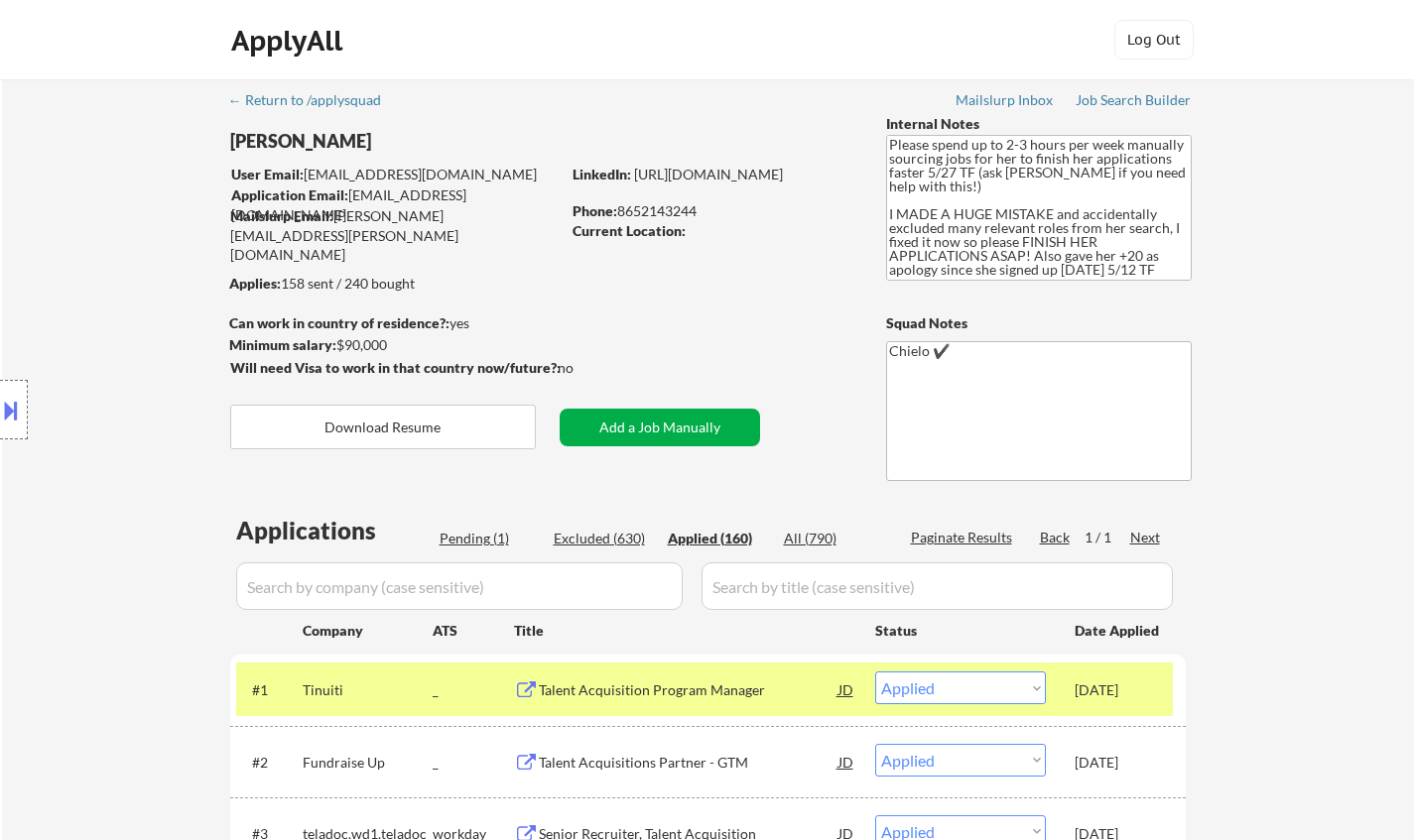 scroll, scrollTop: 397, scrollLeft: 0, axis: vertical 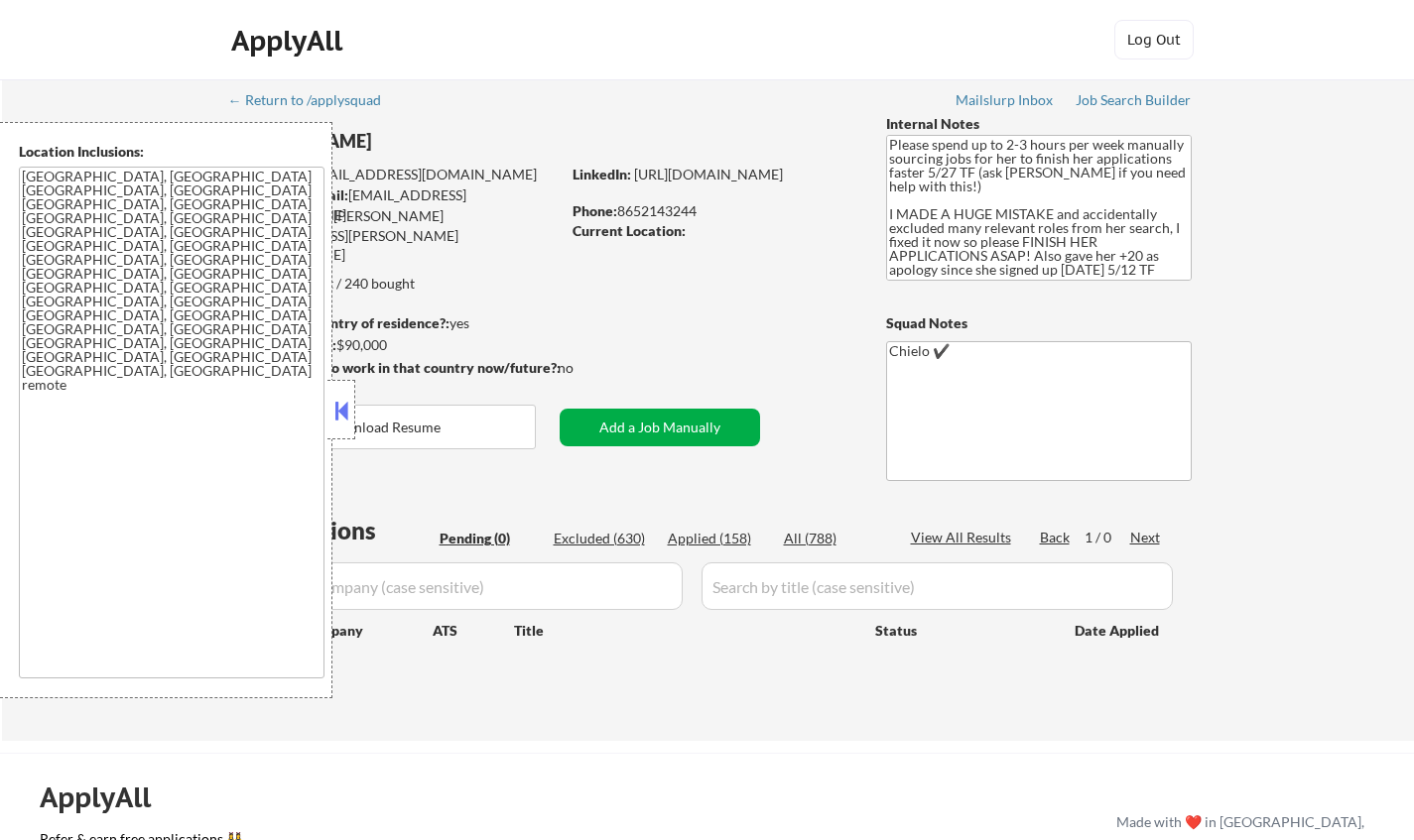 click on "Add a Job Manually" at bounding box center (660, 427) 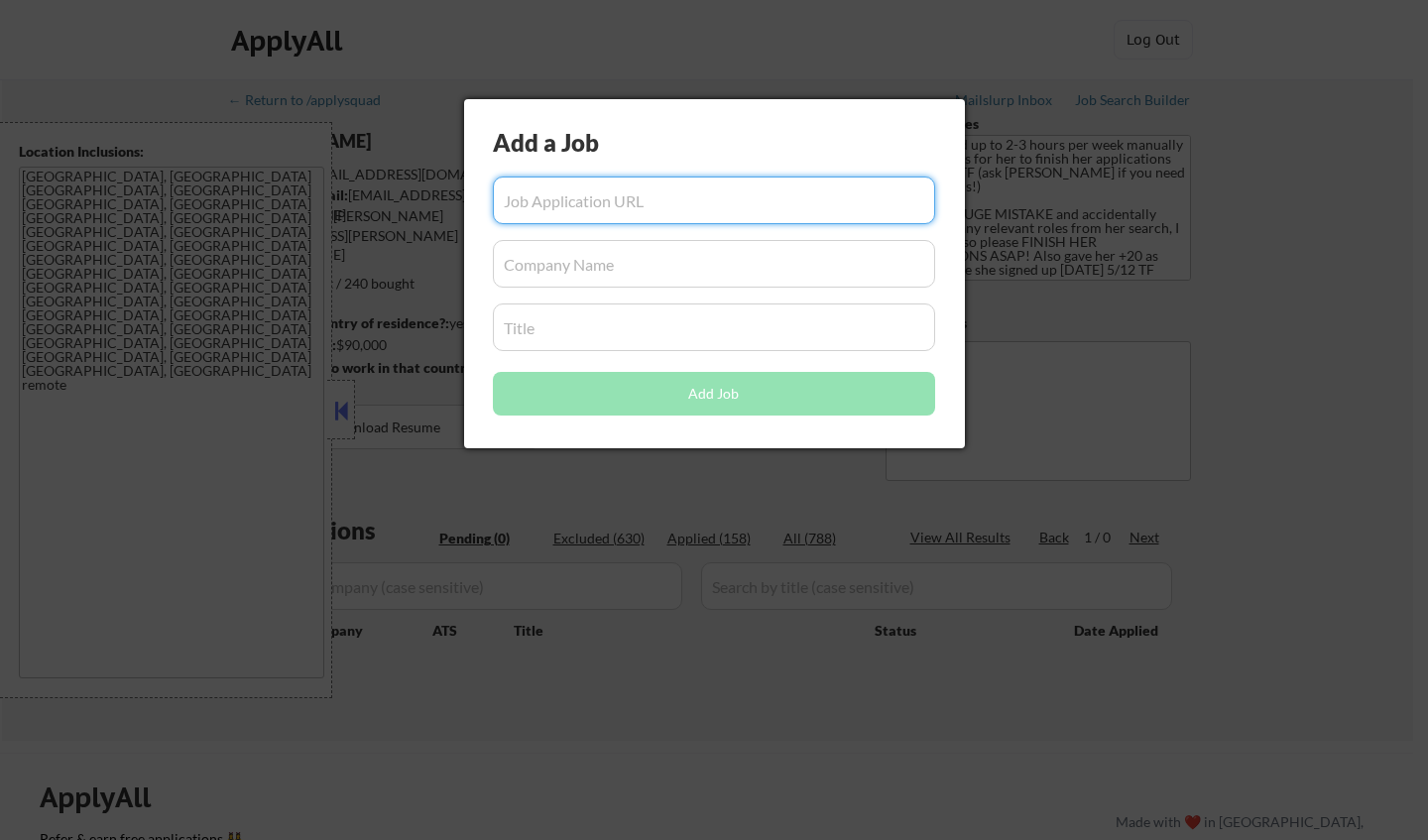 click at bounding box center (714, 200) 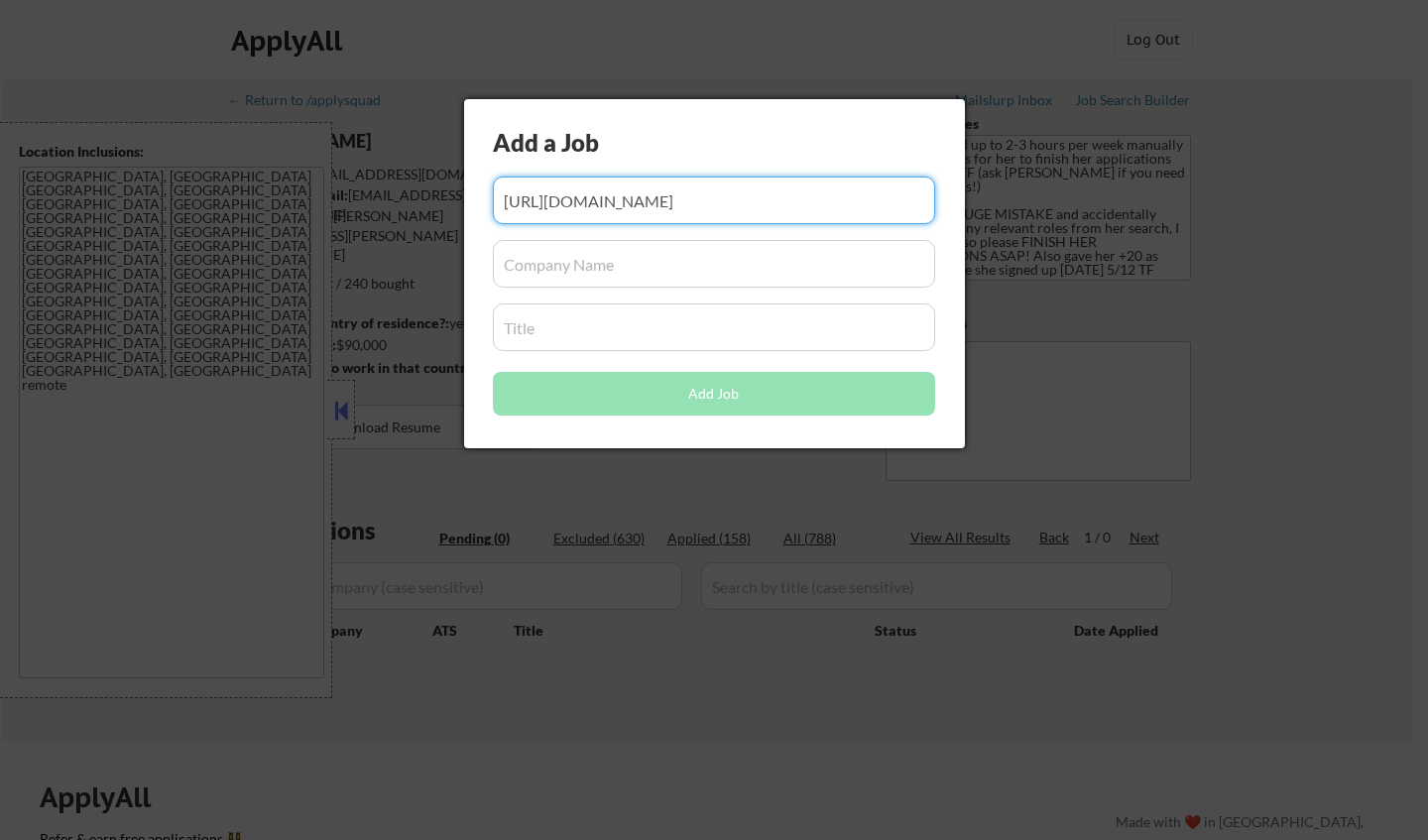scroll, scrollTop: 0, scrollLeft: 28, axis: horizontal 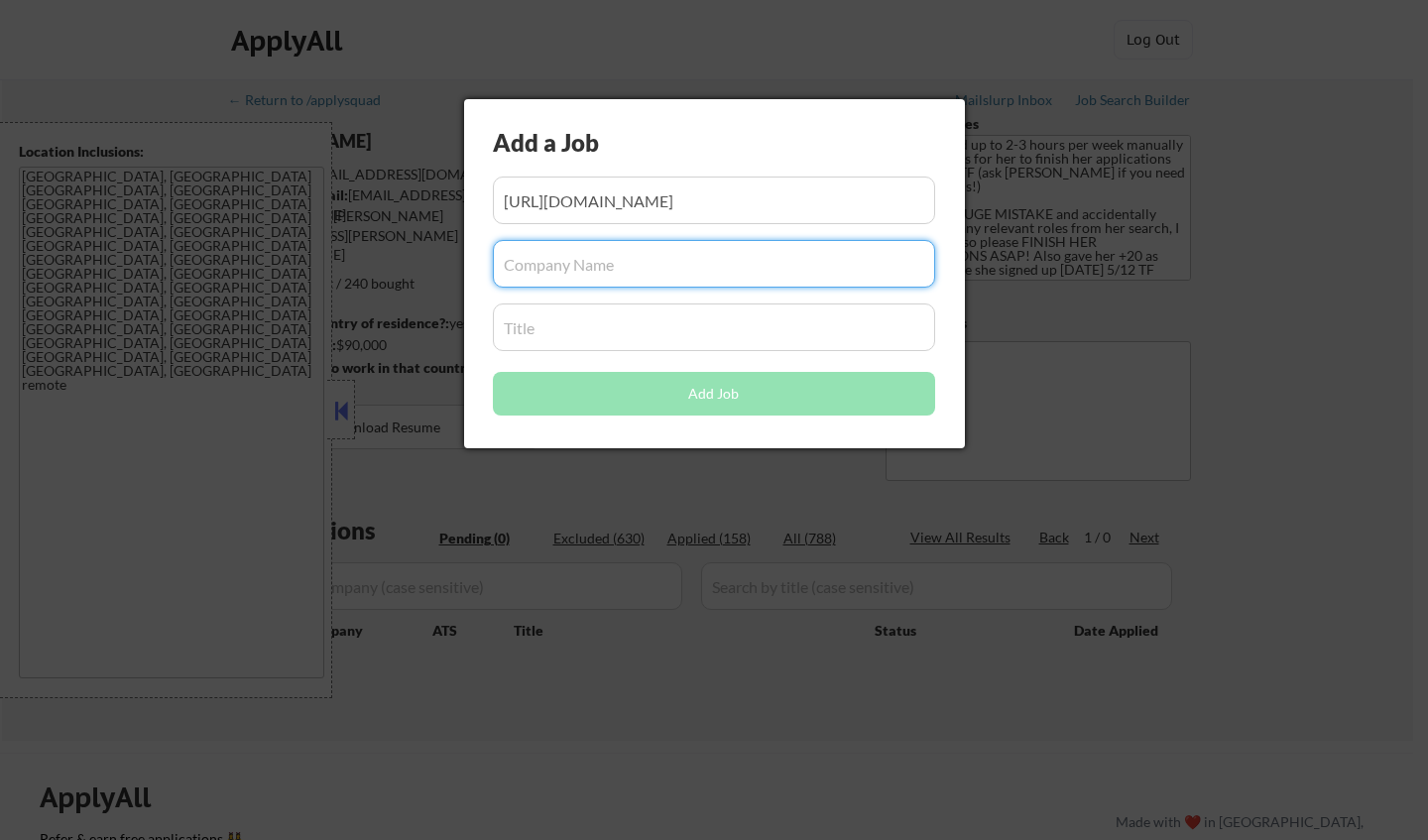 click at bounding box center (714, 264) 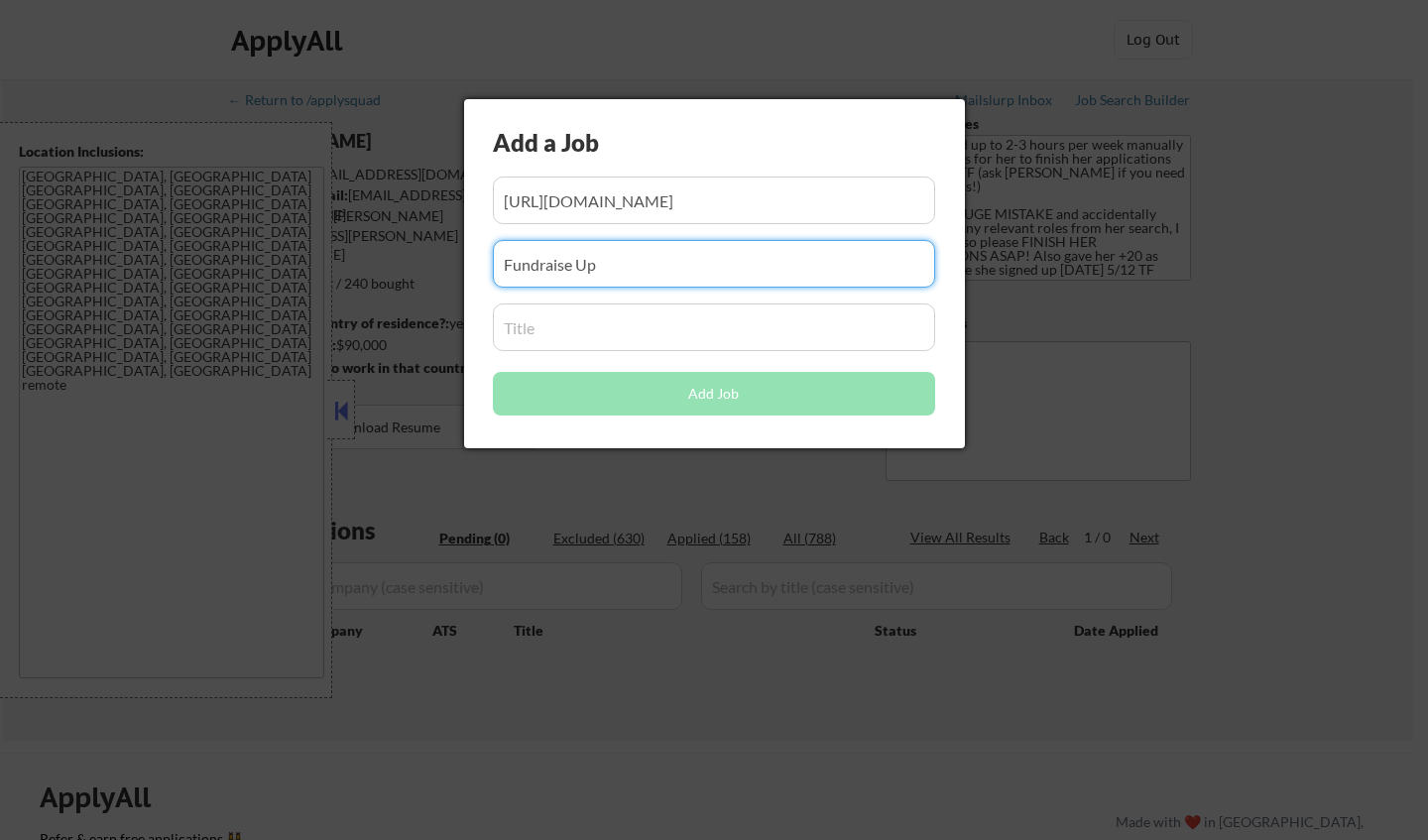 type on "Fundraise Up" 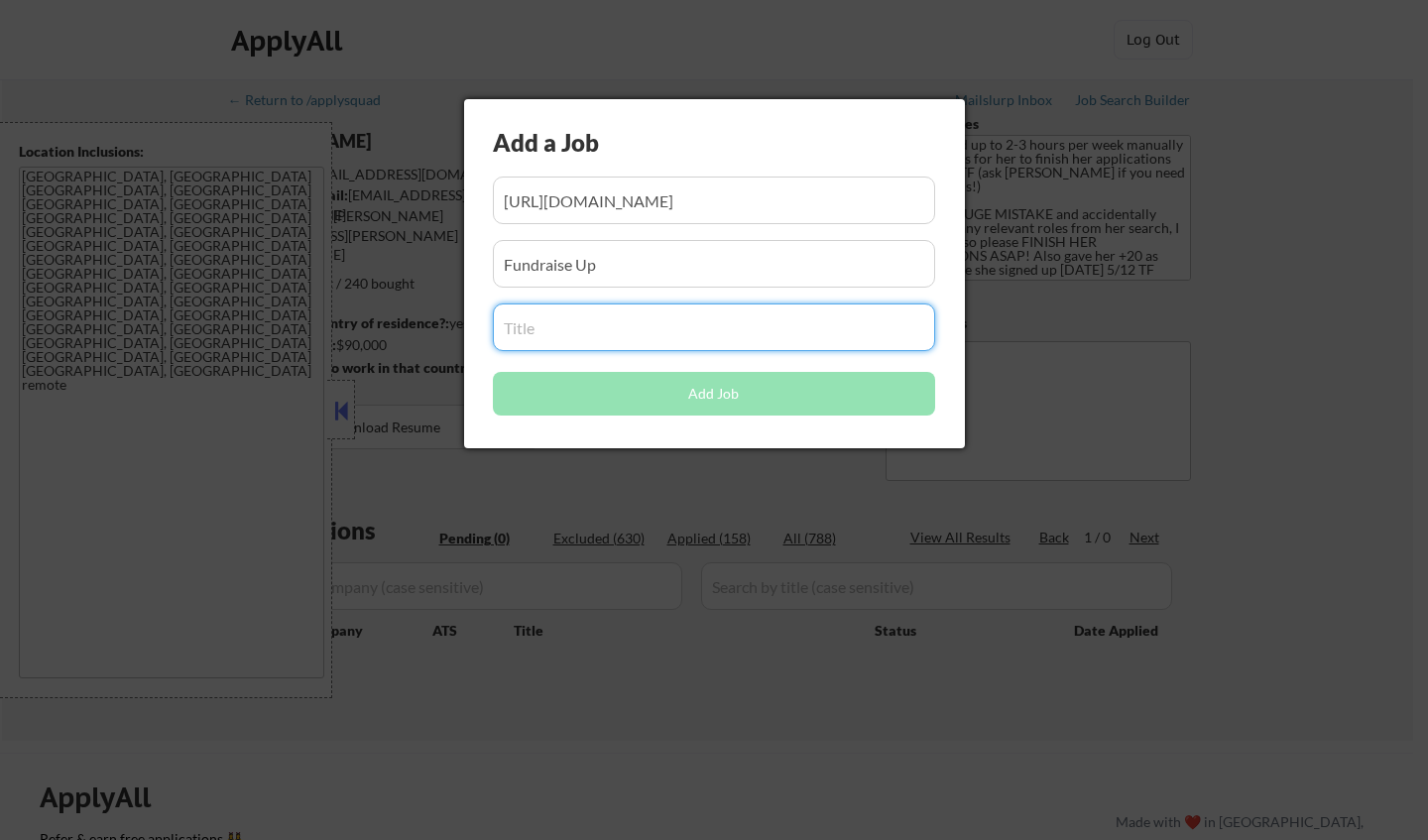 click at bounding box center (714, 327) 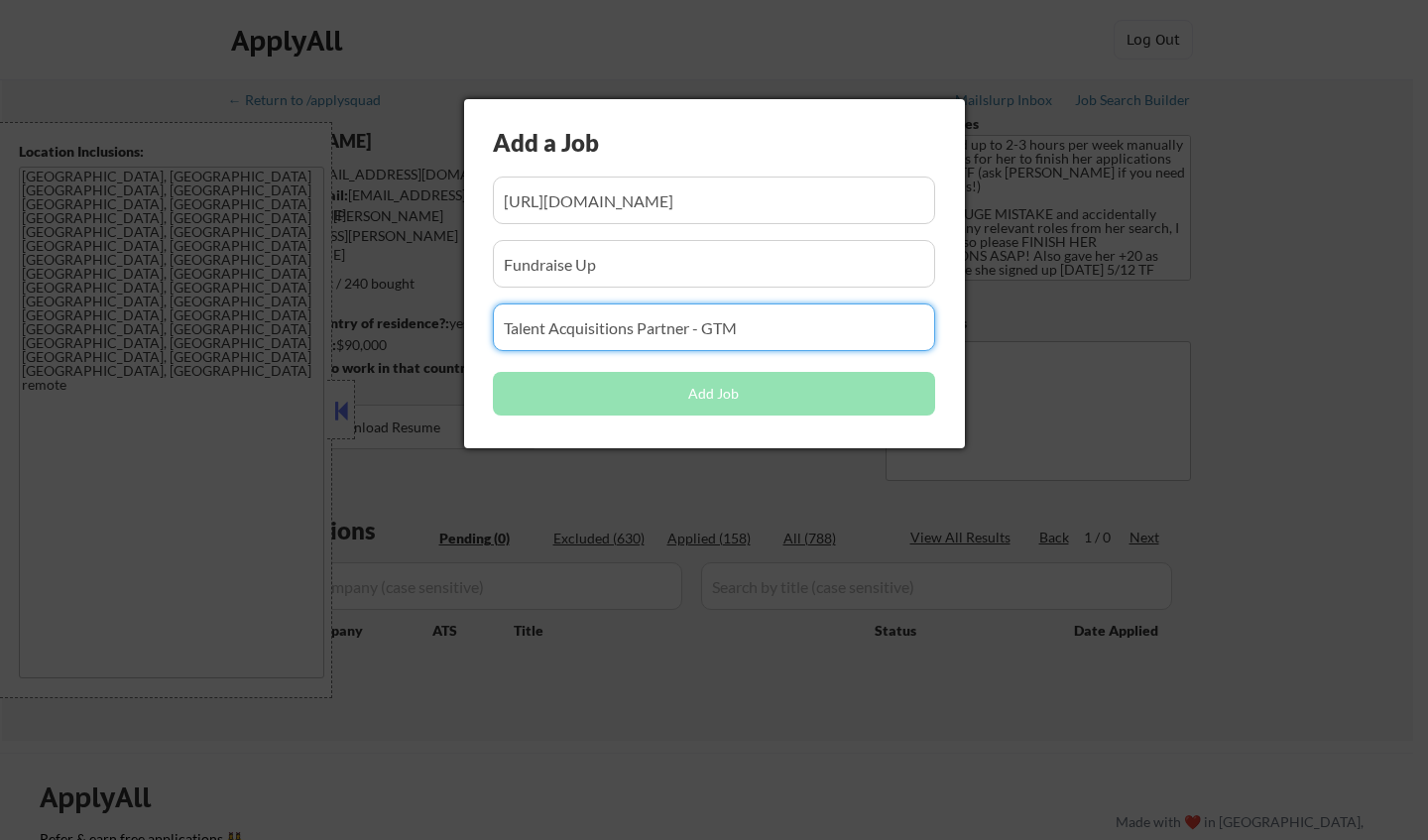 type on "Talent Acquisitions Partner - GTM" 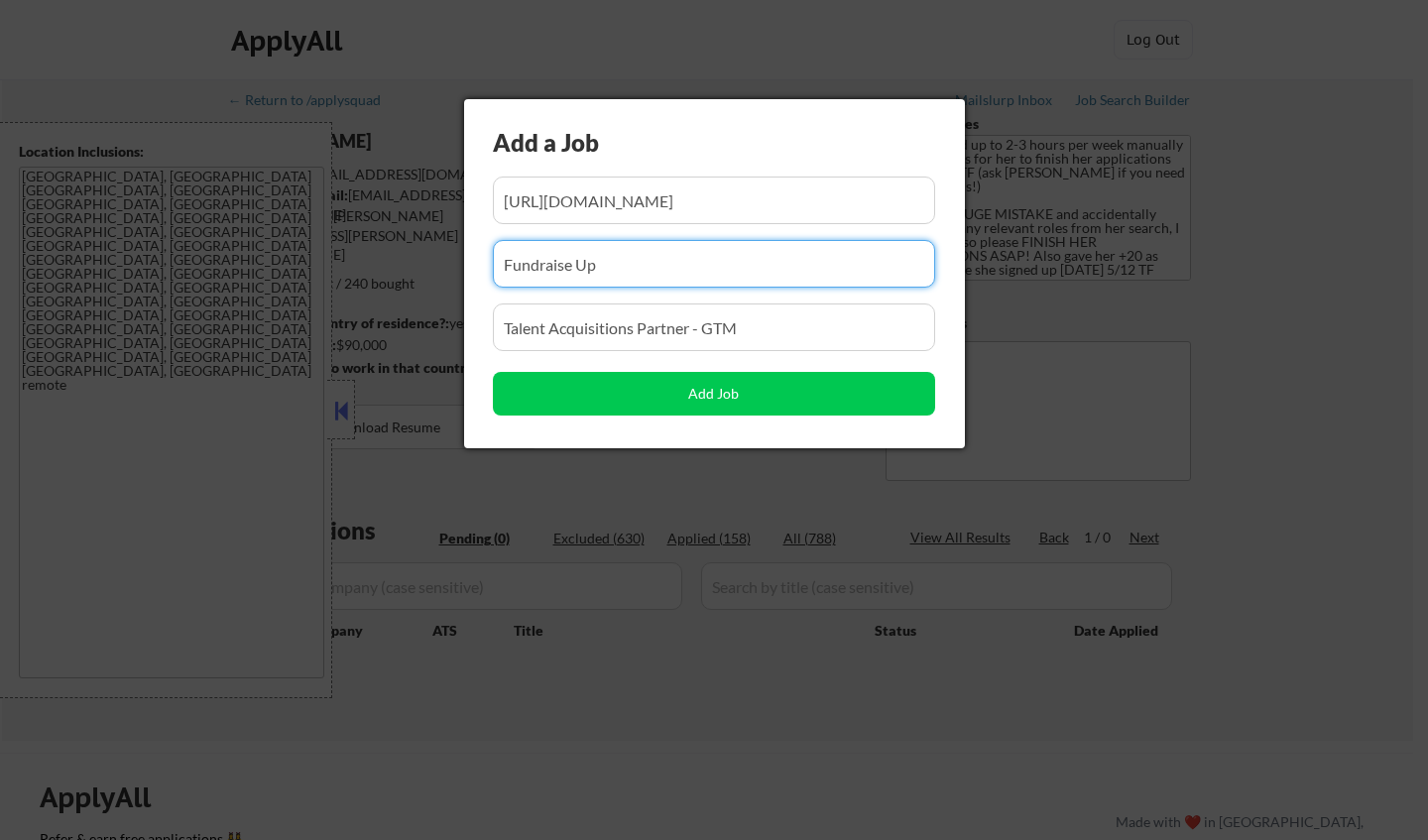 click at bounding box center [714, 264] 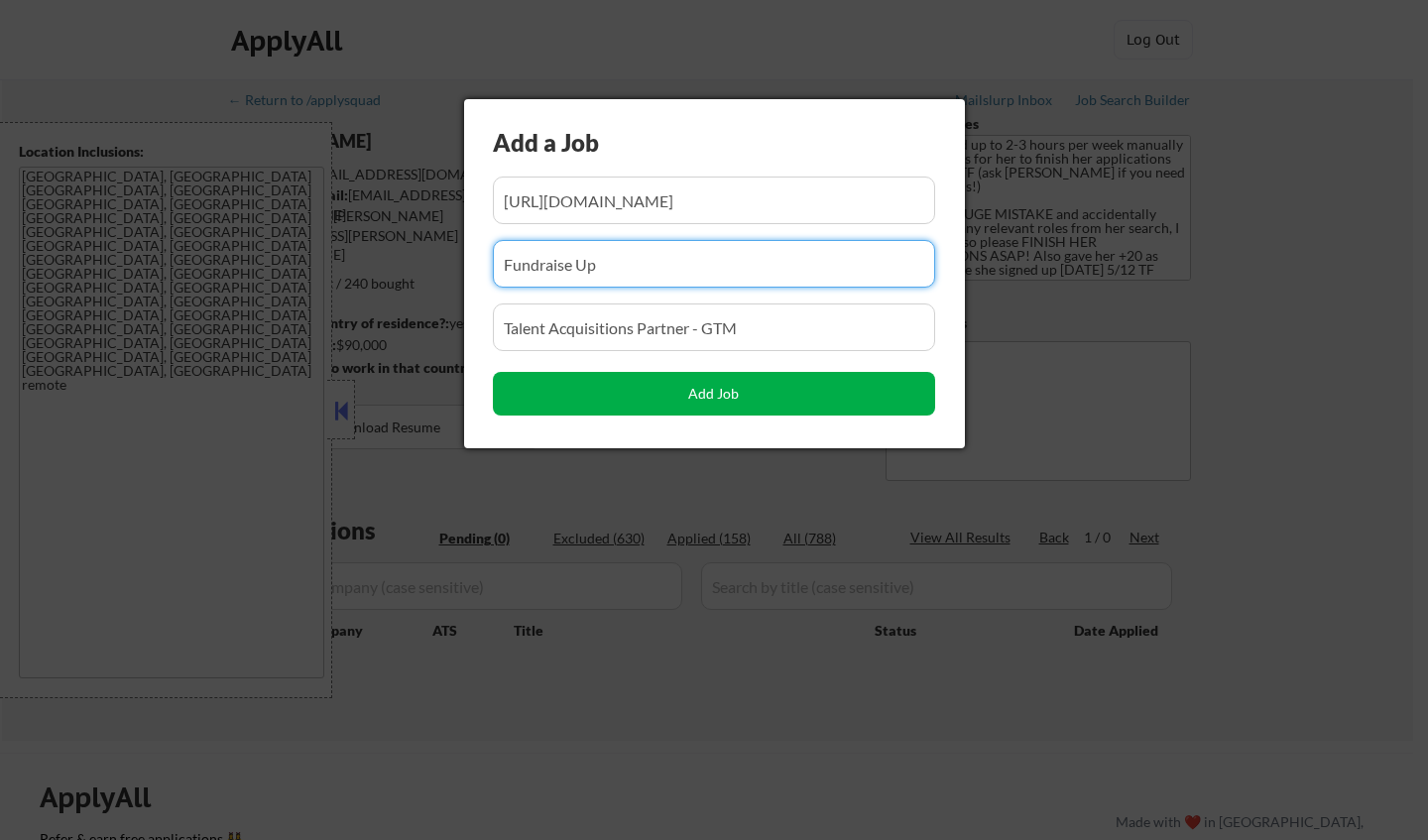 click on "Add Job" at bounding box center [714, 394] 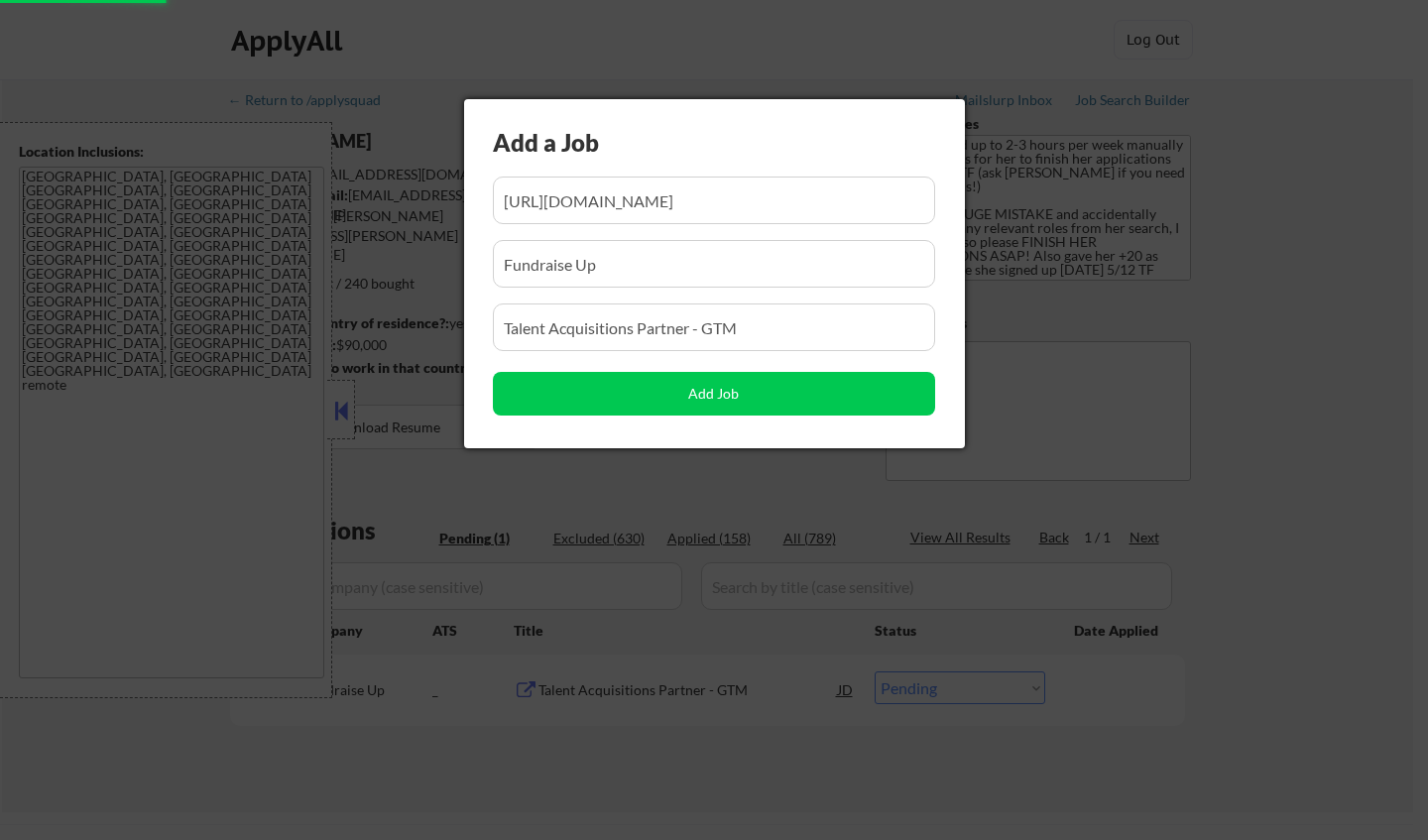 click at bounding box center (714, 420) 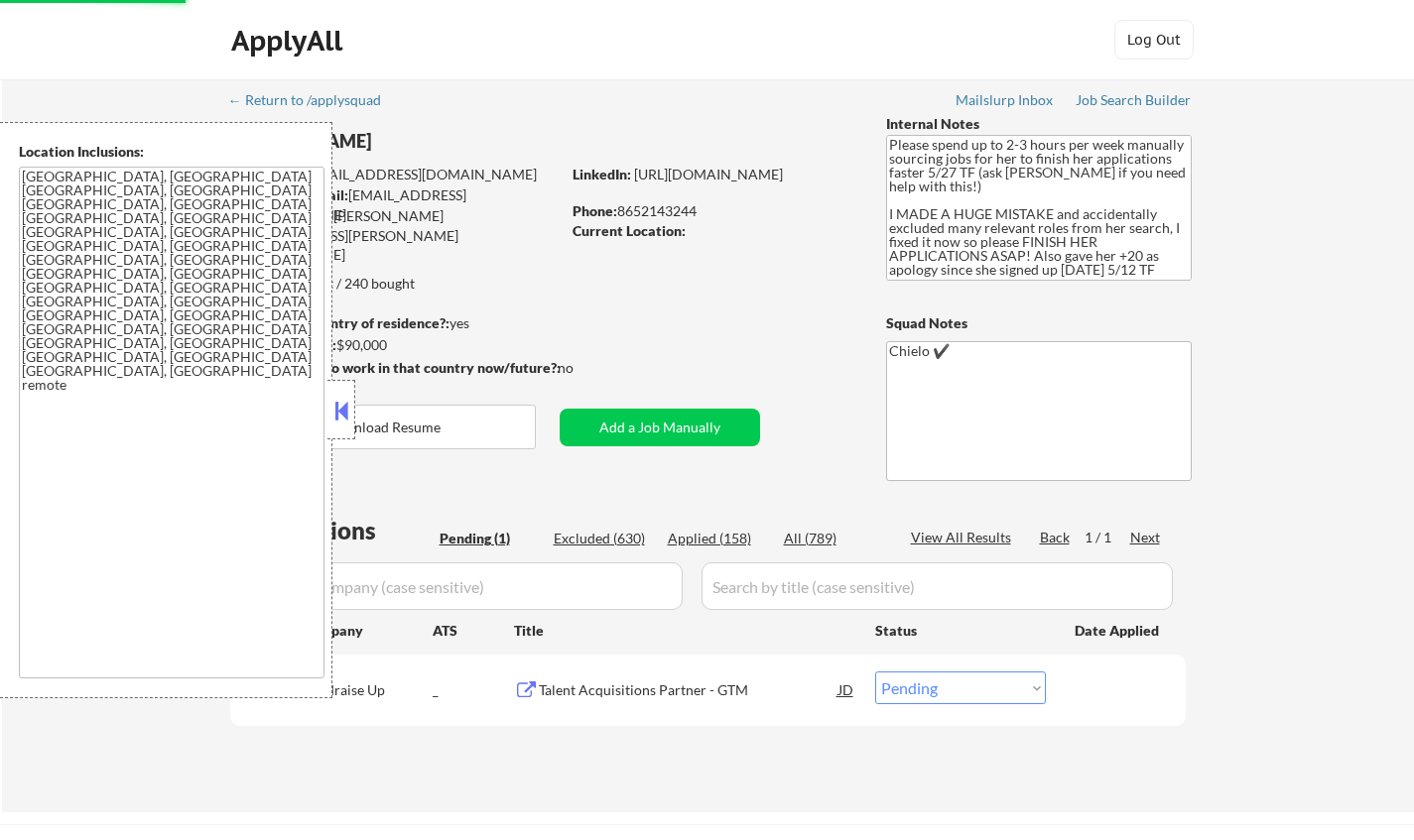 click on "JD" at bounding box center (846, 689) 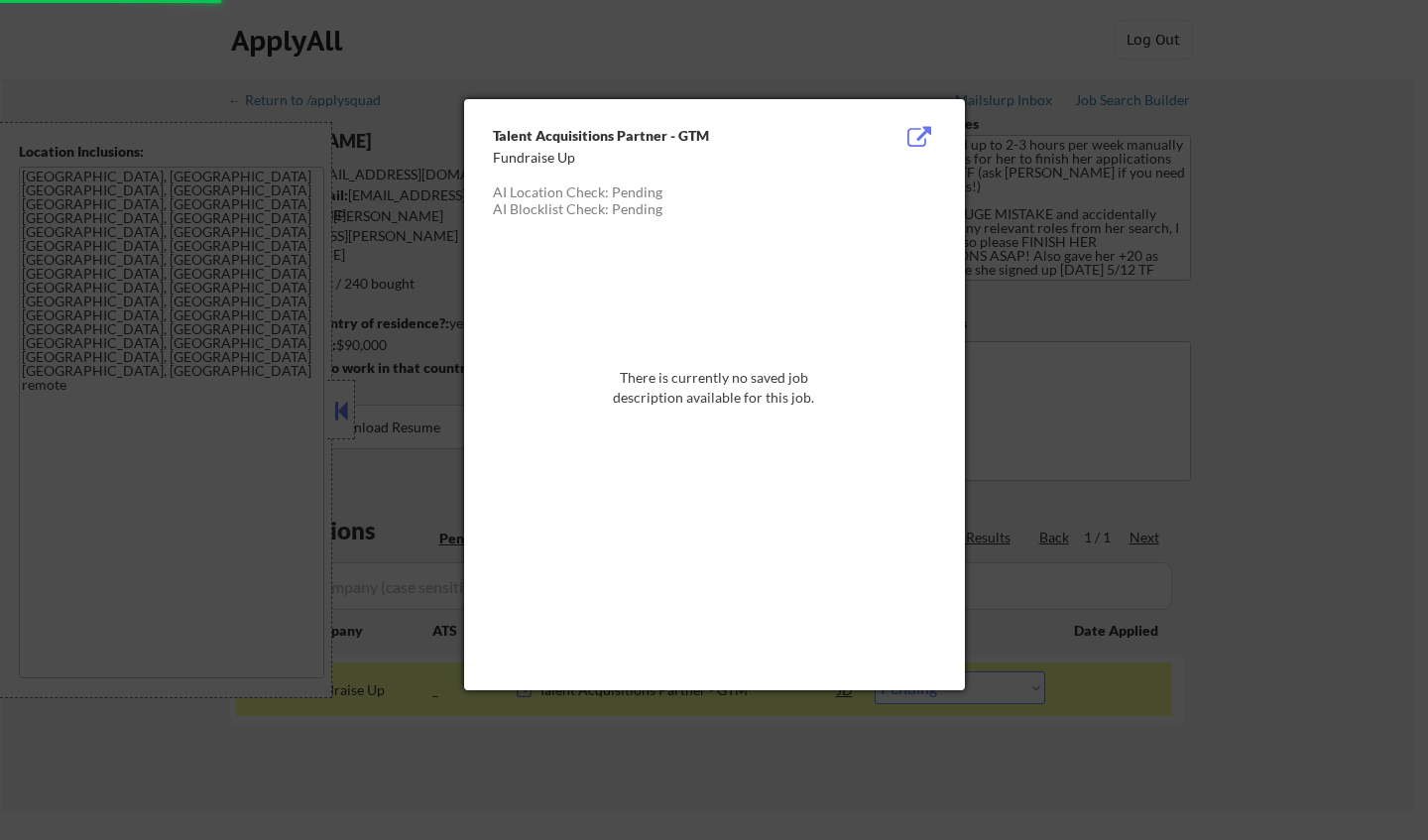 click at bounding box center (714, 455) 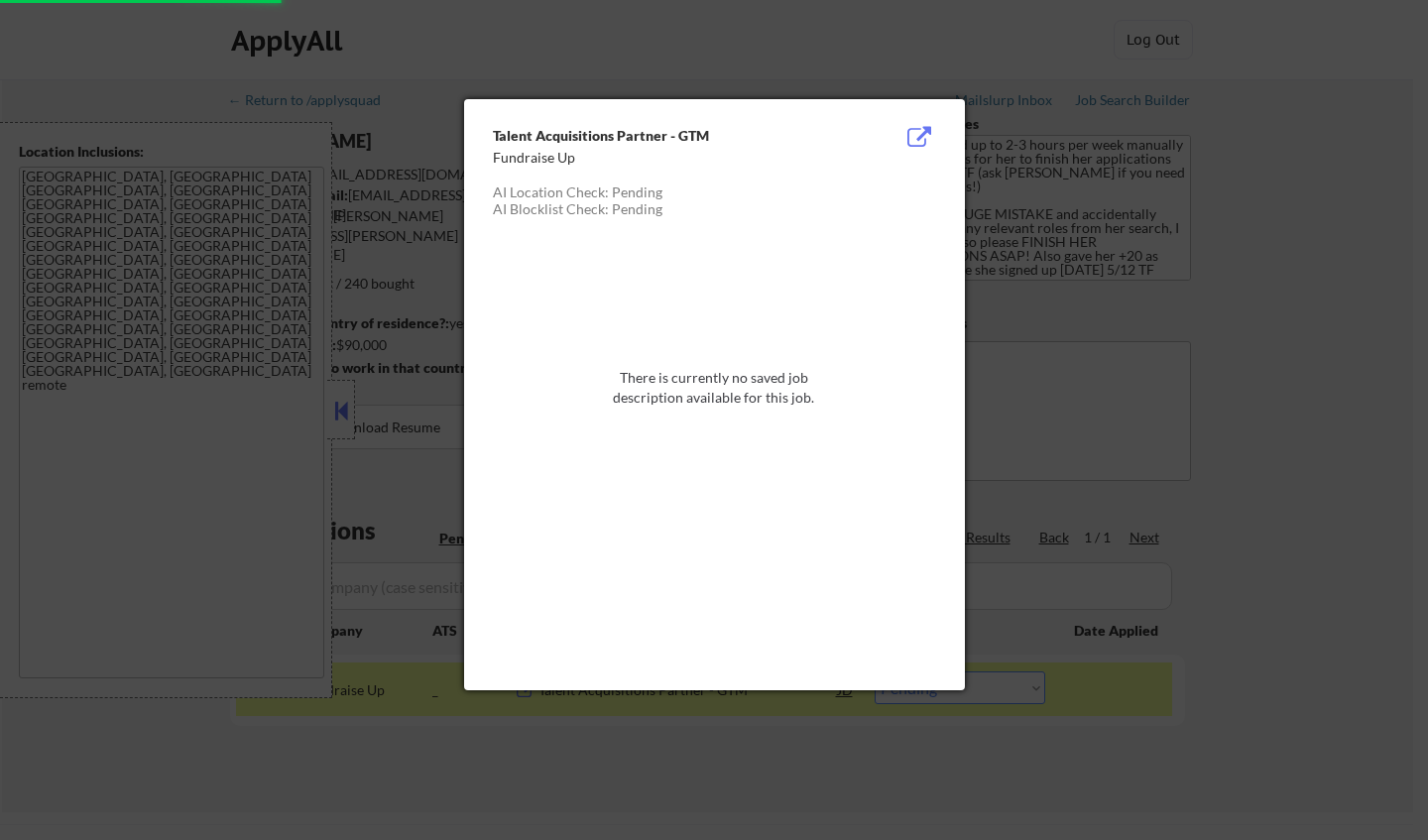 click on "AI Blocklist Check: Pending" at bounding box center [577, 208] 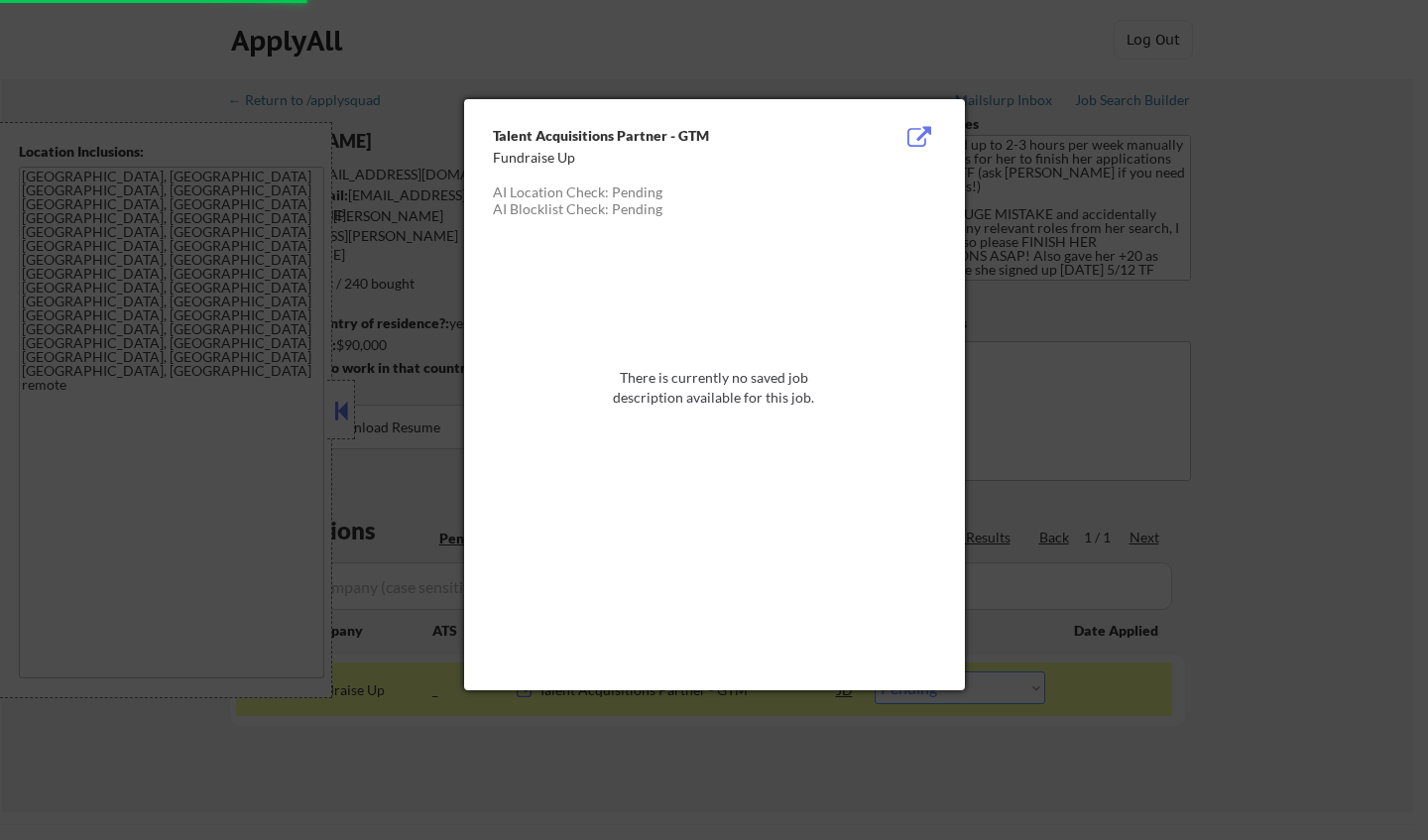 click at bounding box center (714, 420) 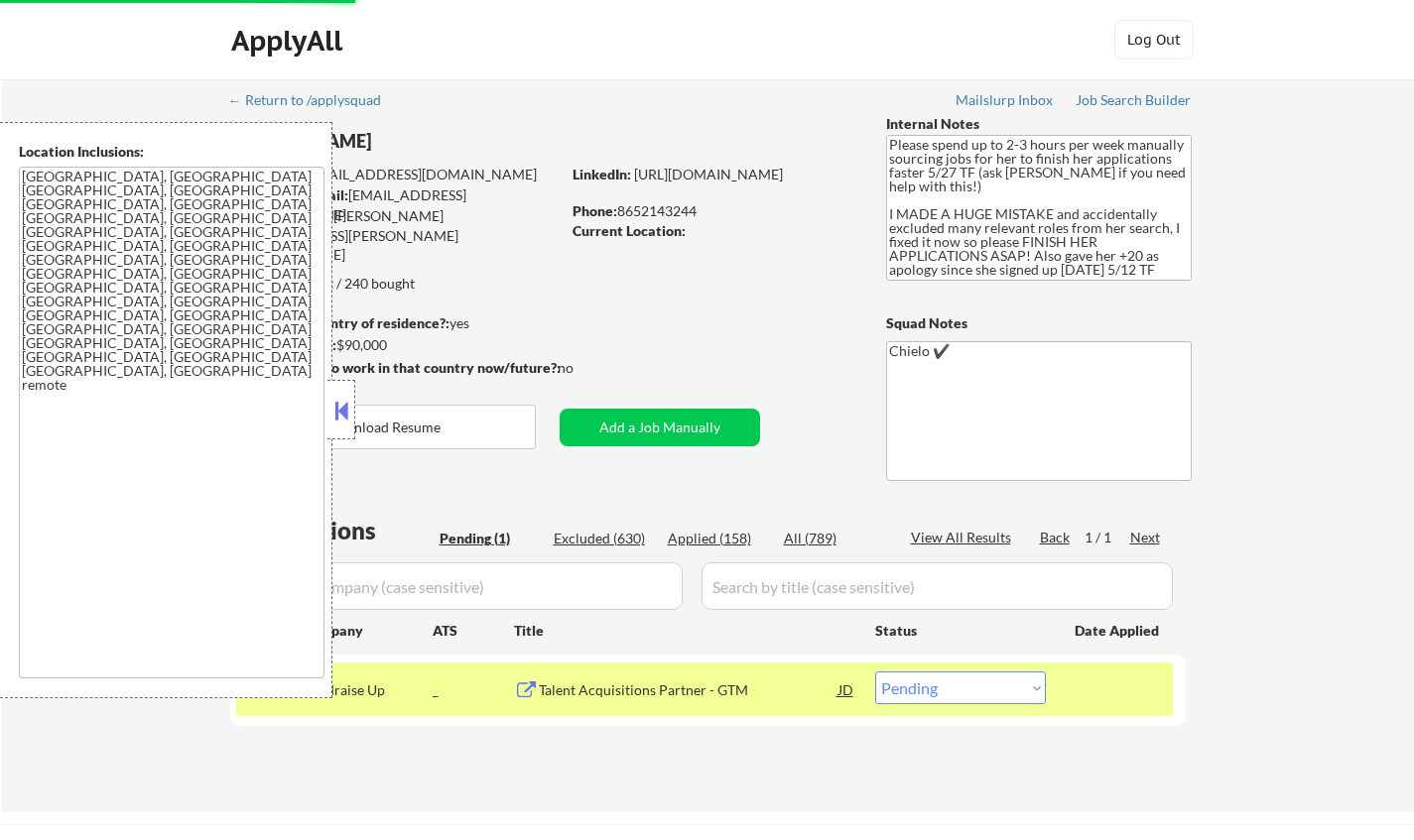 click at bounding box center [341, 411] 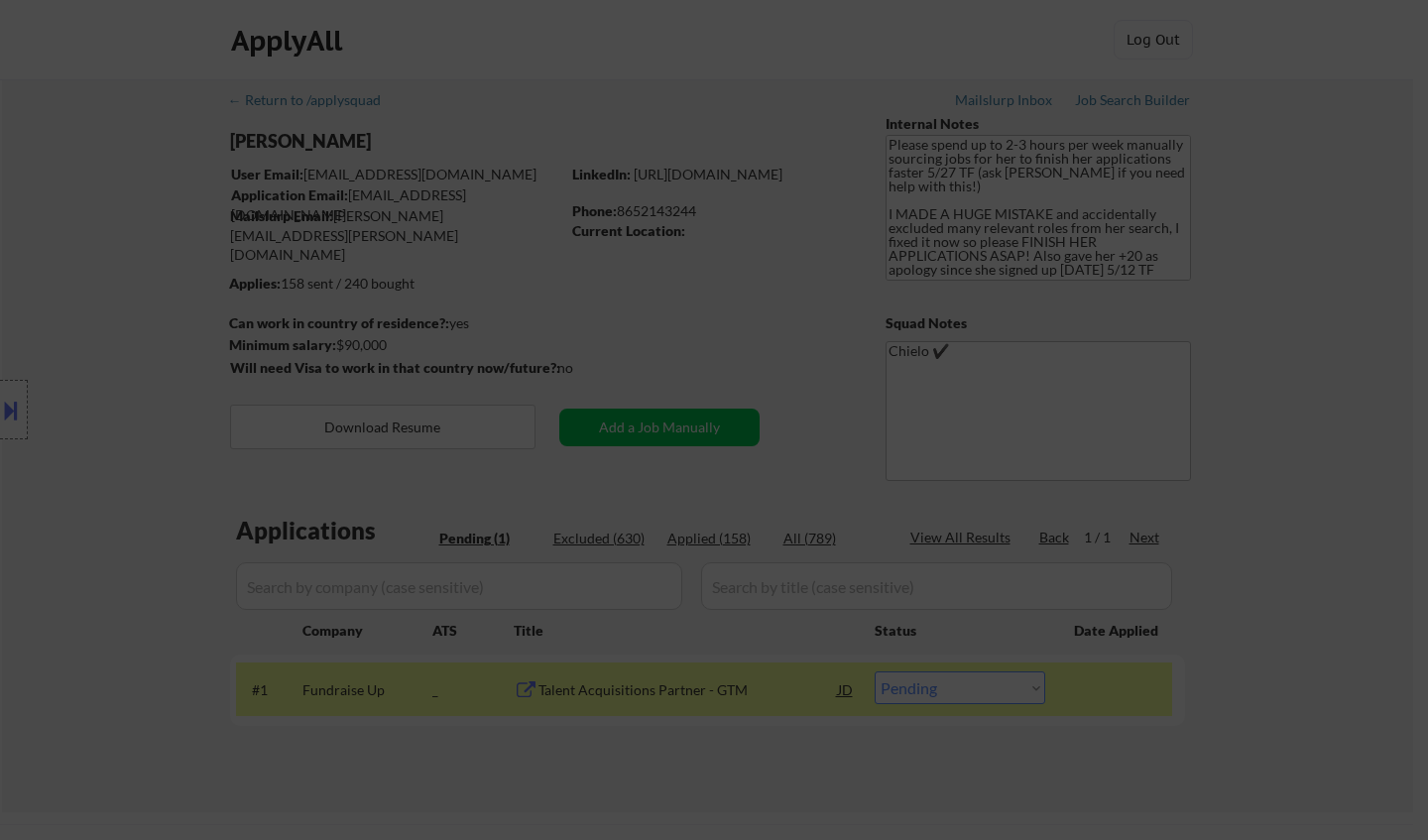 scroll, scrollTop: 0, scrollLeft: 28, axis: horizontal 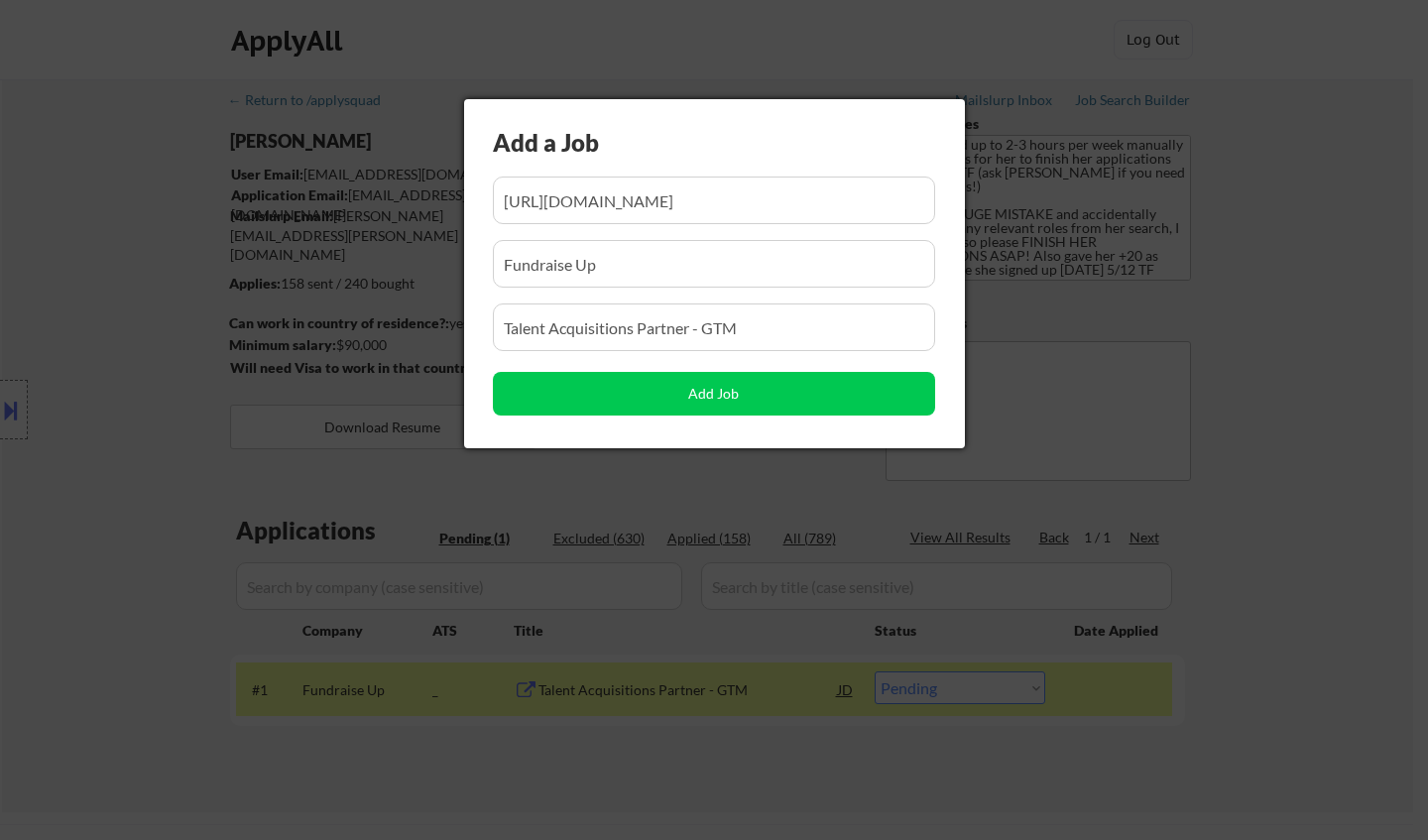 click at bounding box center [714, 420] 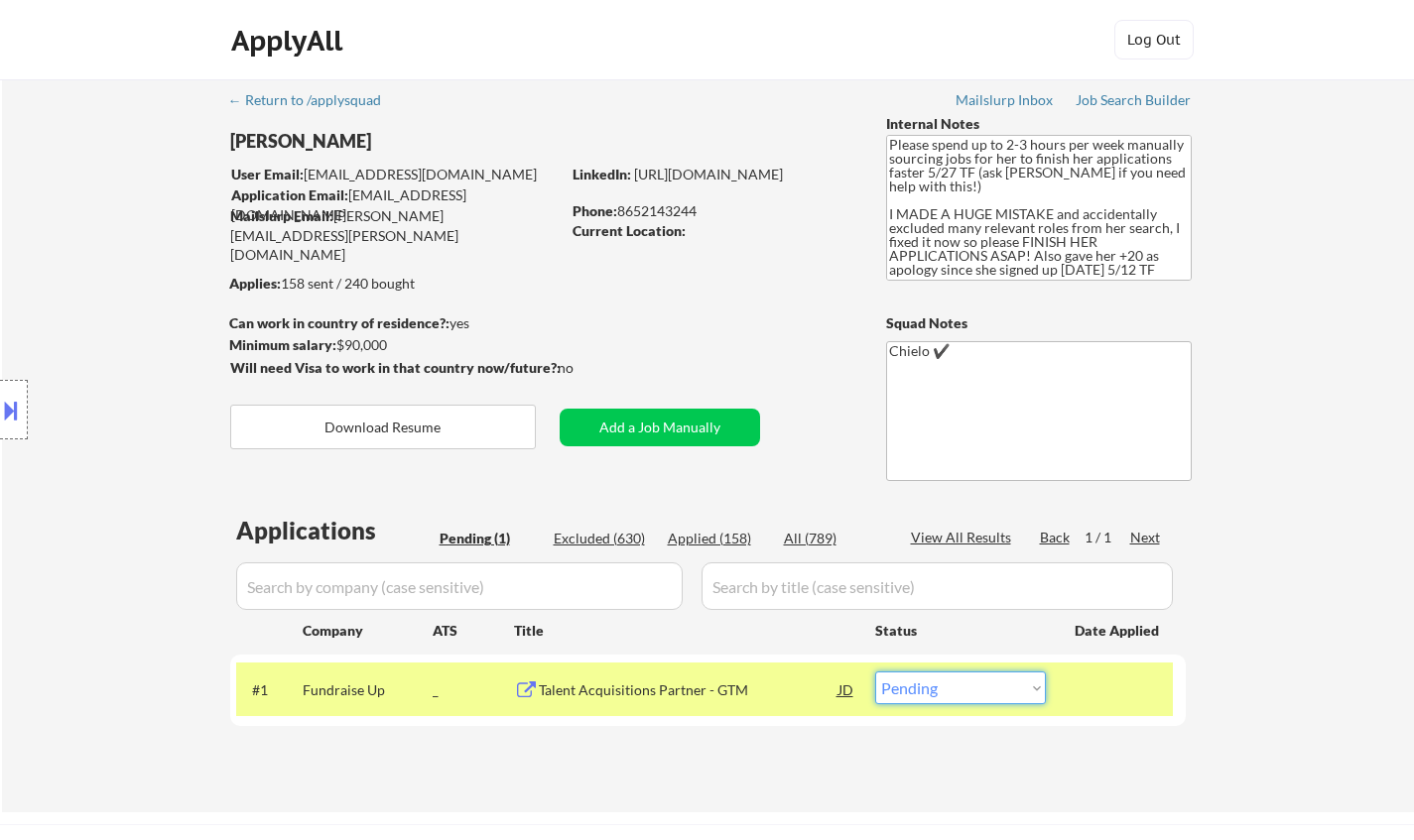 click on "Choose an option... Pending Applied Excluded (Questions) Excluded (Expired) Excluded (Location) Excluded (Bad Match) Excluded (Blocklist) Excluded (Salary) Excluded (Other)" at bounding box center (961, 687) 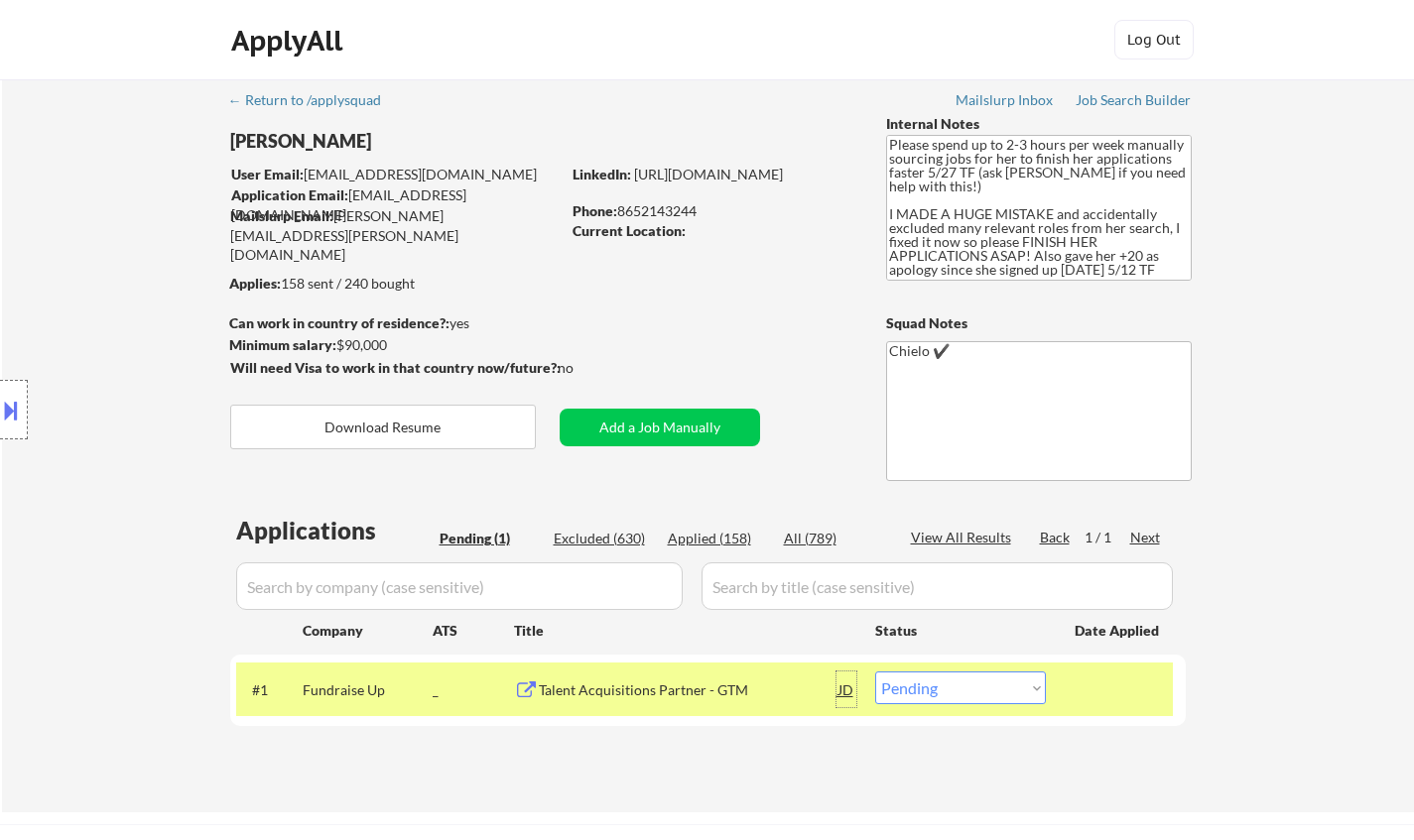 click on "JD" at bounding box center (846, 689) 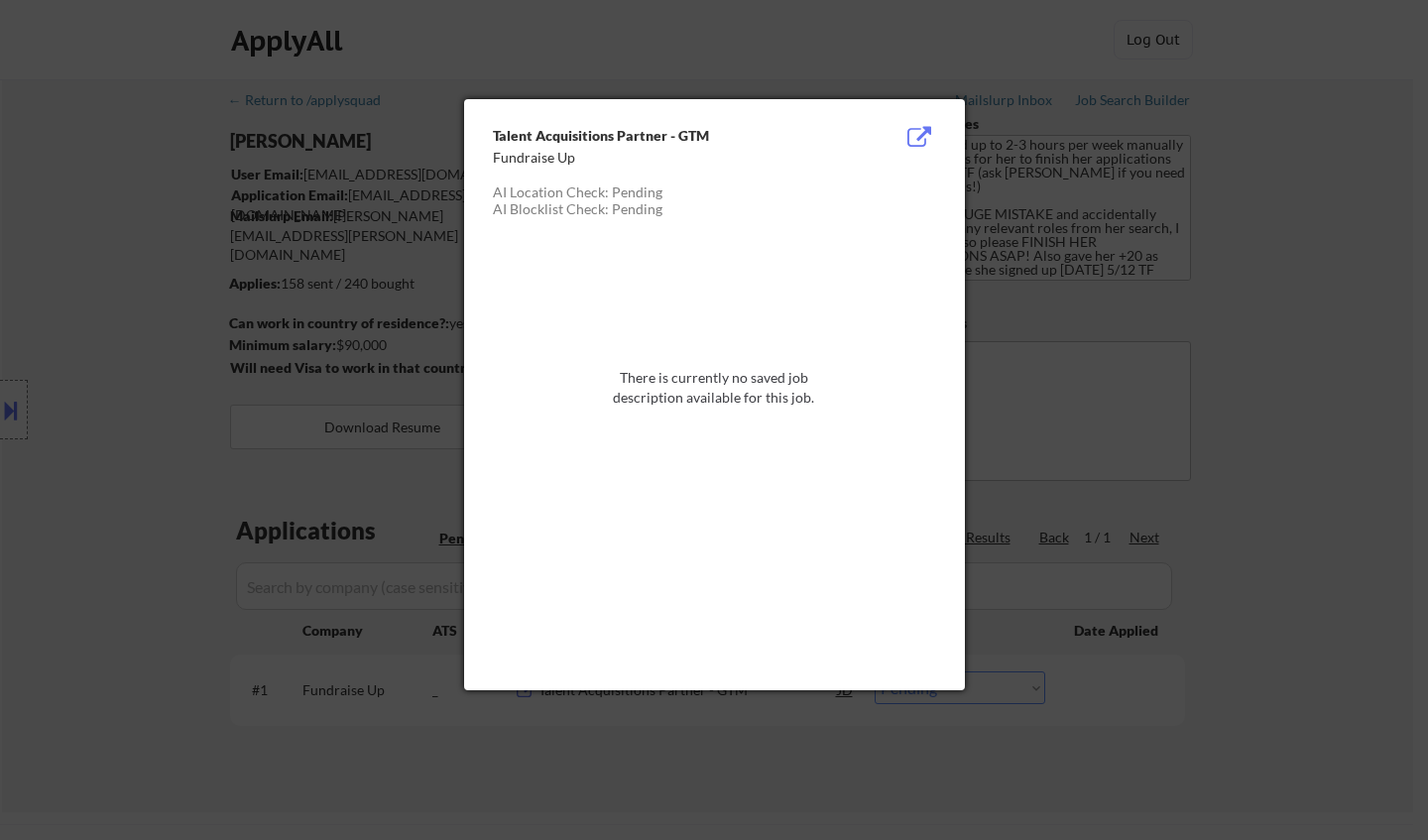 click at bounding box center (714, 455) 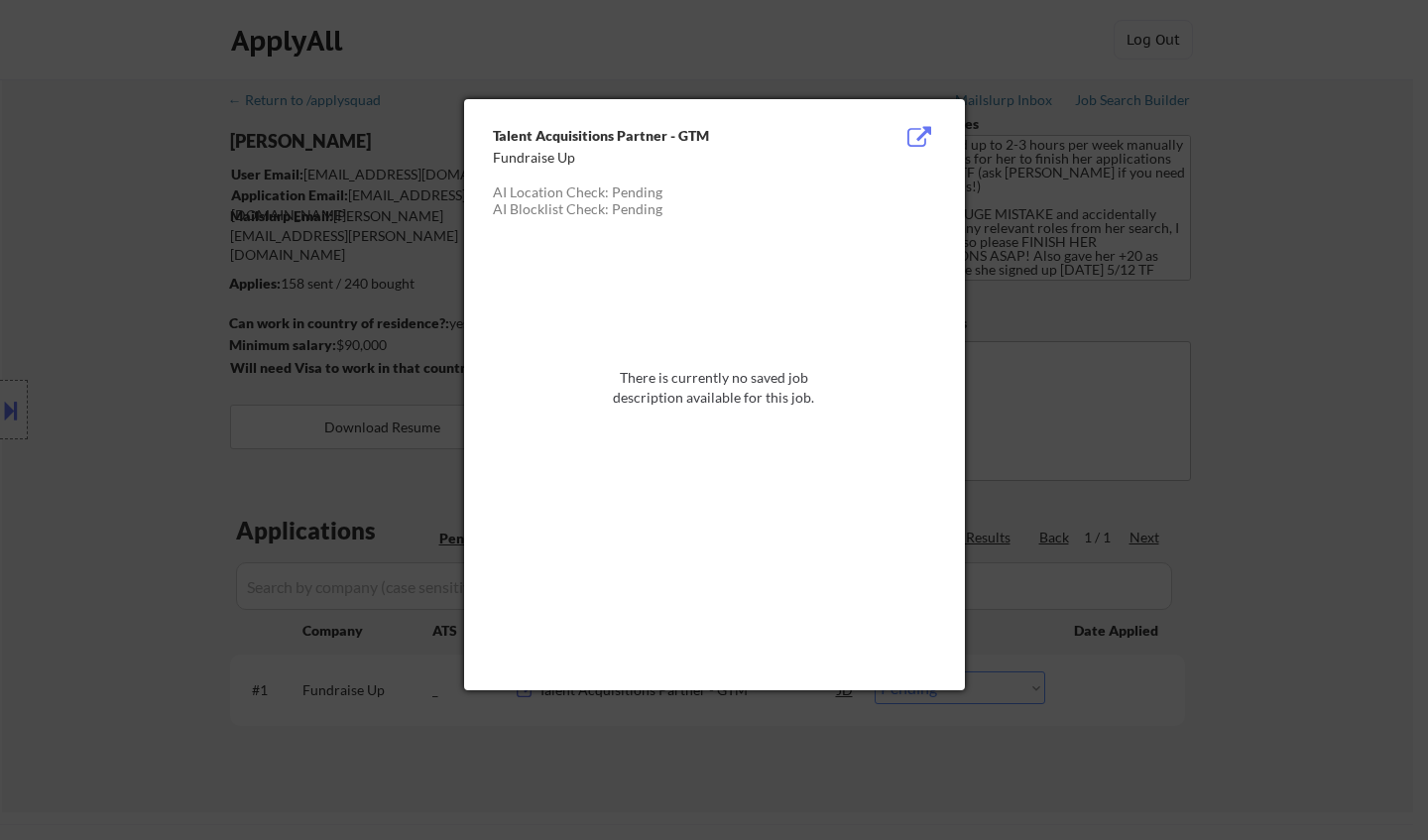 click on "Fundraise Up" at bounding box center [664, 158] 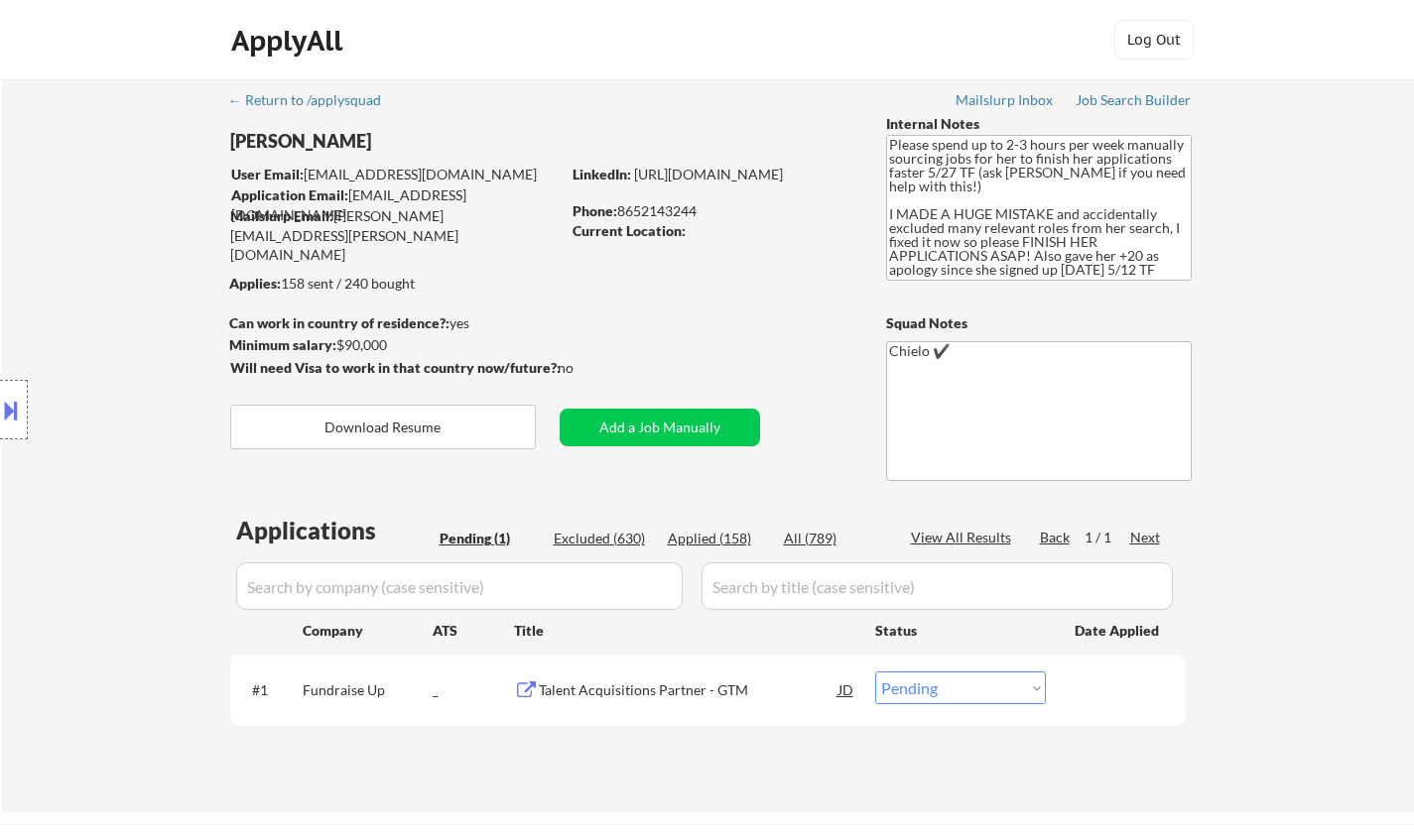 click on "_" at bounding box center (473, 690) 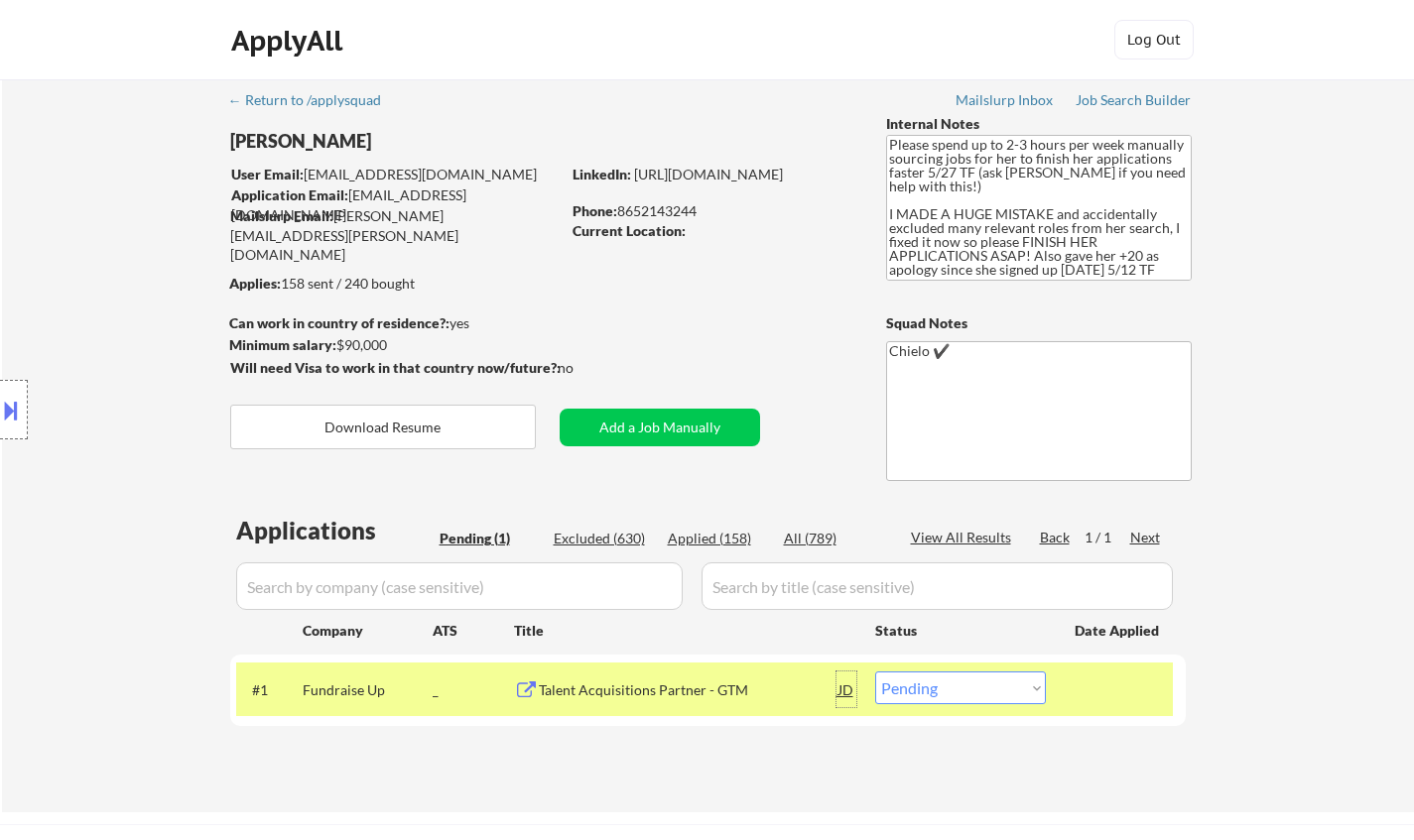 click on "JD" at bounding box center [846, 689] 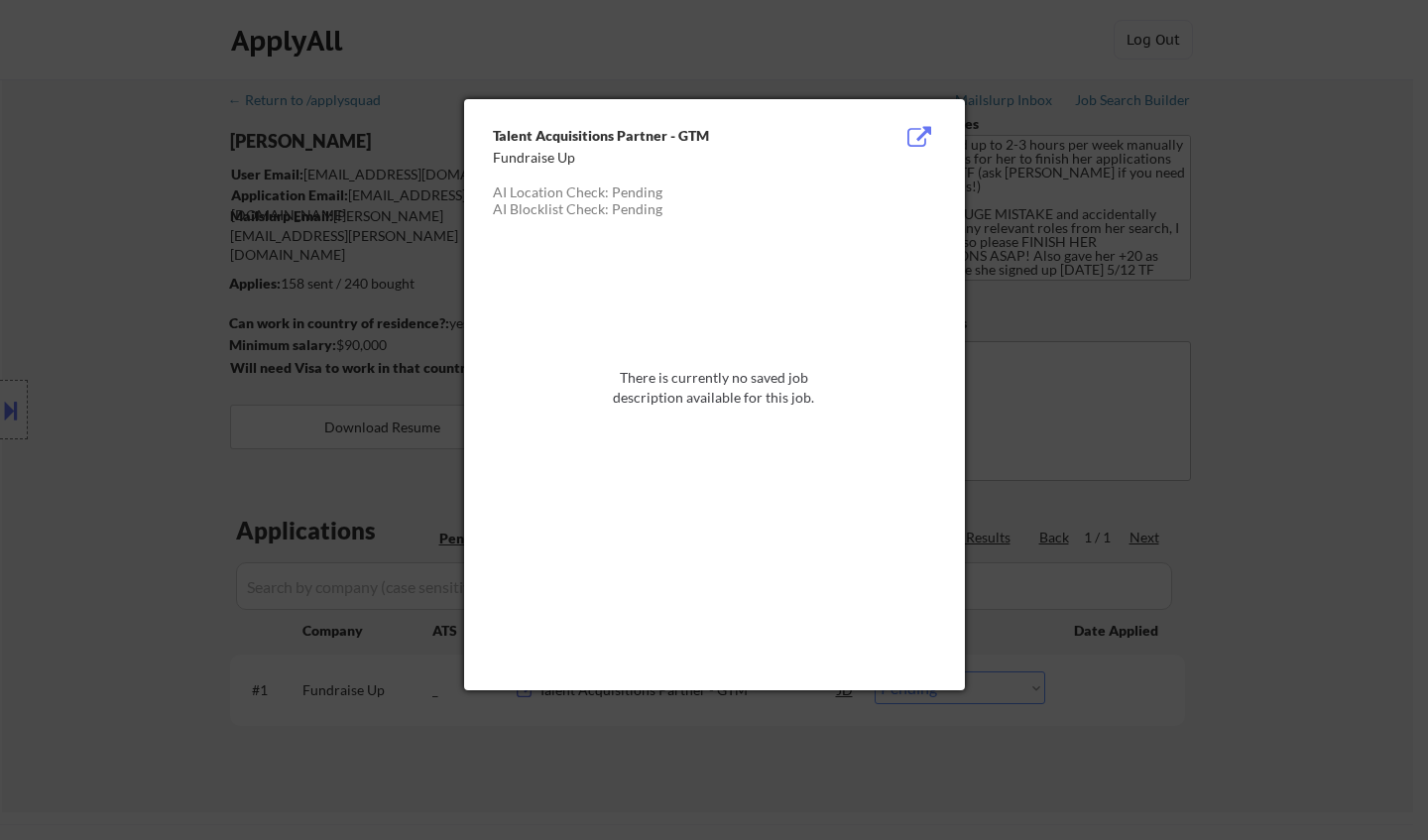 click at bounding box center [714, 420] 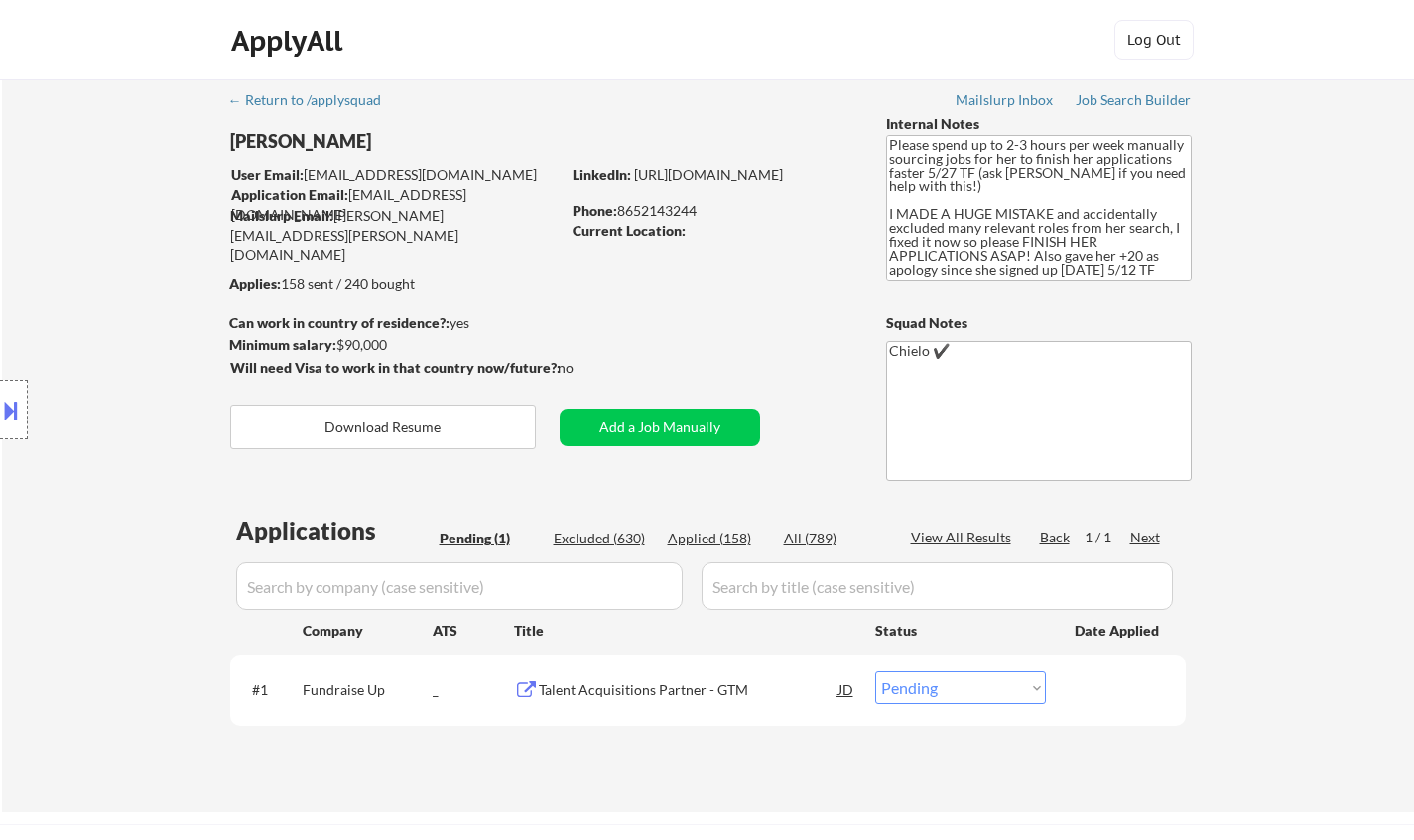 click on "Choose an option... Pending Applied Excluded (Questions) Excluded (Expired) Excluded (Location) Excluded (Bad Match) Excluded (Blocklist) Excluded (Salary) Excluded (Other)" at bounding box center (961, 687) 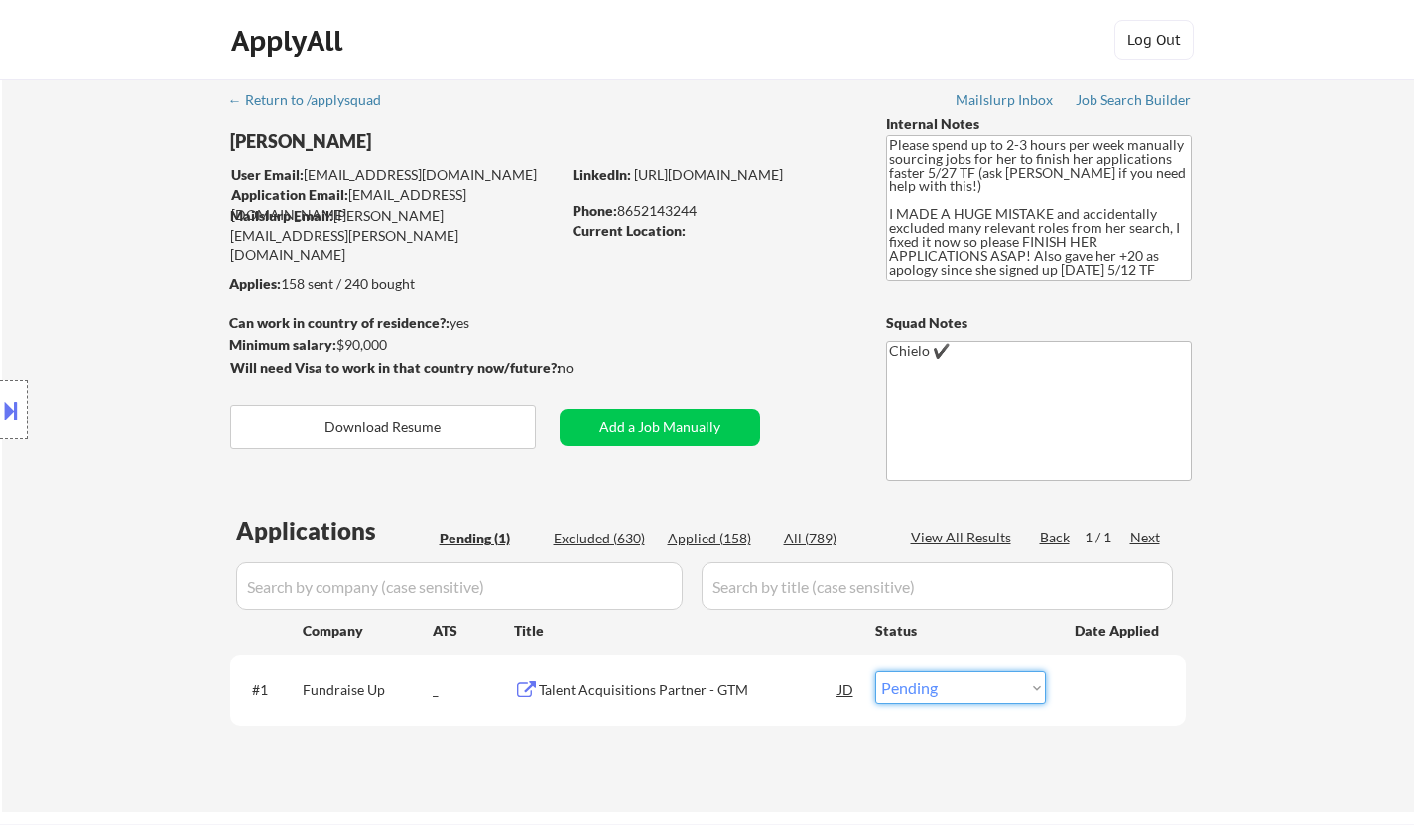 select on ""applied"" 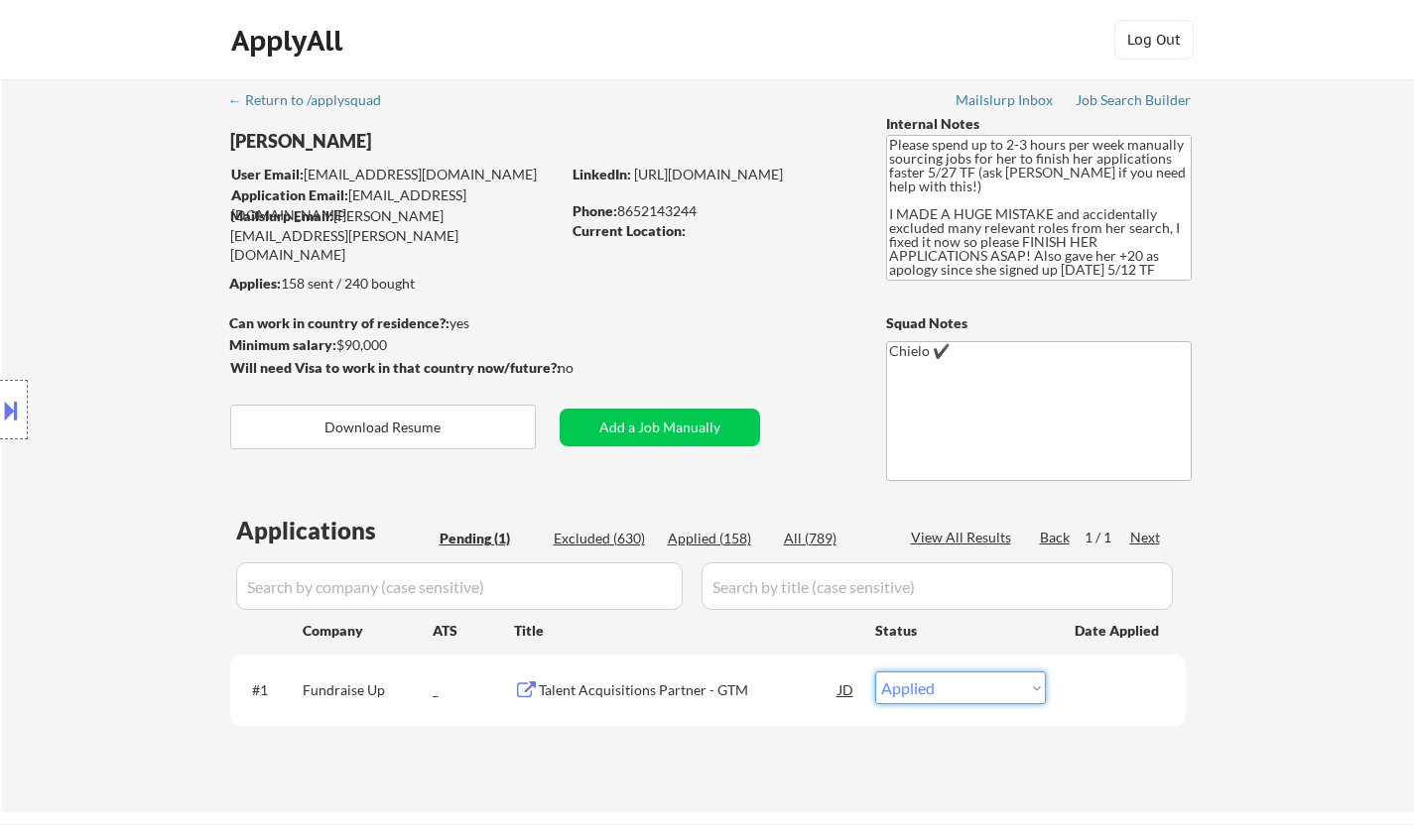 click on "Choose an option... Pending Applied Excluded (Questions) Excluded (Expired) Excluded (Location) Excluded (Bad Match) Excluded (Blocklist) Excluded (Salary) Excluded (Other)" at bounding box center (961, 687) 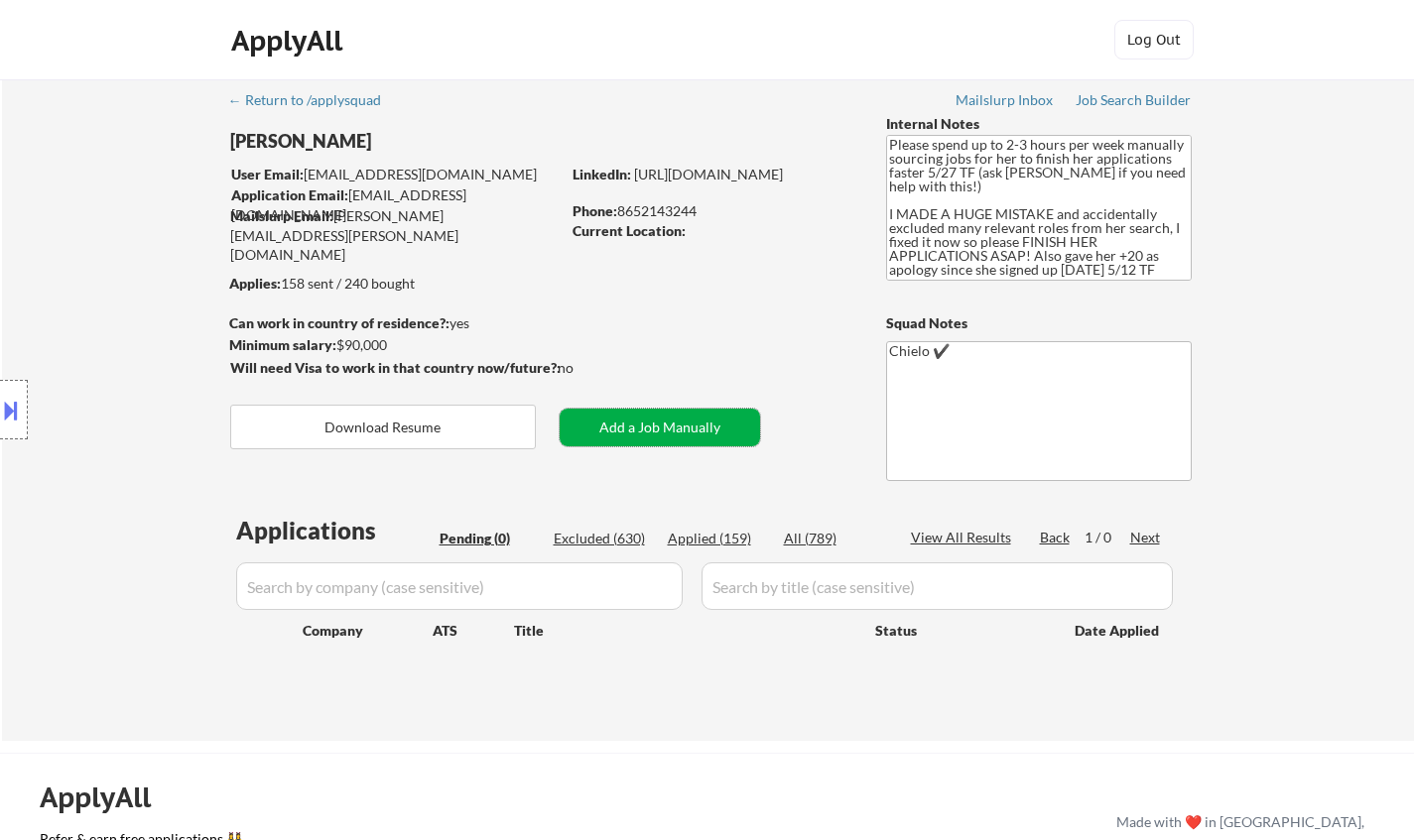 click on "Add a Job Manually" at bounding box center [660, 427] 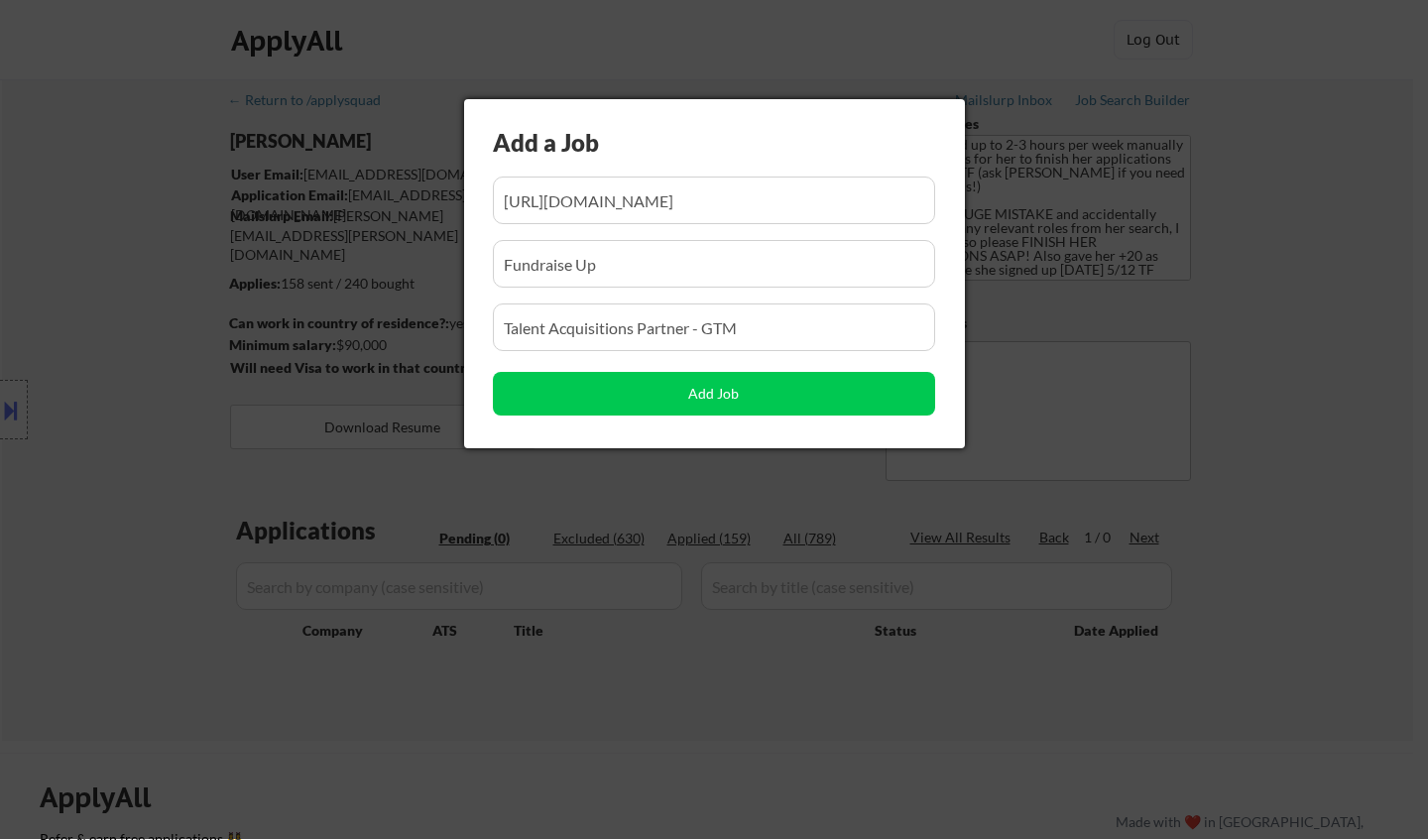 scroll, scrollTop: 0, scrollLeft: 28, axis: horizontal 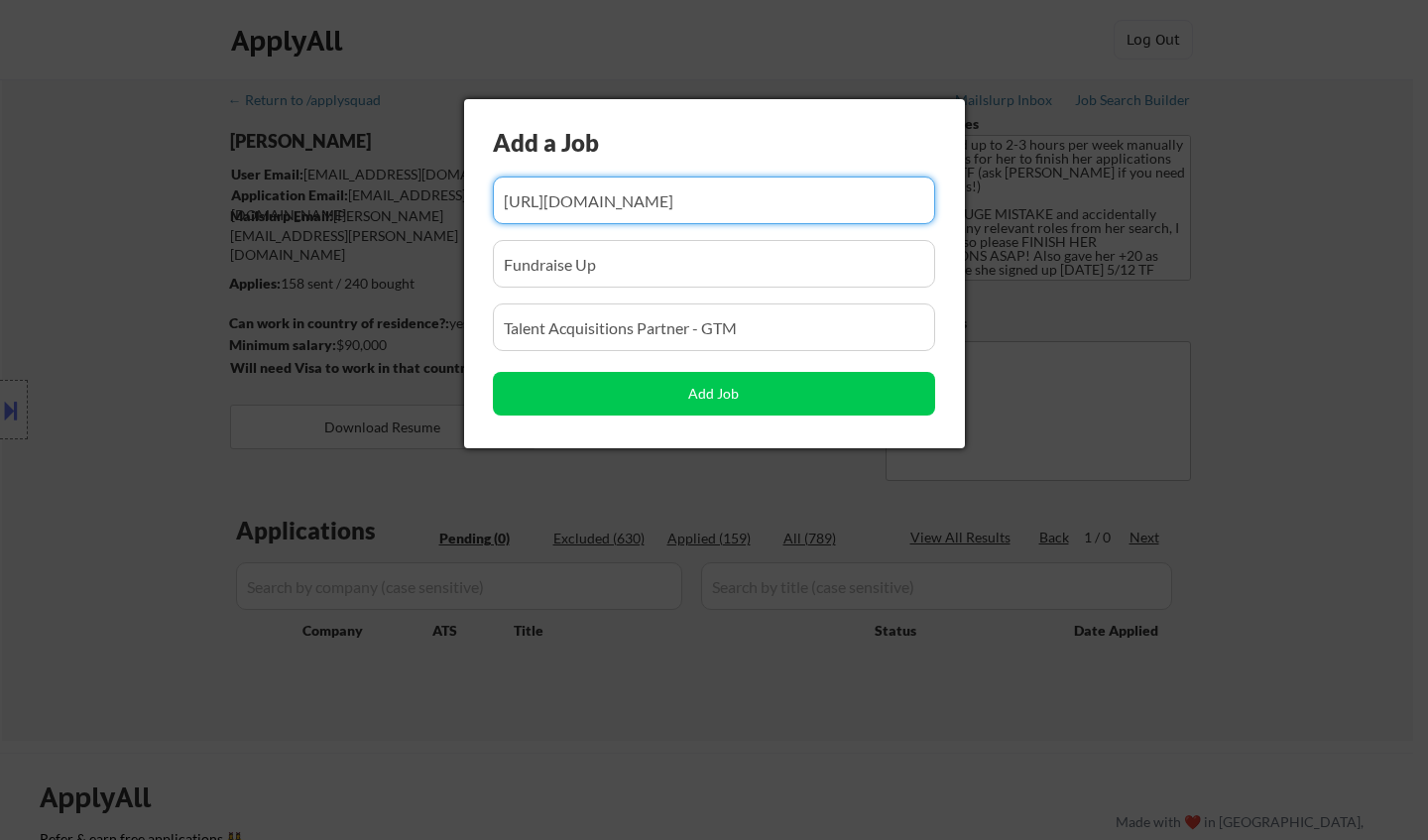 click at bounding box center (714, 200) 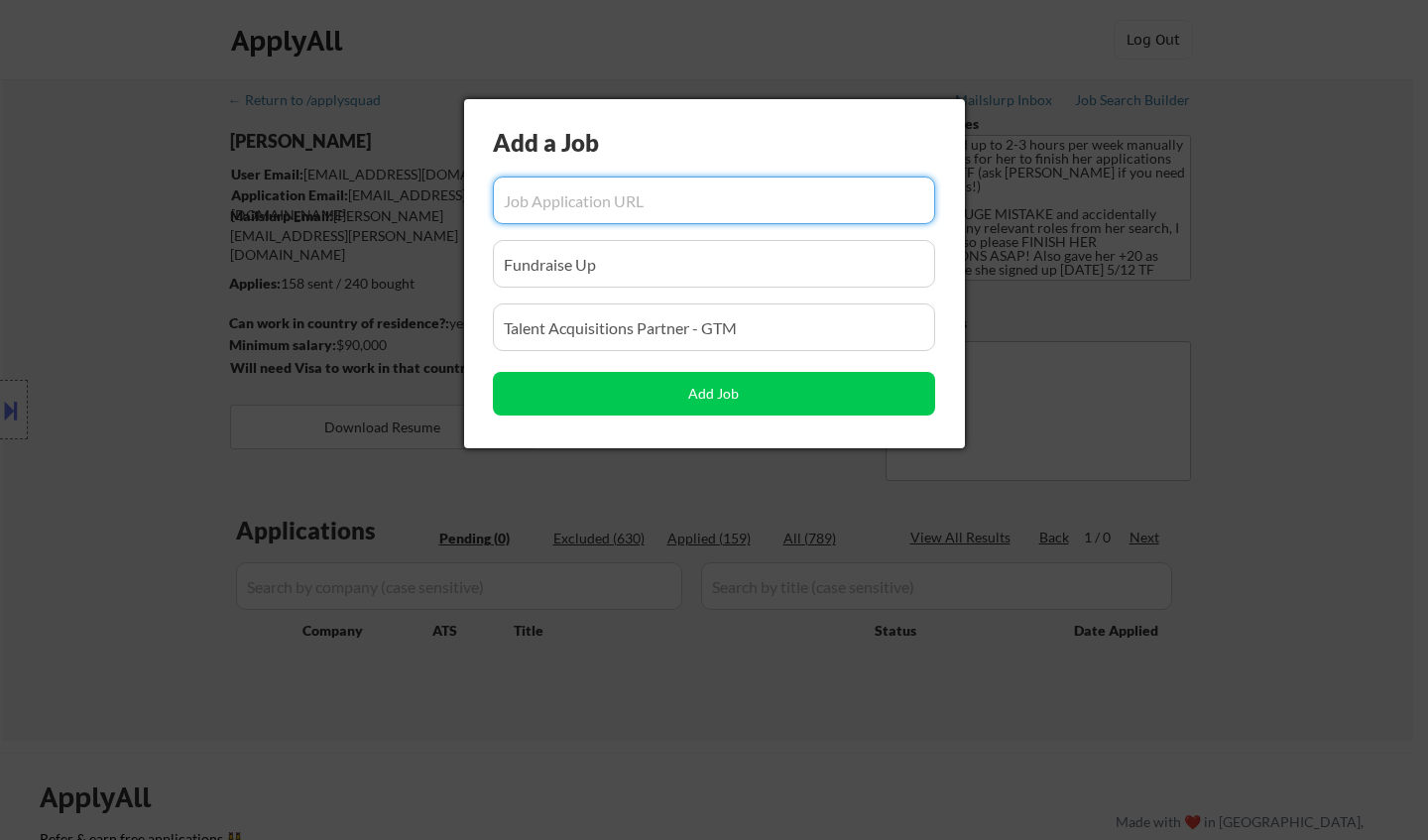 scroll, scrollTop: 0, scrollLeft: 0, axis: both 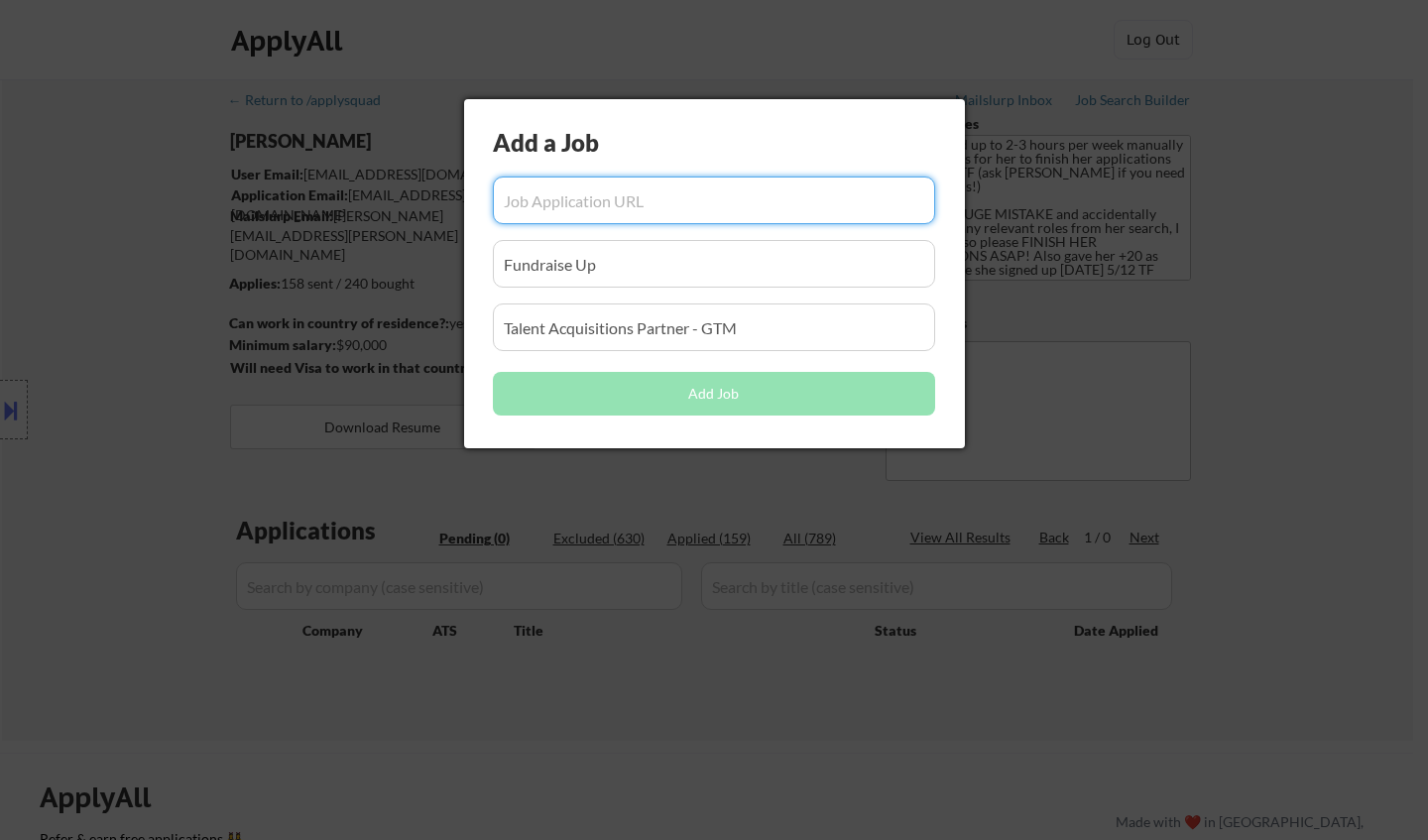 paste on "https://tinuiti.wd12.myworkdayjobs.com/en-US/Tinuiti/job/USA---Remote/Talent-Acquisition-Program-Manager_R25_489" 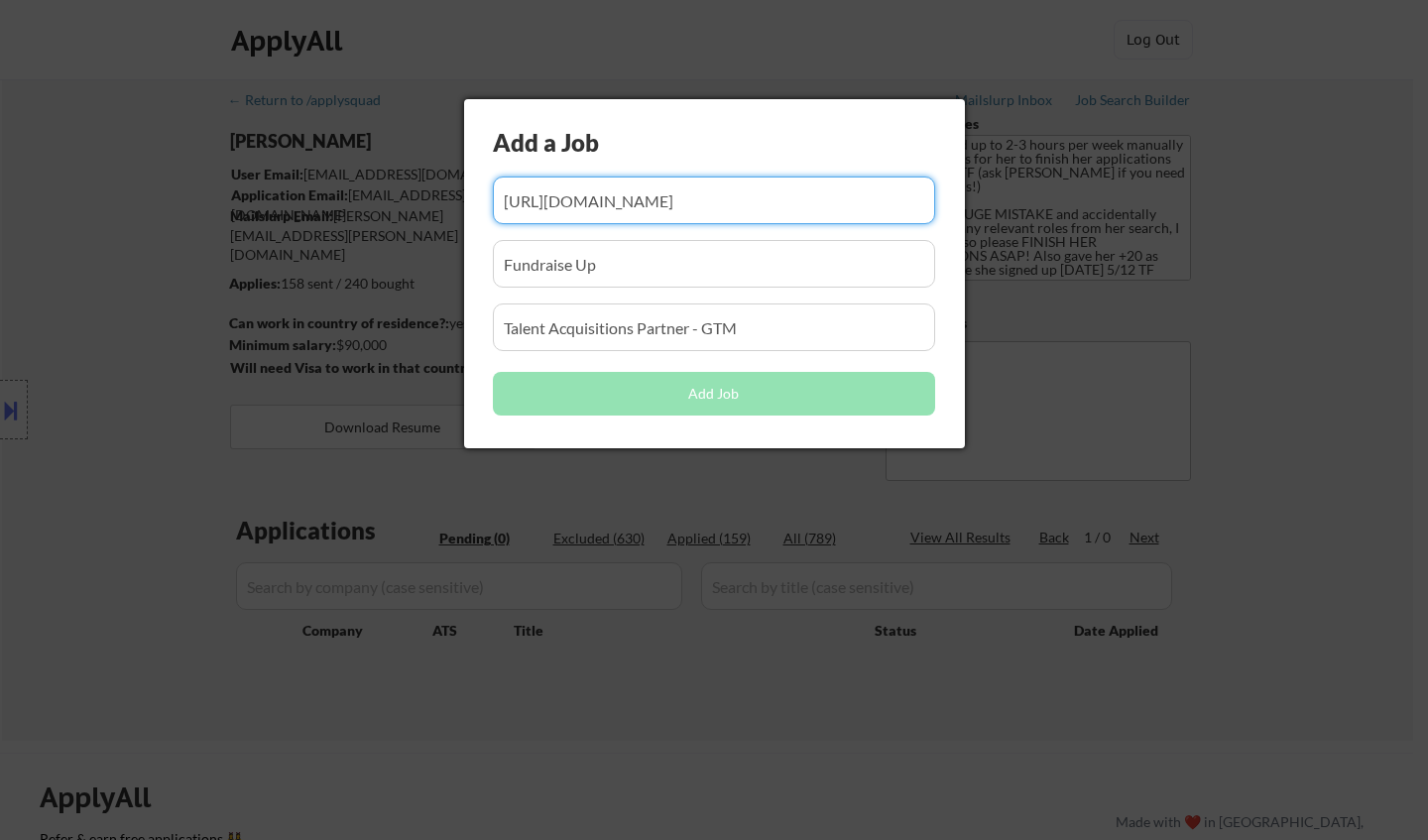 scroll, scrollTop: 0, scrollLeft: 427, axis: horizontal 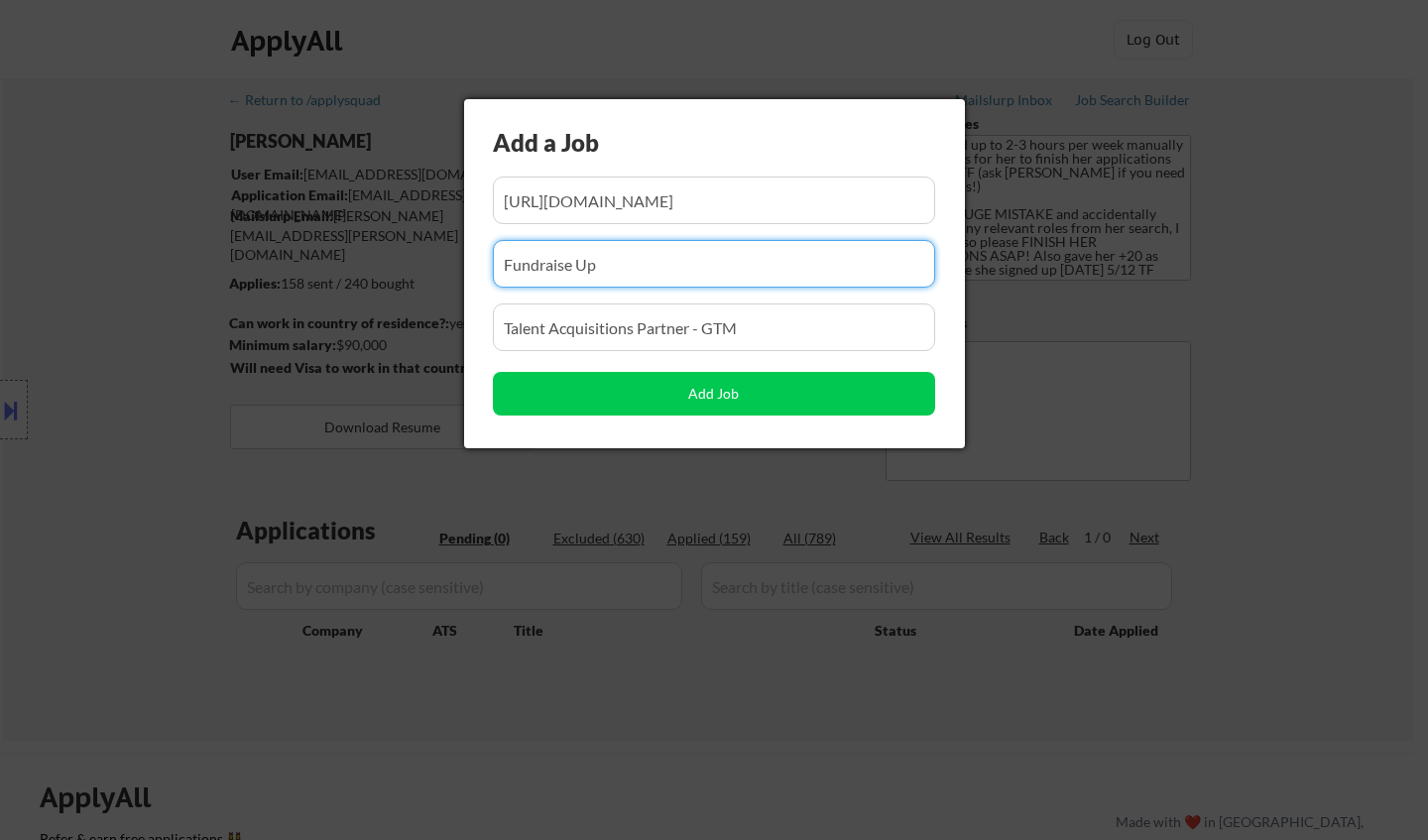 drag, startPoint x: 512, startPoint y: 267, endPoint x: 391, endPoint y: 266, distance: 121.0041 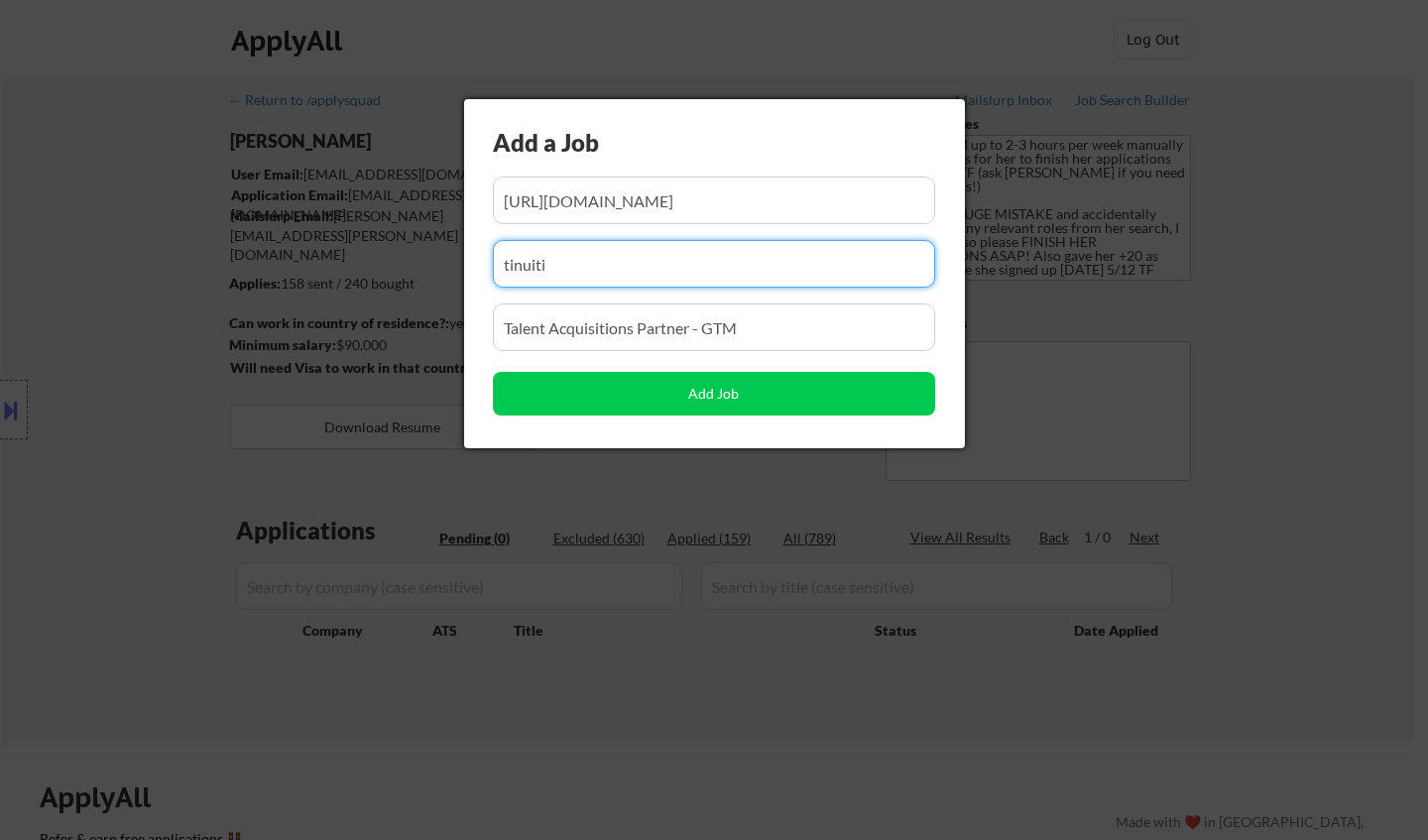 click at bounding box center [714, 264] 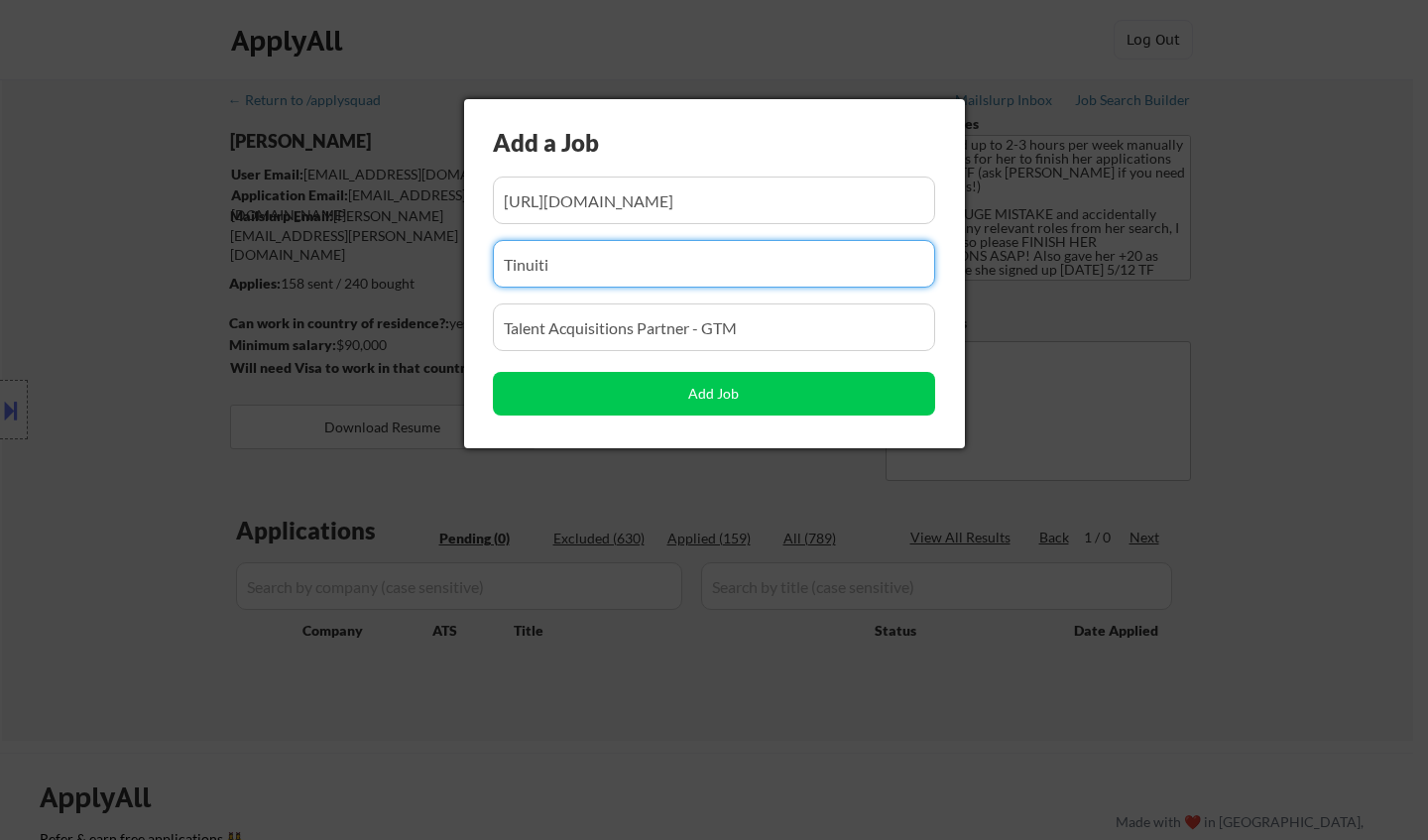 type on "Tinuiti" 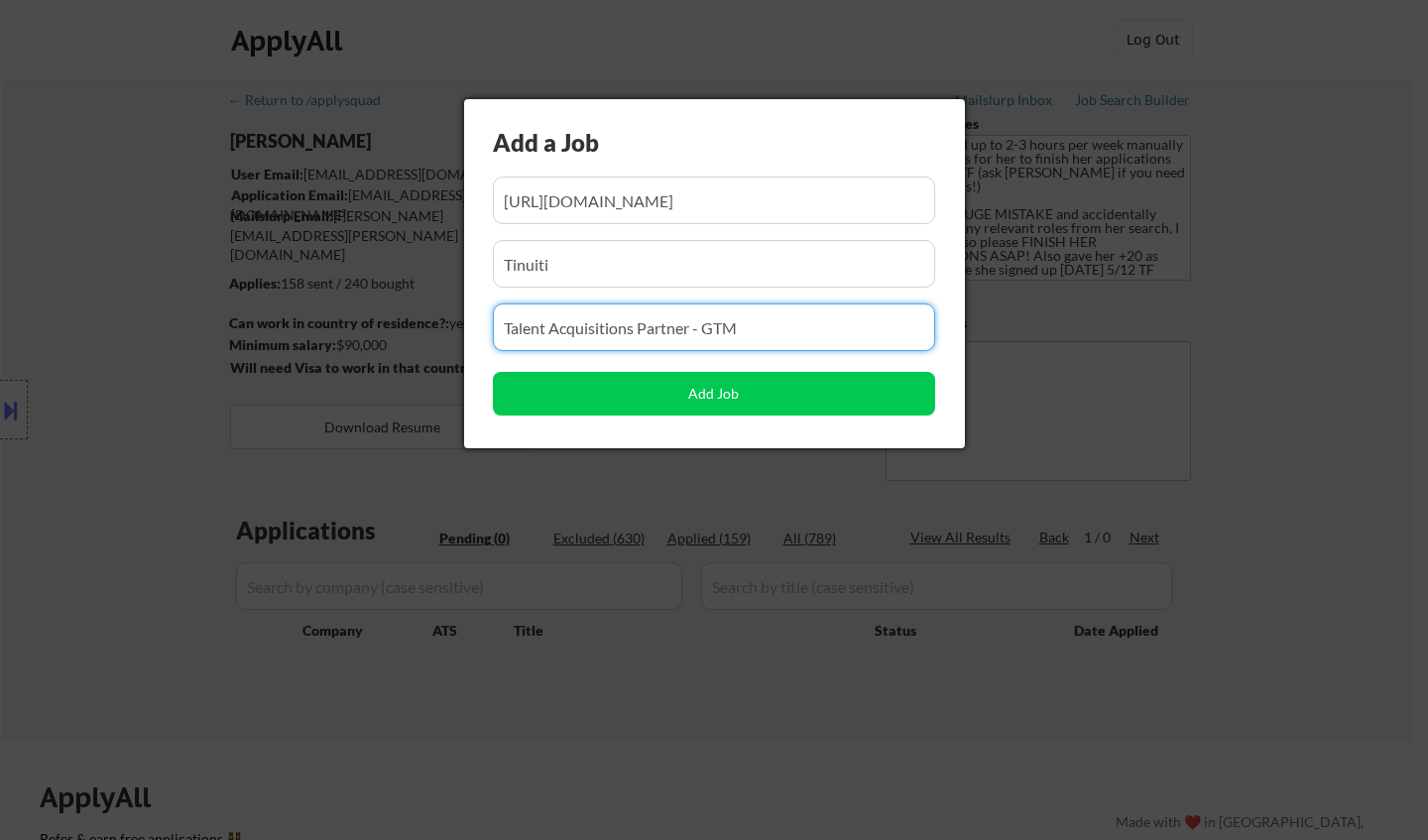 drag, startPoint x: 757, startPoint y: 332, endPoint x: 347, endPoint y: 329, distance: 410.011 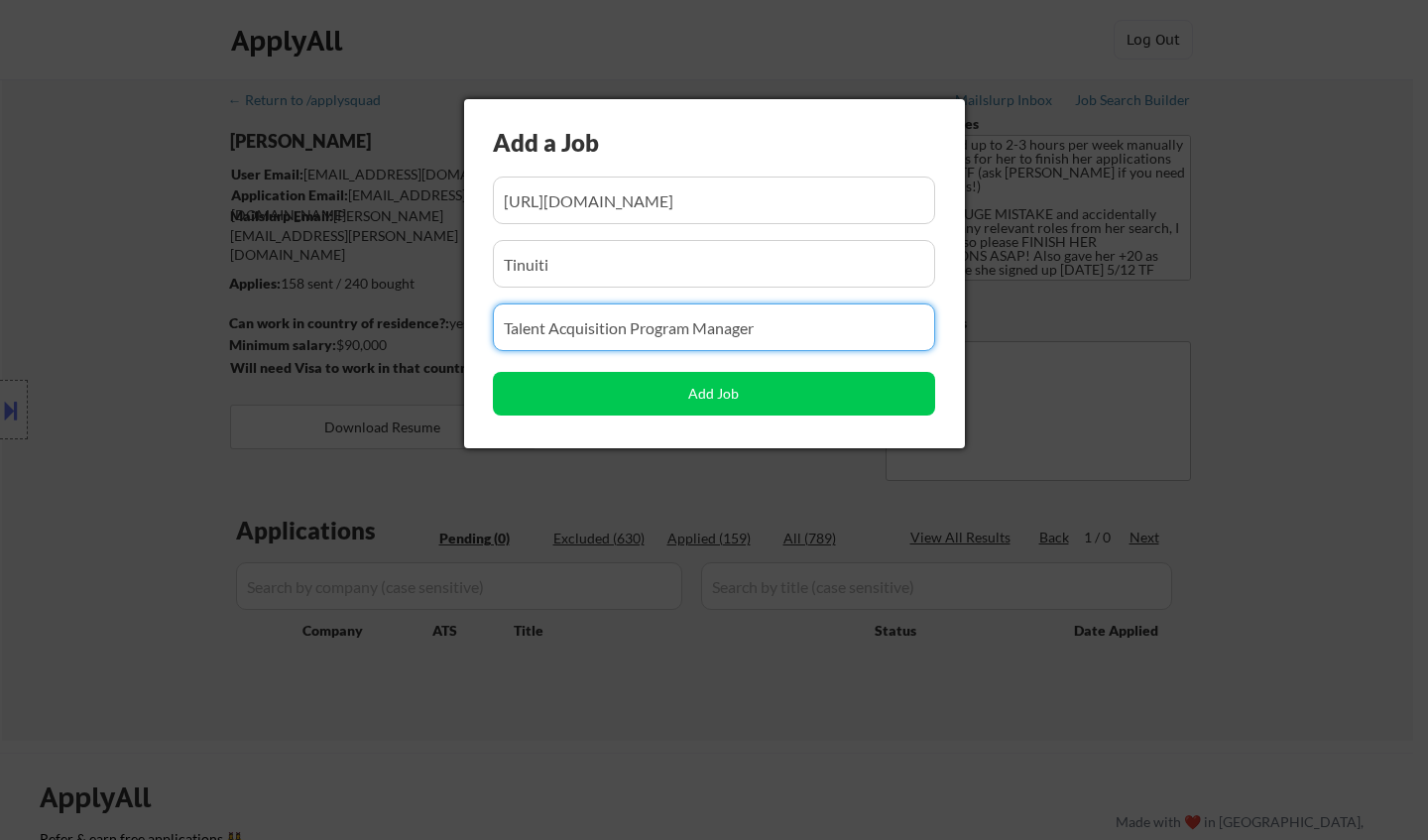 type on "Talent Acquisition Program Manager" 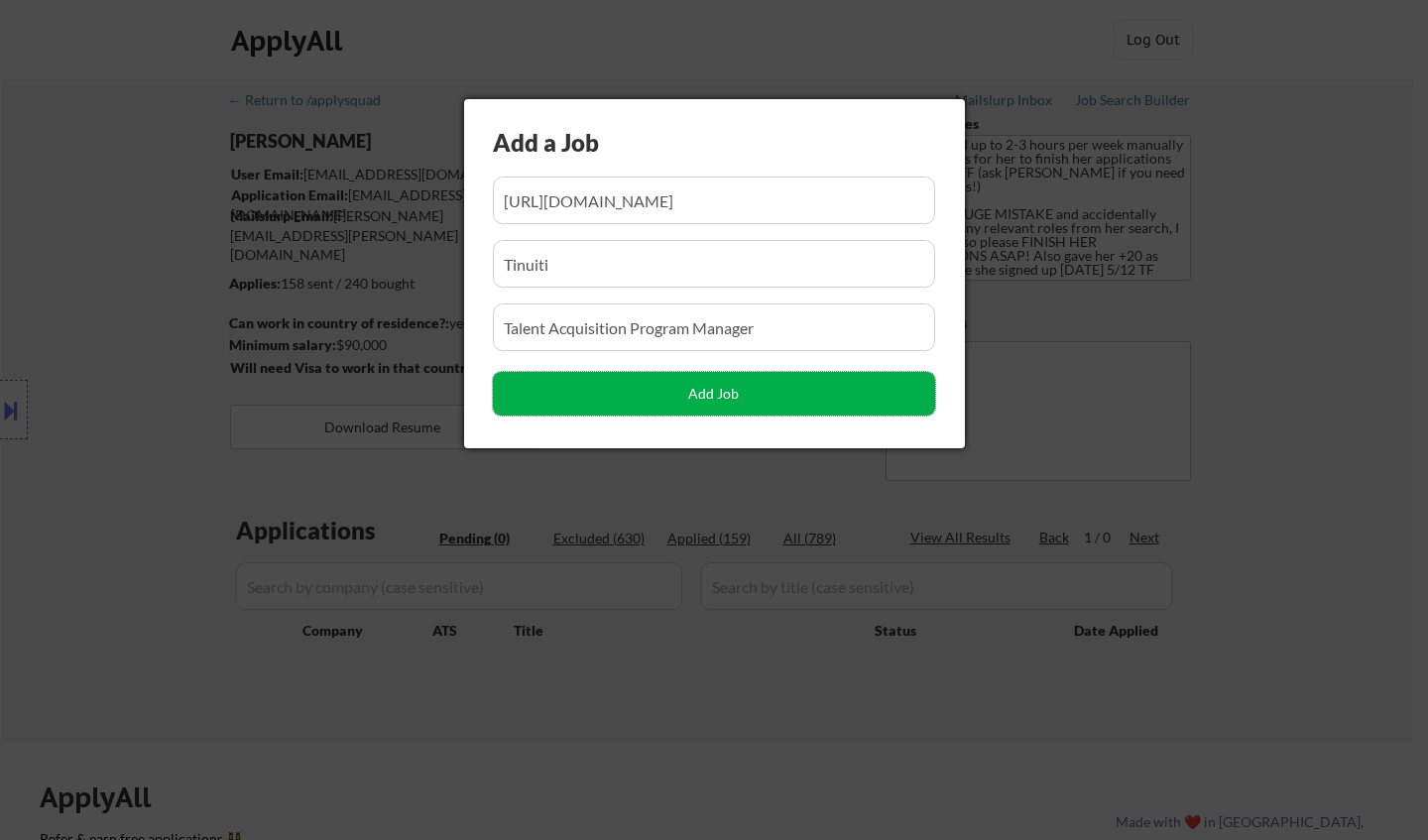 click on "Add Job" at bounding box center (714, 394) 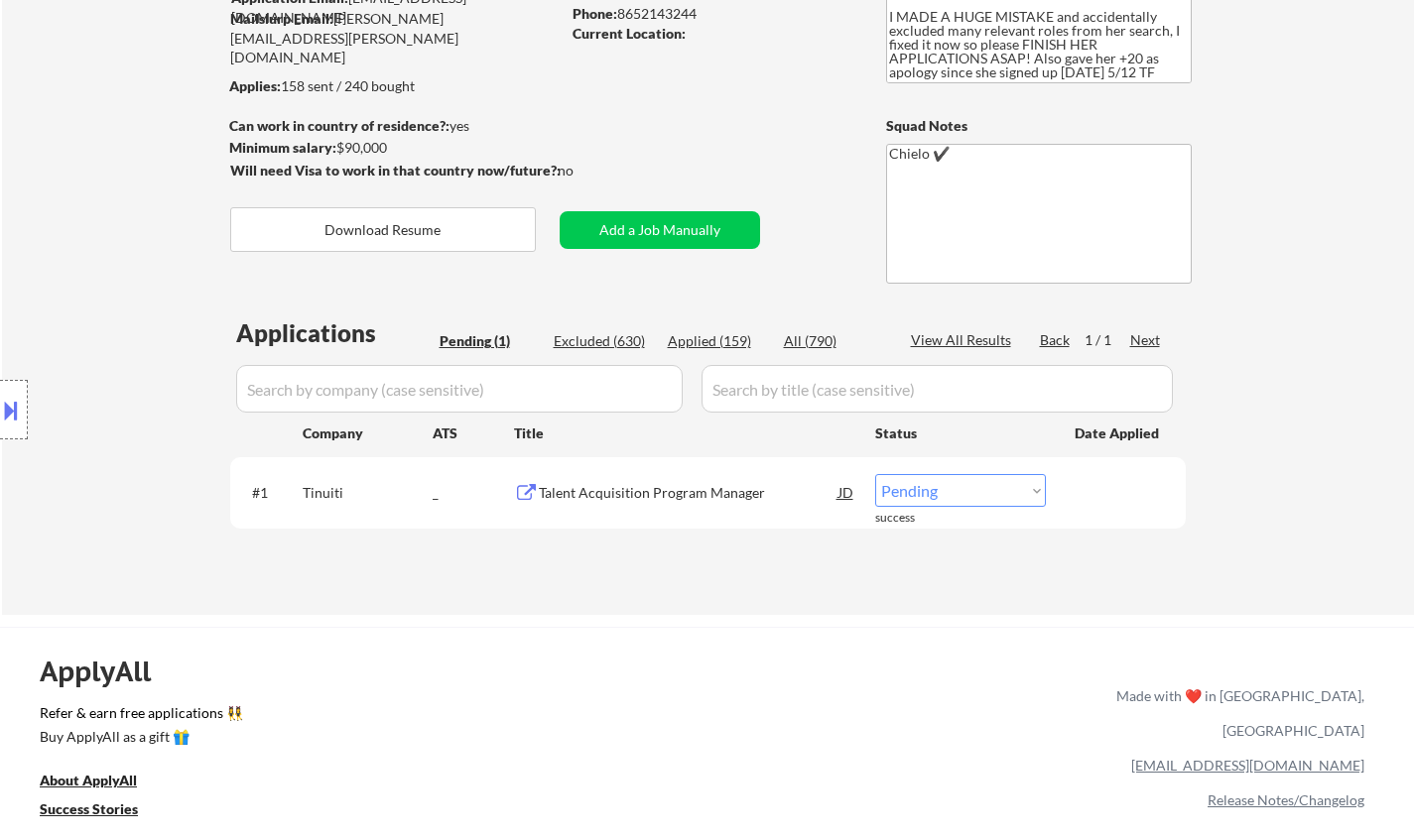 scroll, scrollTop: 397, scrollLeft: 0, axis: vertical 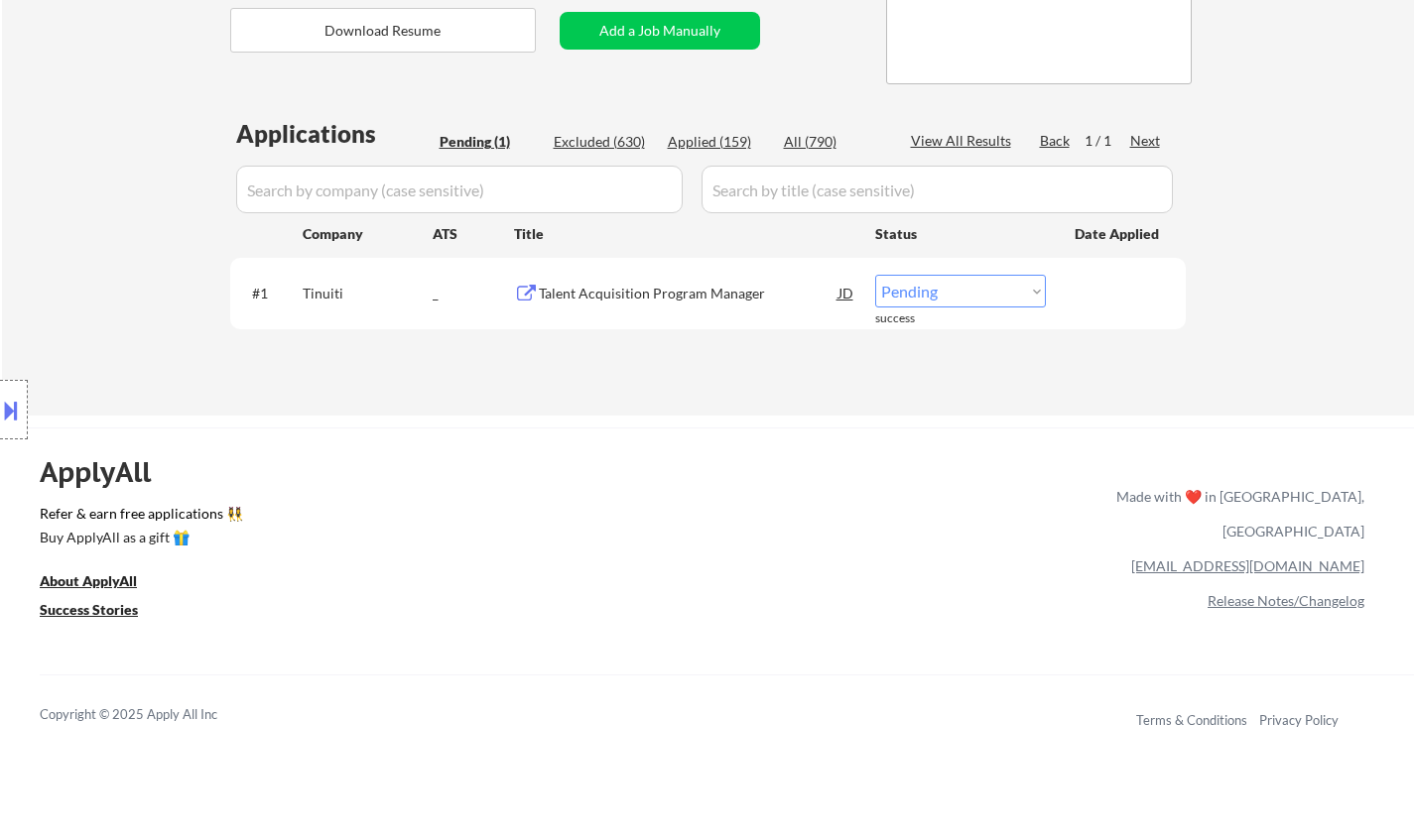 click on "Choose an option... Pending Applied Excluded (Questions) Excluded (Expired) Excluded (Location) Excluded (Bad Match) Excluded (Blocklist) Excluded (Salary) Excluded (Other)" at bounding box center [961, 291] 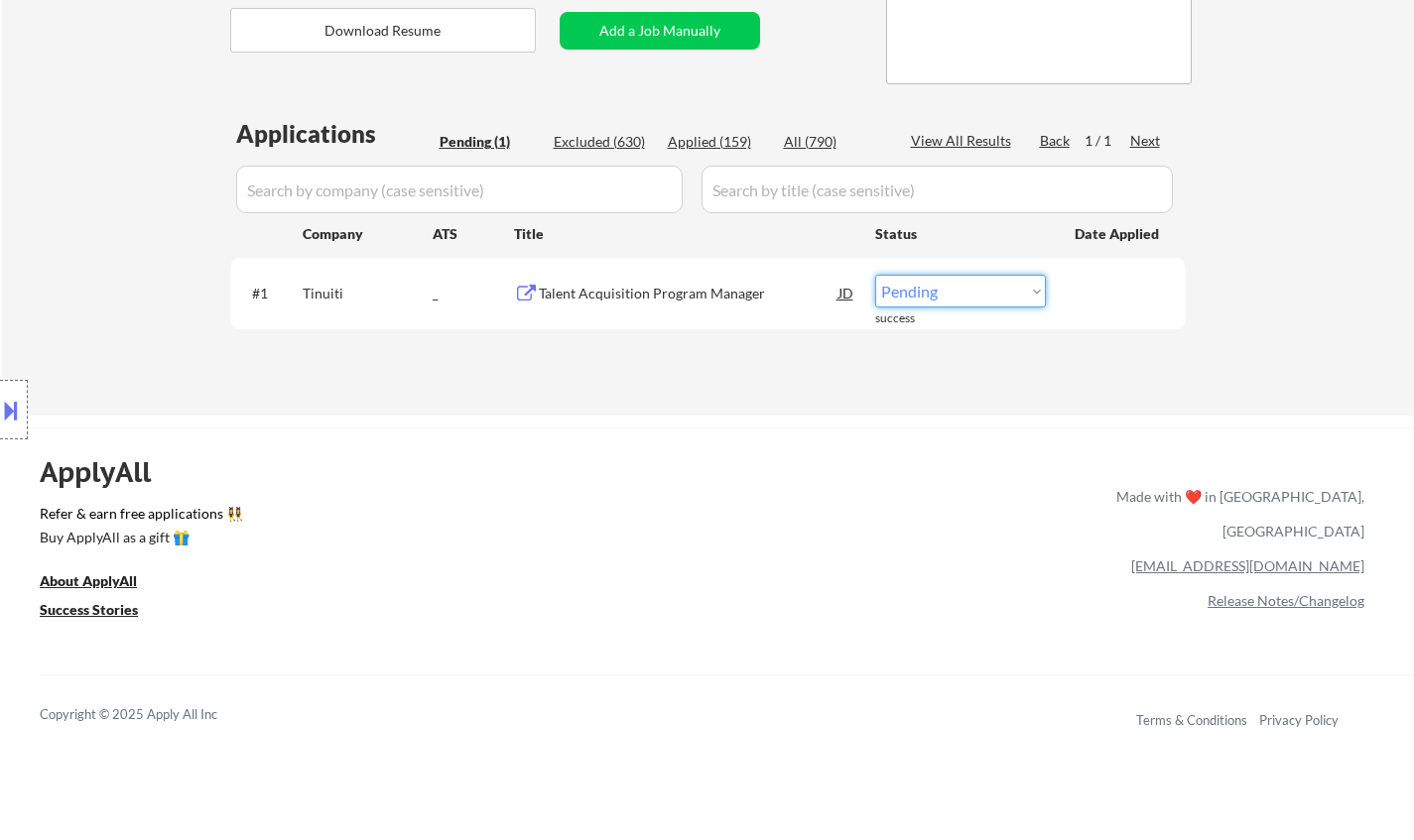 select on ""applied"" 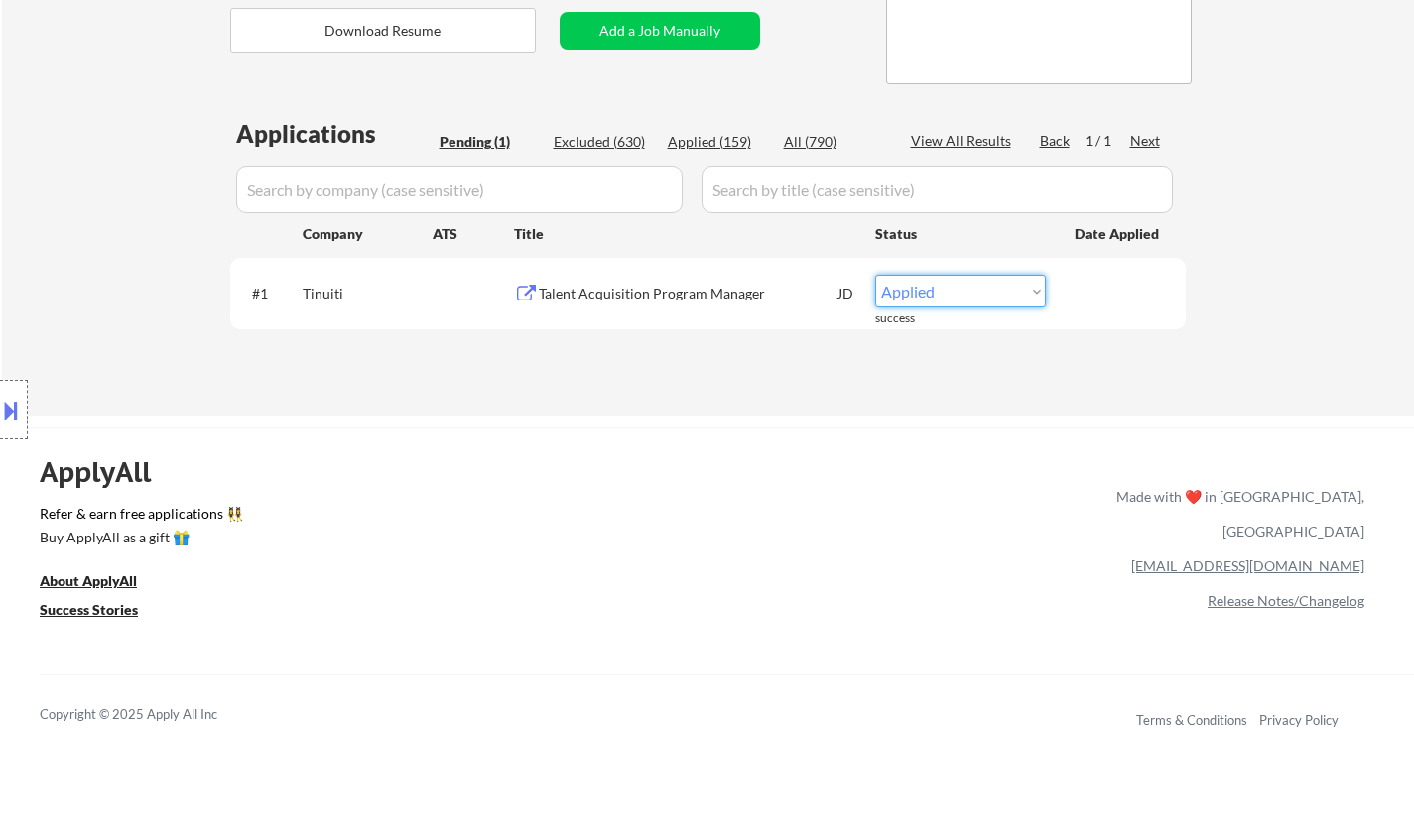 click on "Choose an option... Pending Applied Excluded (Questions) Excluded (Expired) Excluded (Location) Excluded (Bad Match) Excluded (Blocklist) Excluded (Salary) Excluded (Other)" at bounding box center (961, 291) 